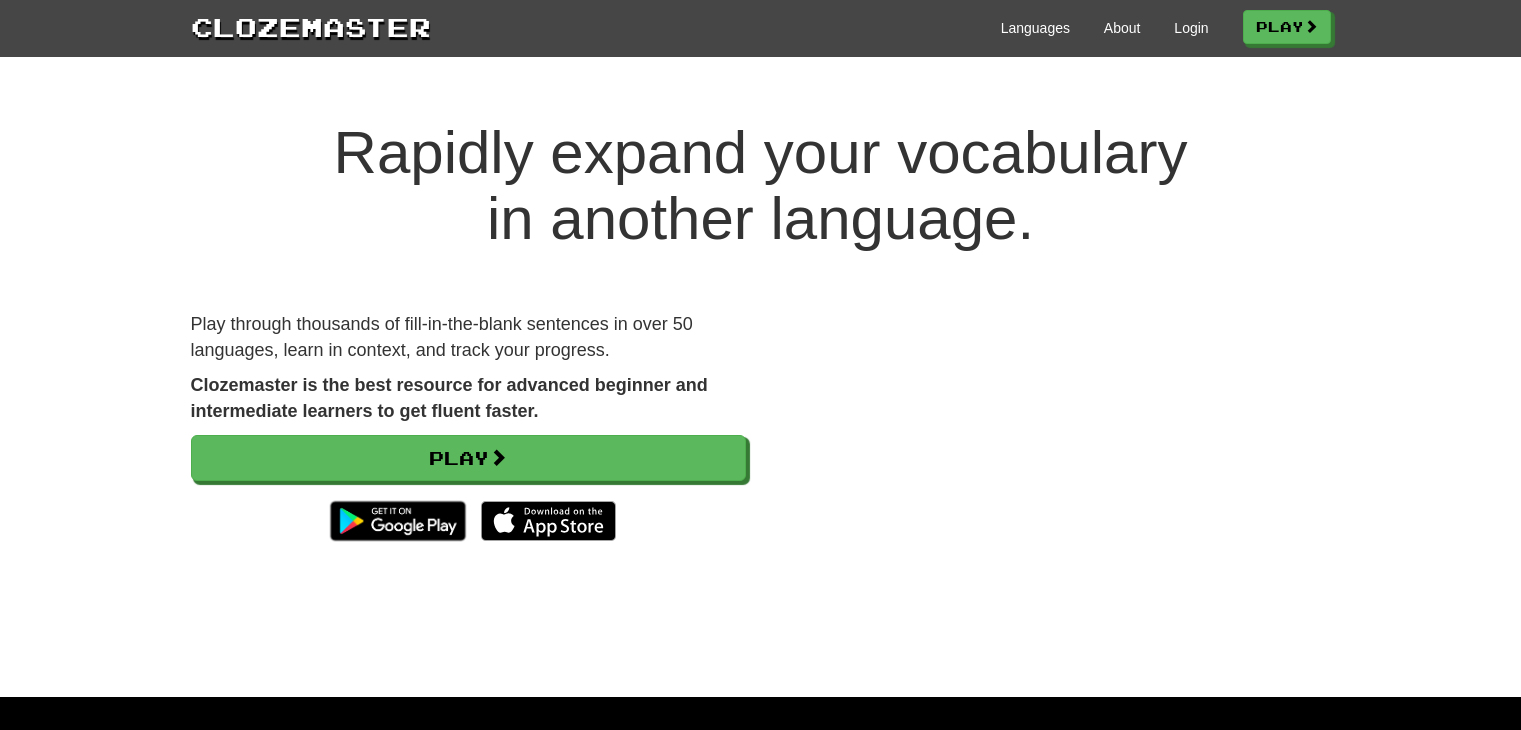 scroll, scrollTop: 0, scrollLeft: 0, axis: both 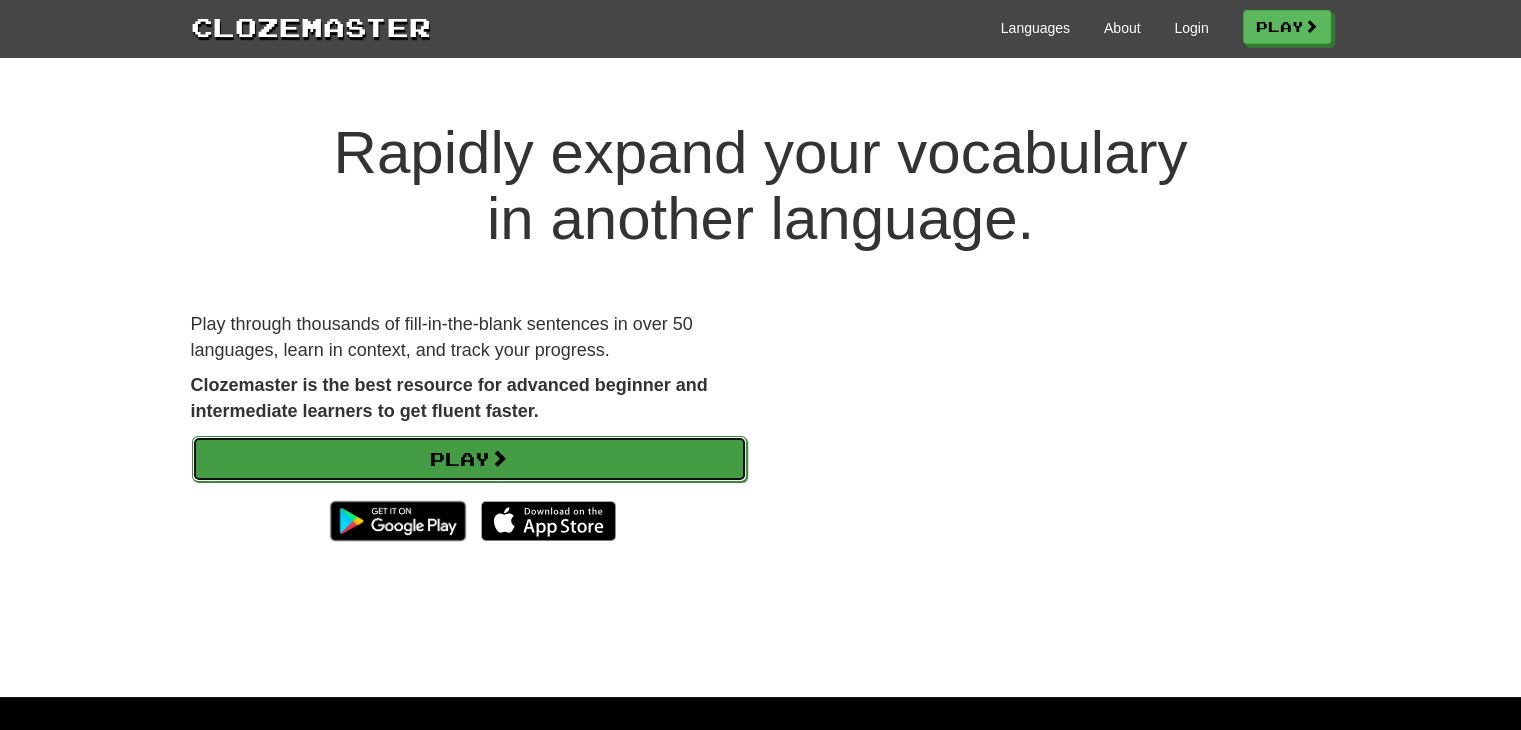 click on "Play" at bounding box center [469, 459] 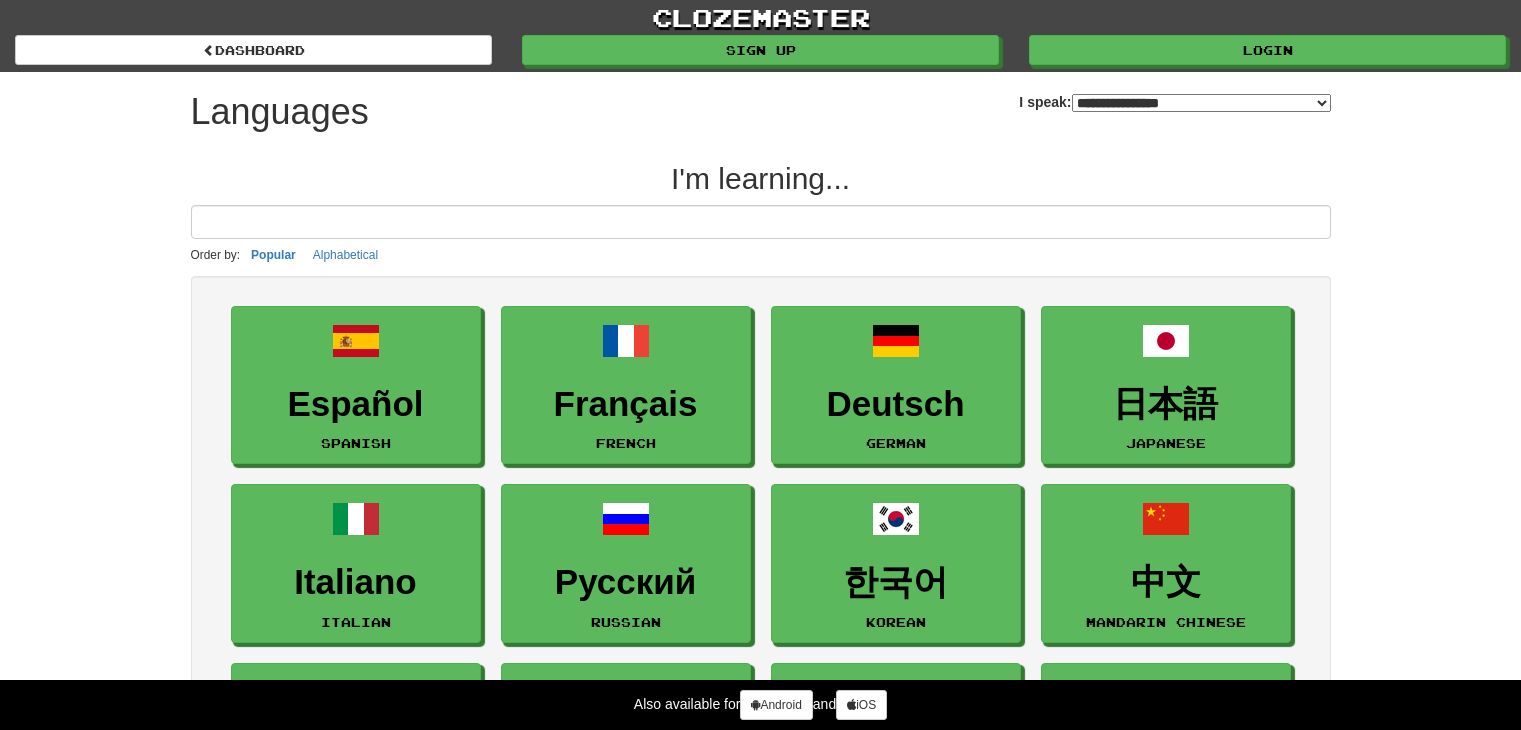 select on "*******" 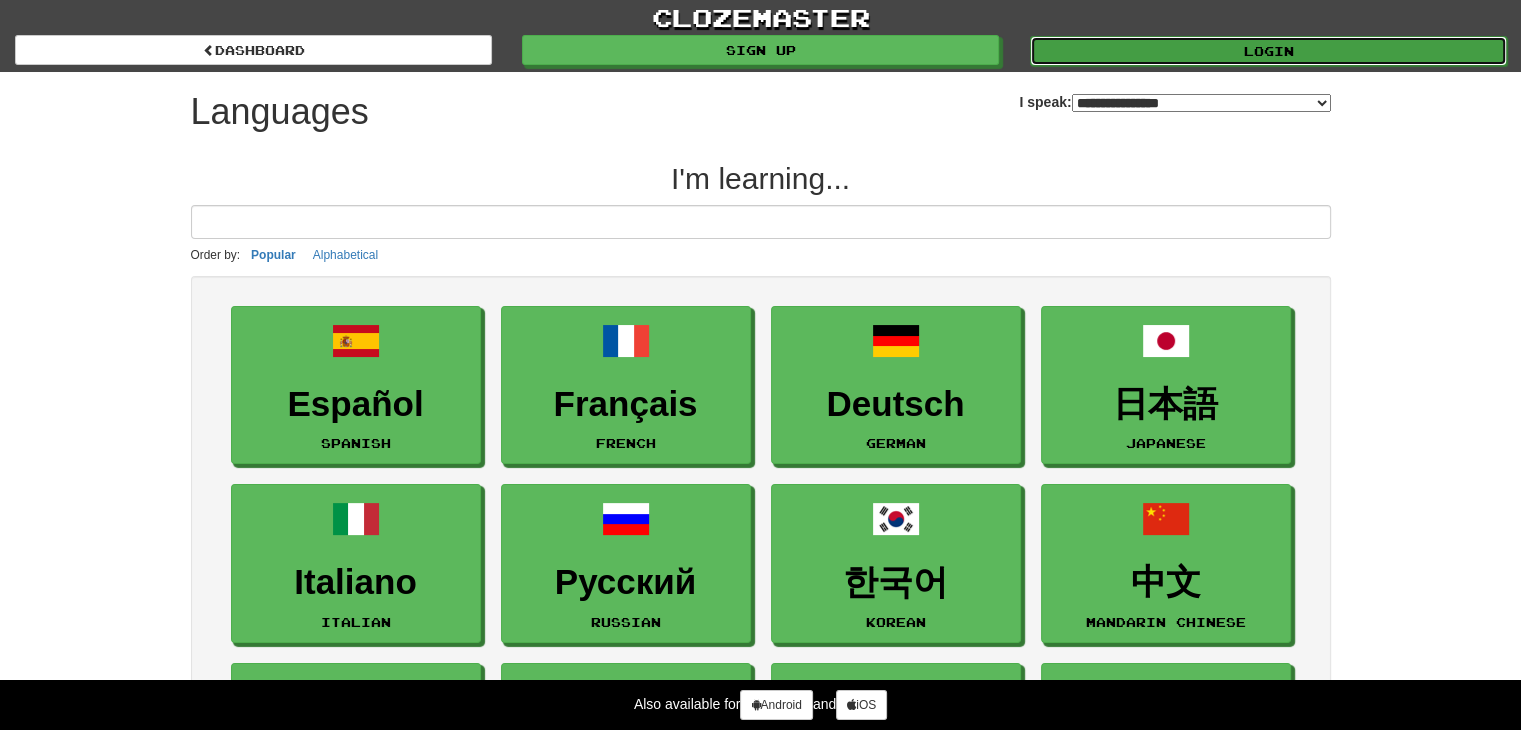click on "Login" at bounding box center (1268, 51) 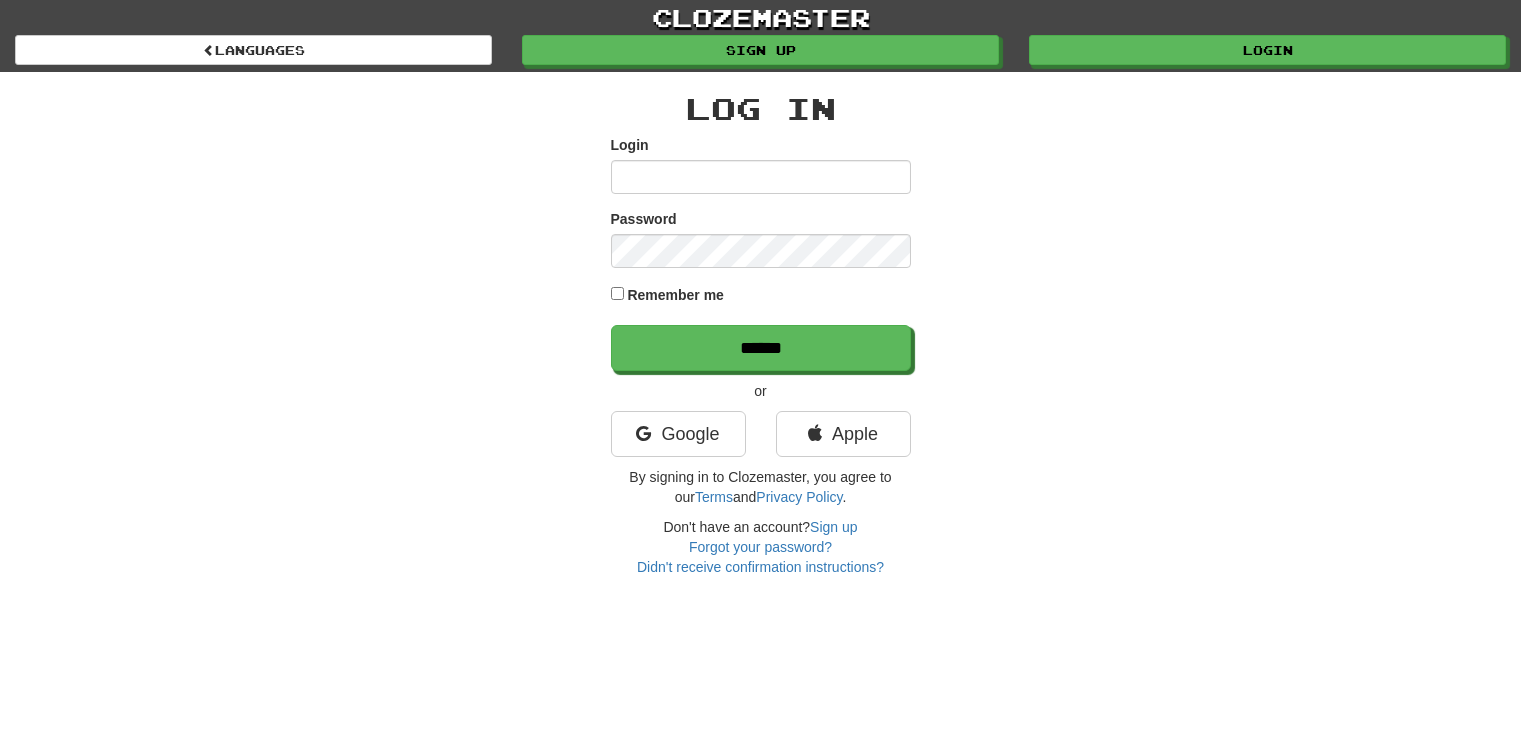 scroll, scrollTop: 0, scrollLeft: 0, axis: both 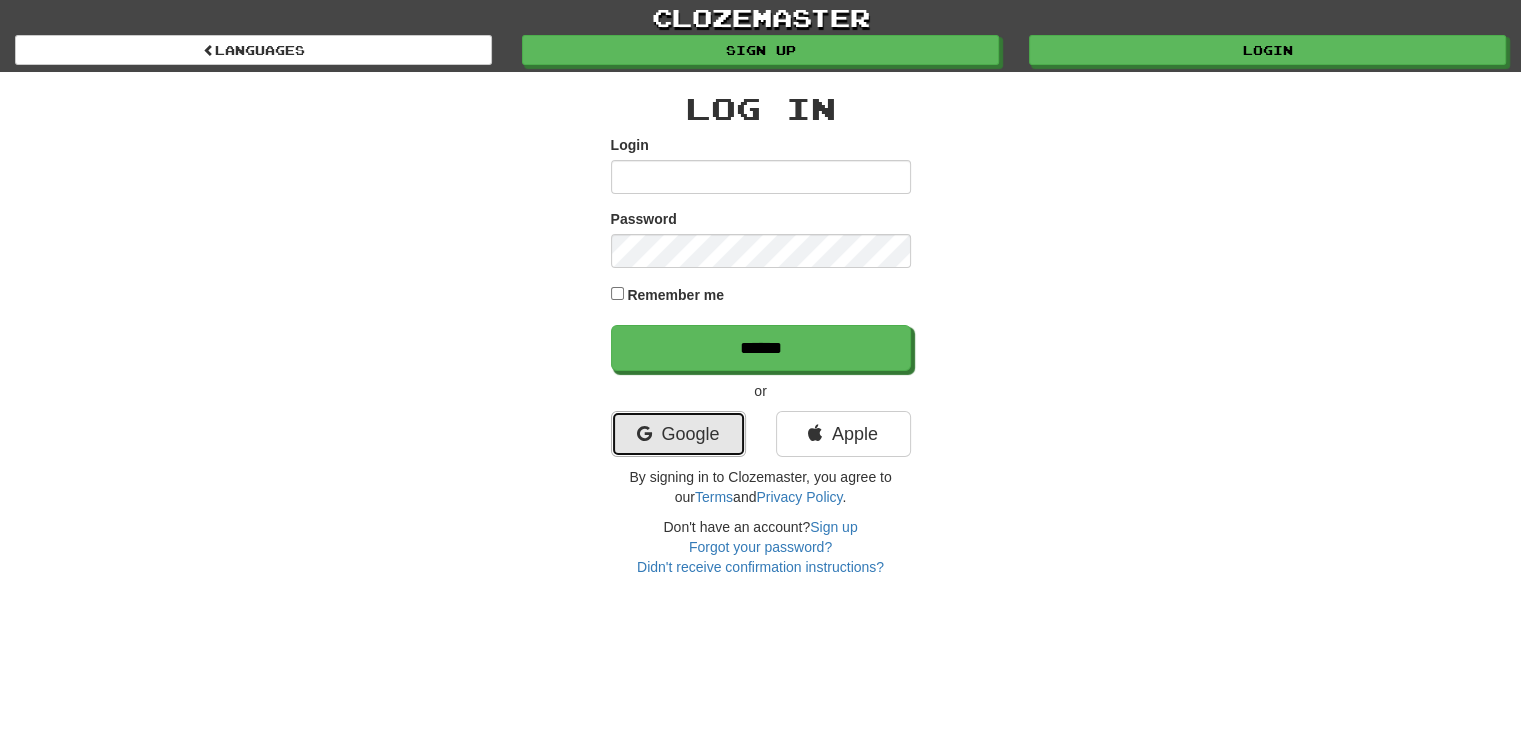 click on "Google" at bounding box center (678, 434) 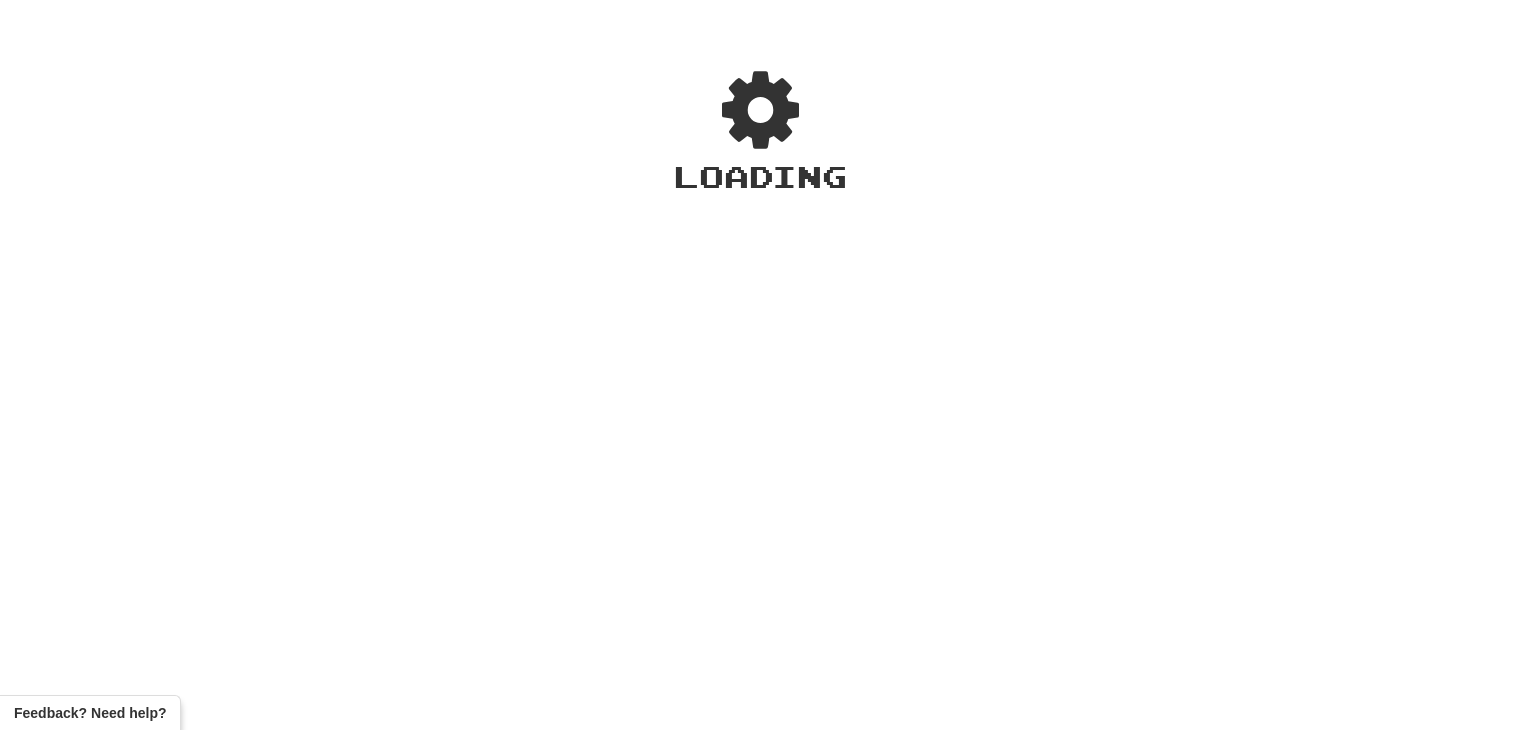scroll, scrollTop: 0, scrollLeft: 0, axis: both 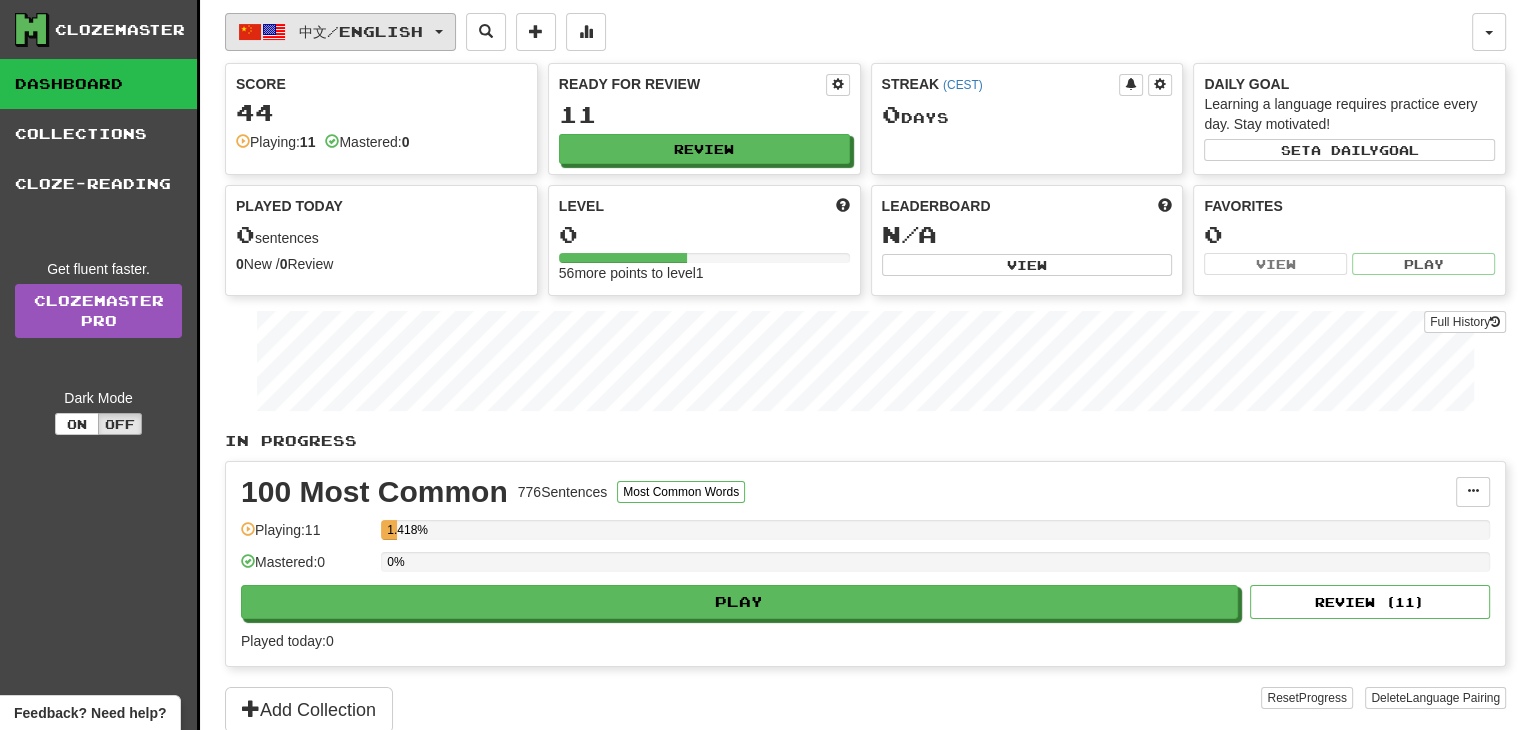 click on "中文  /  English" at bounding box center (340, 32) 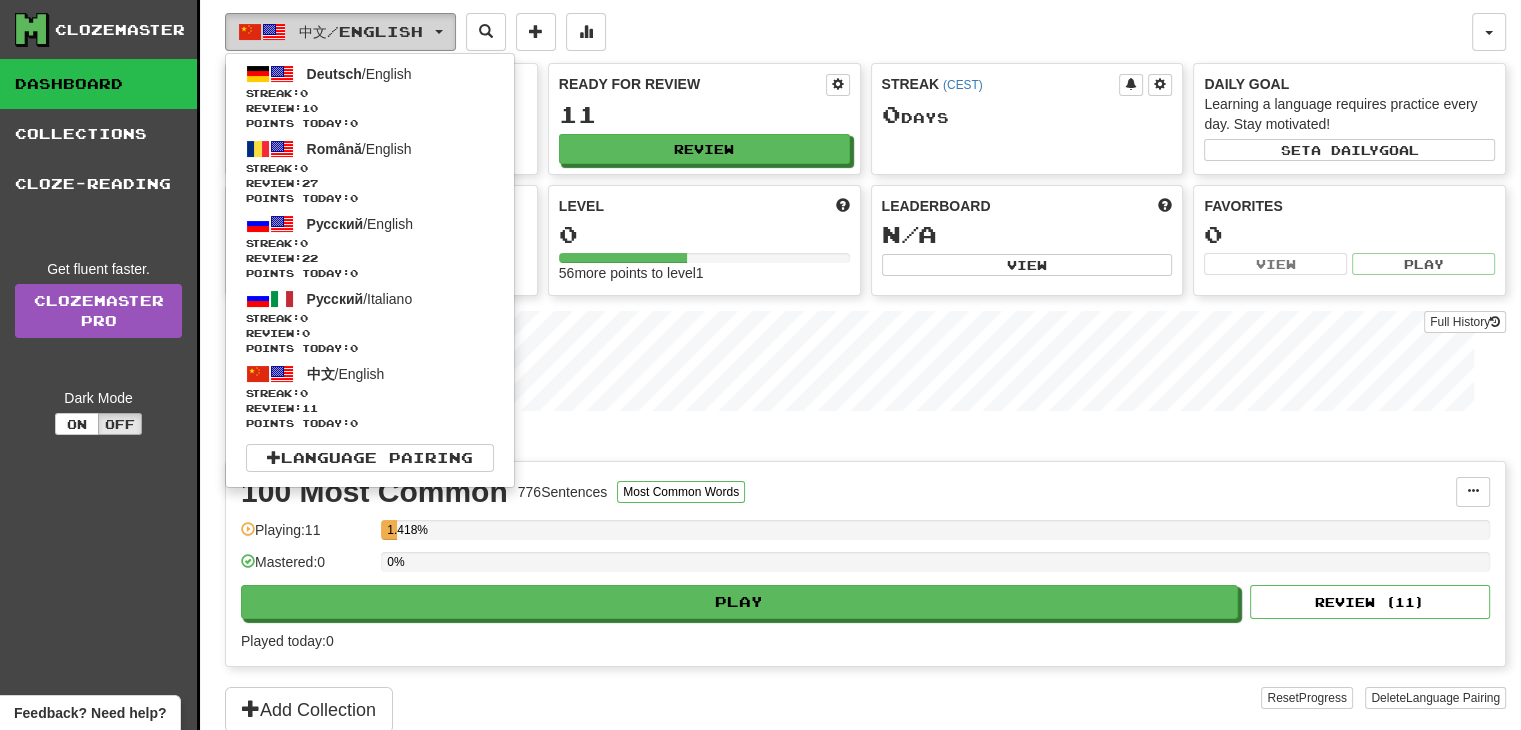 click on "中文  /  English" at bounding box center [340, 32] 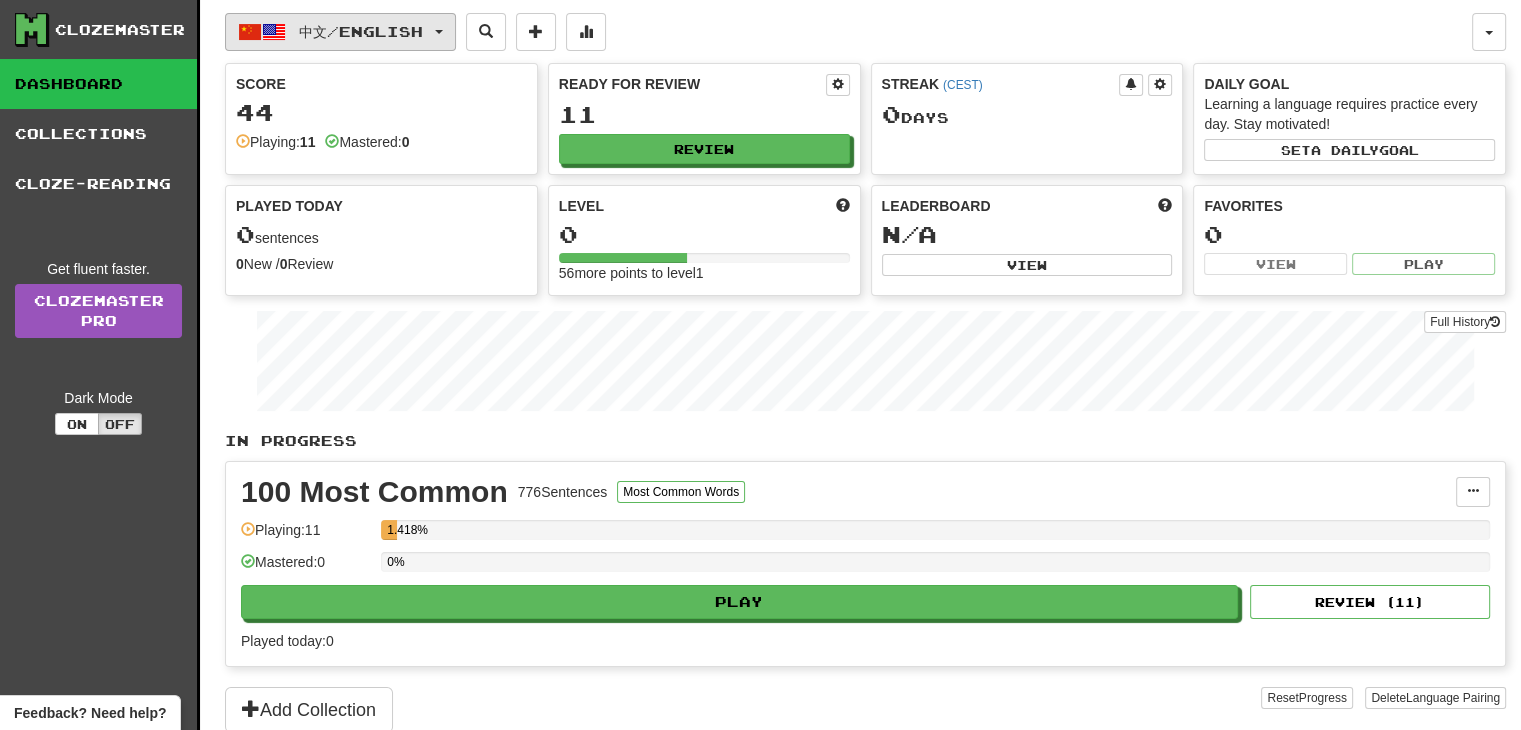 click on "中文  /  English" at bounding box center (361, 31) 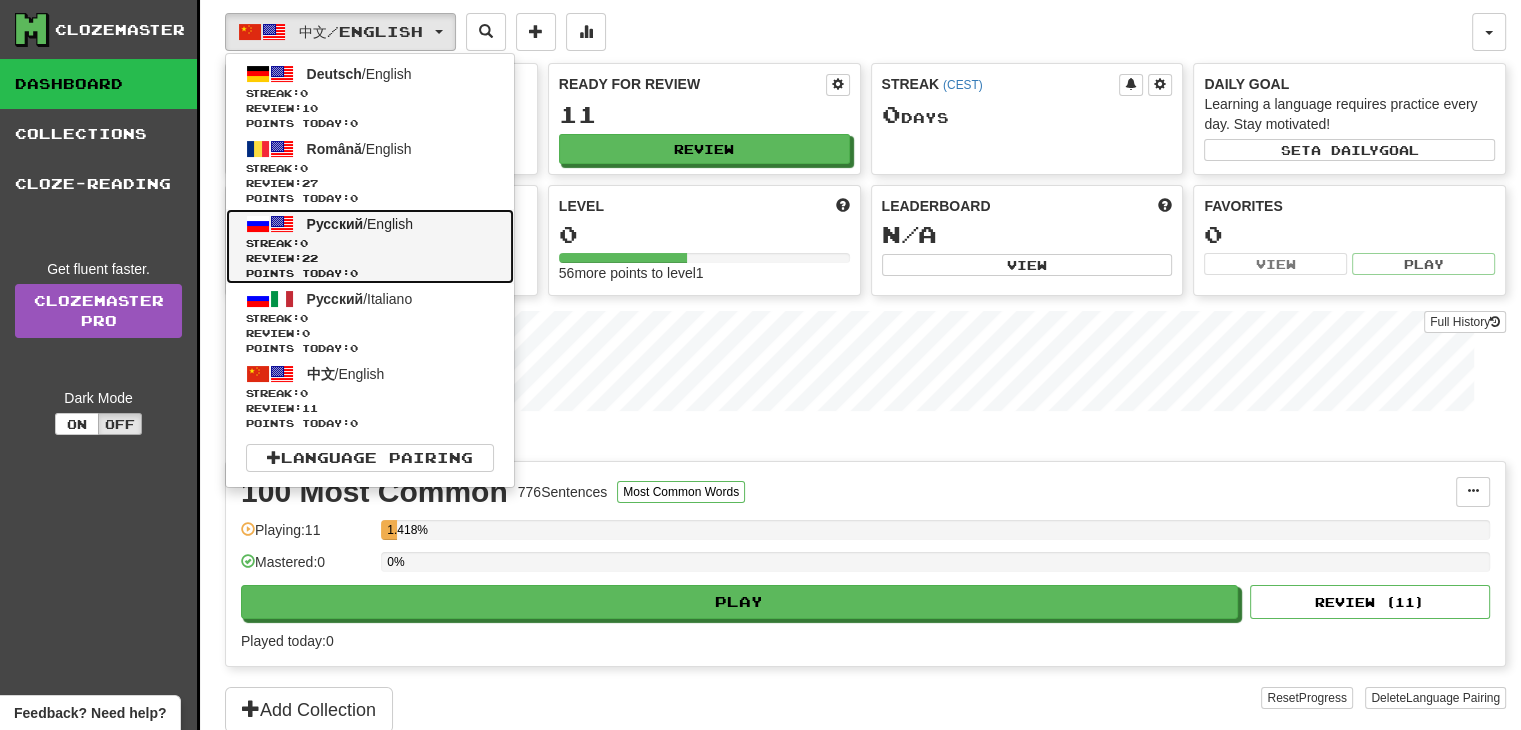 click on "Streak:  0" at bounding box center (370, 243) 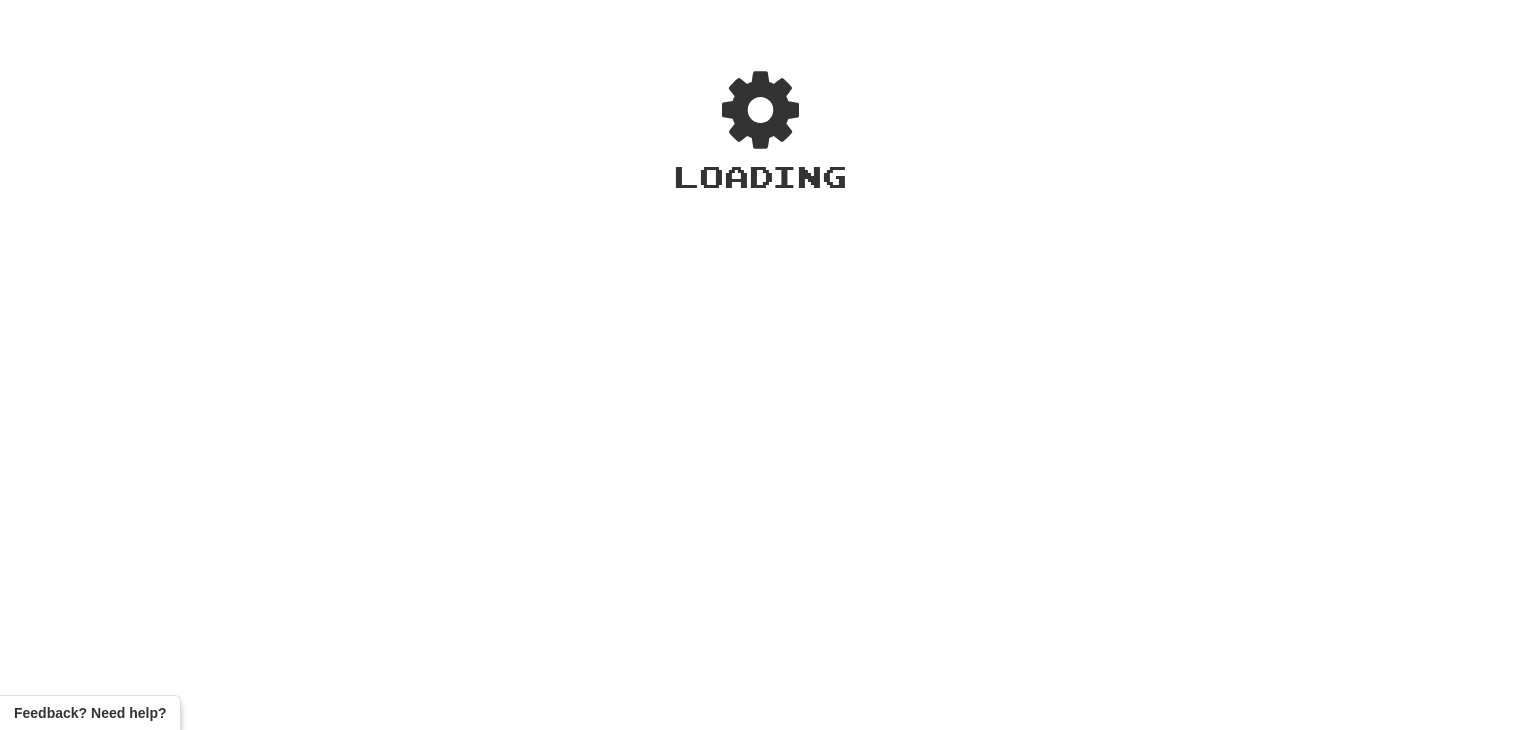 scroll, scrollTop: 0, scrollLeft: 0, axis: both 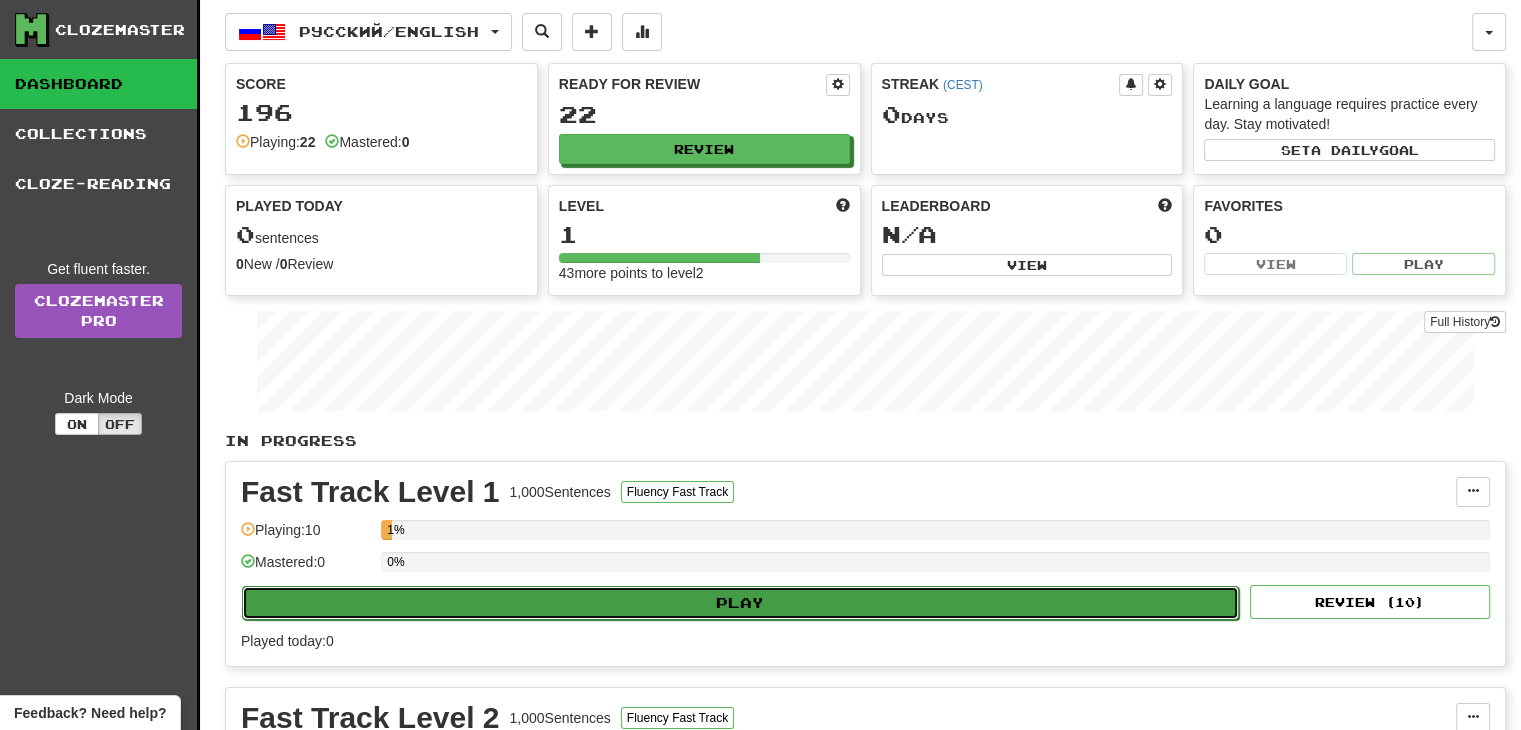 click on "Play" at bounding box center (740, 603) 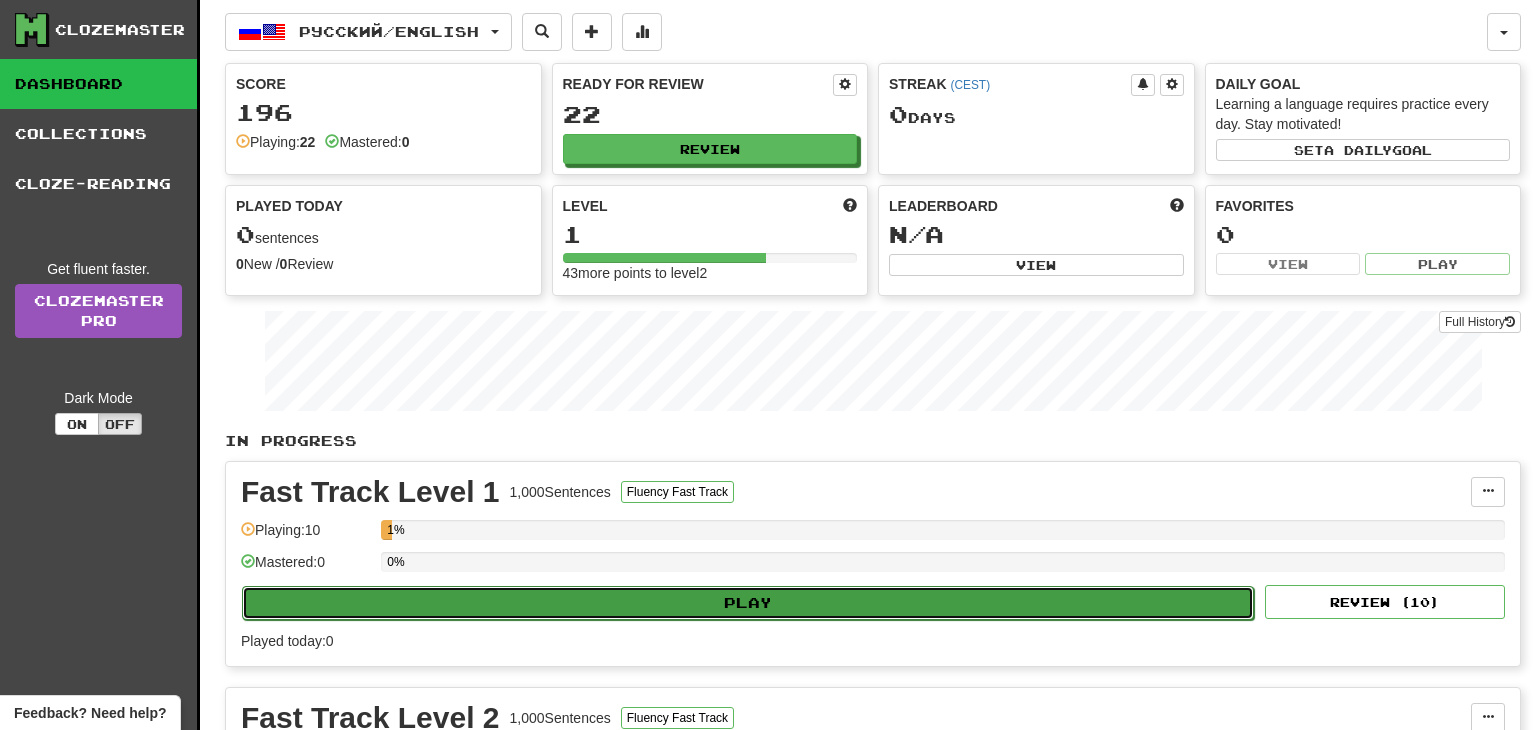 select on "**" 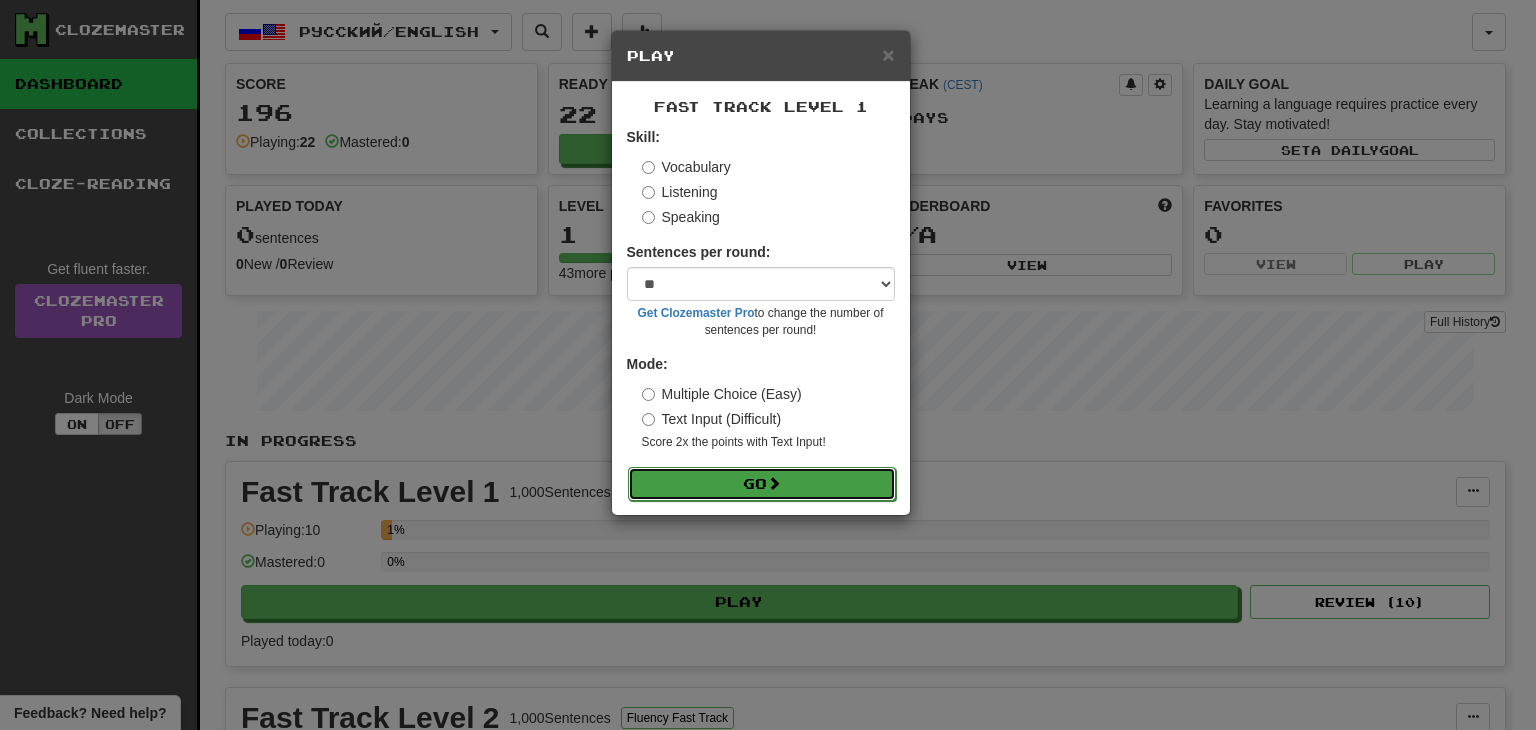 click on "Go" at bounding box center [762, 484] 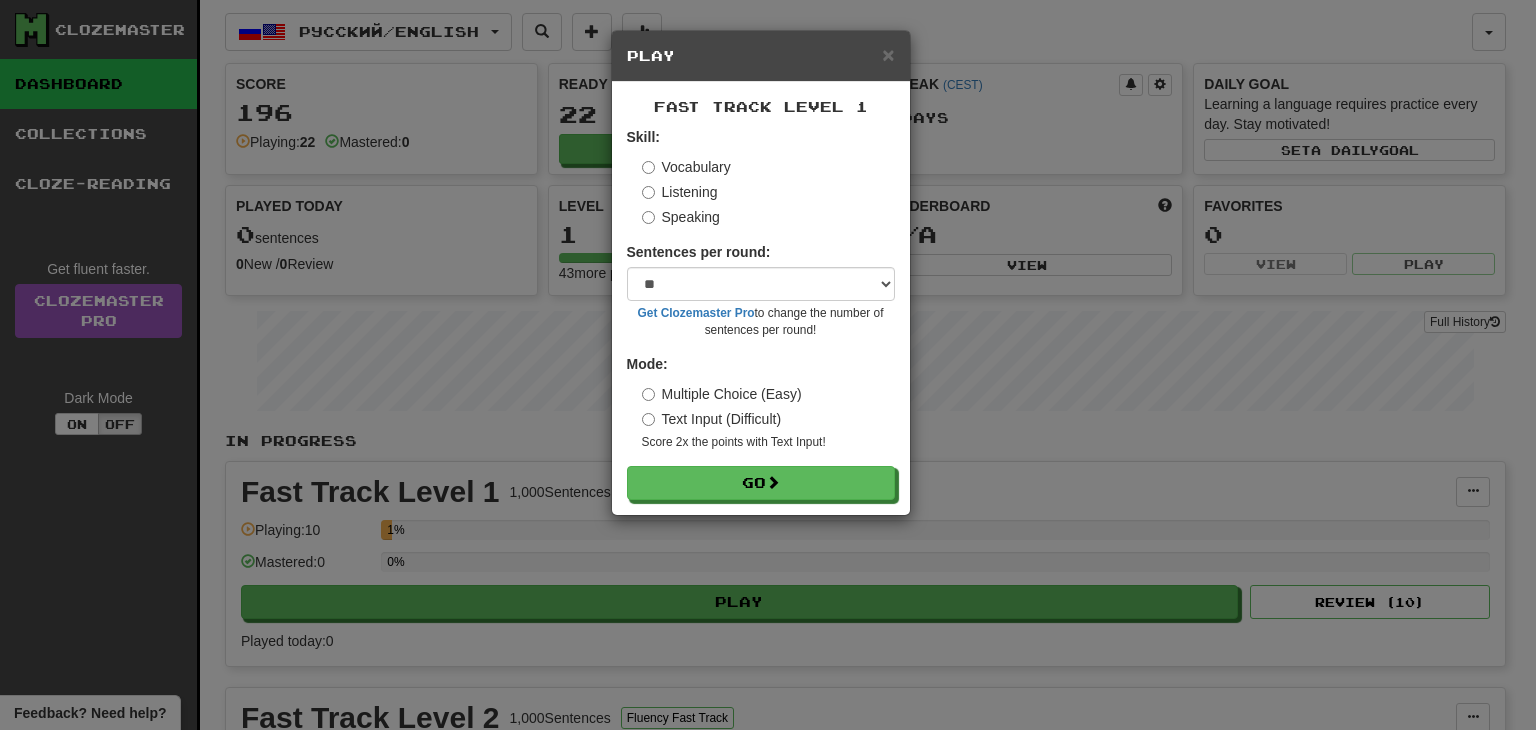 click on "× Play" at bounding box center [761, 56] 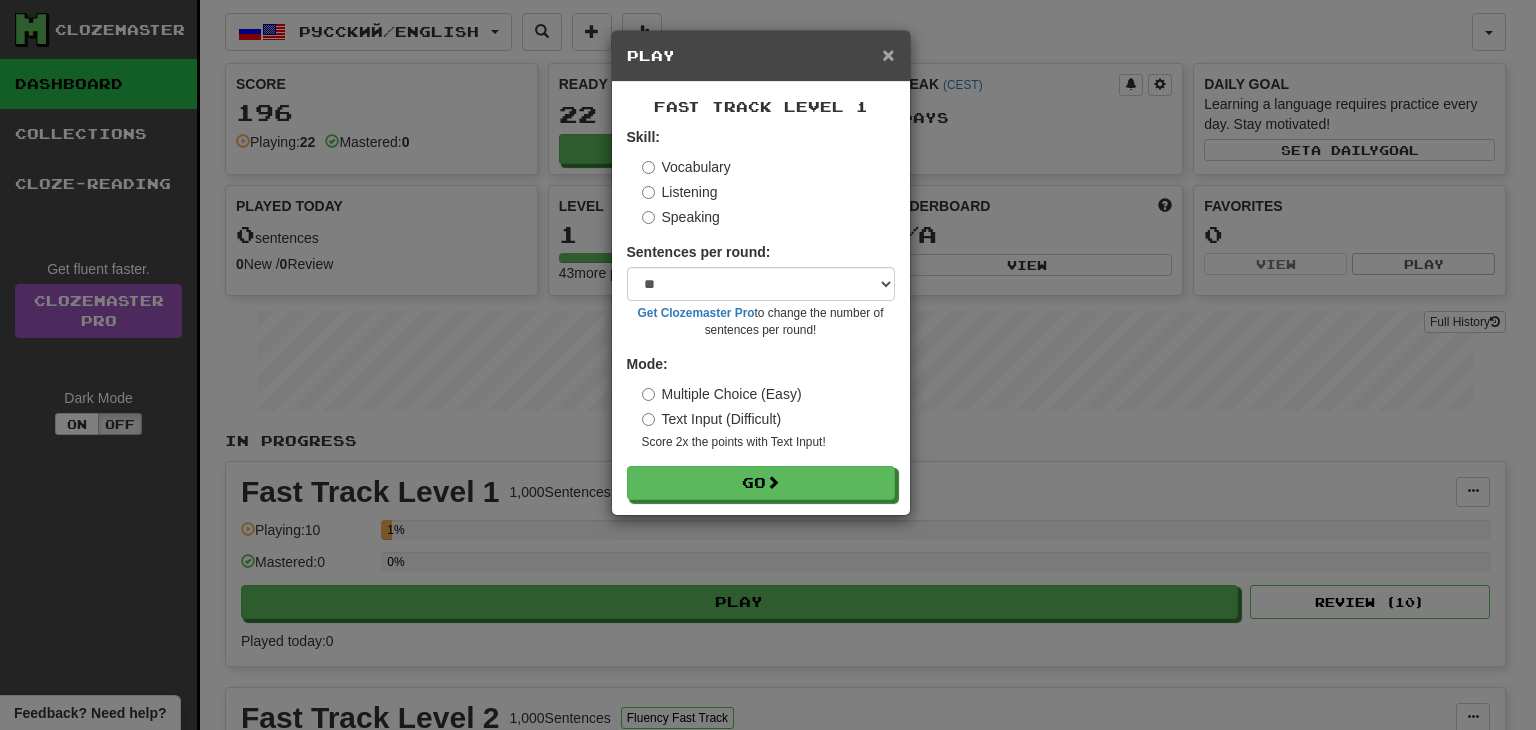 click on "×" at bounding box center [888, 54] 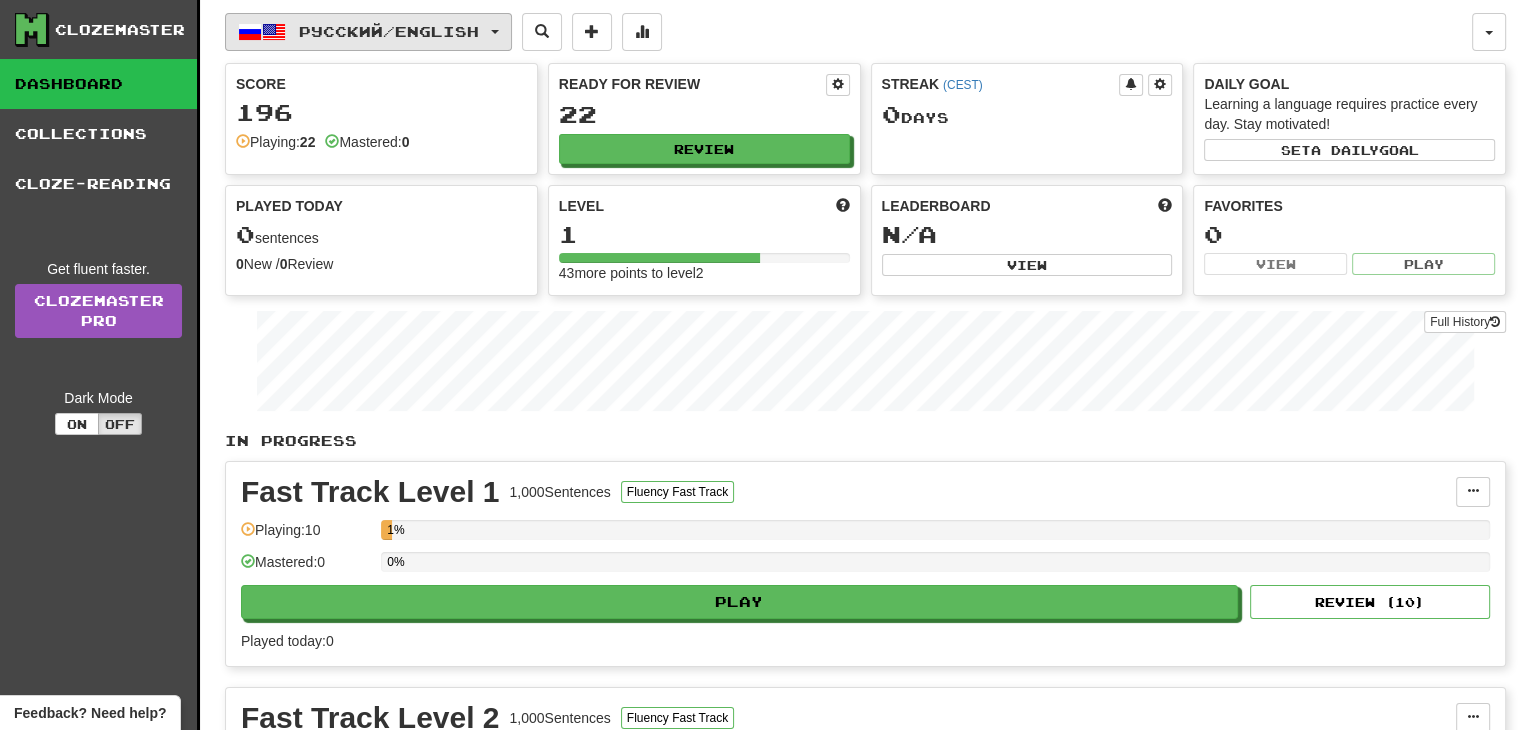 click on "Русский  /  English" at bounding box center [368, 32] 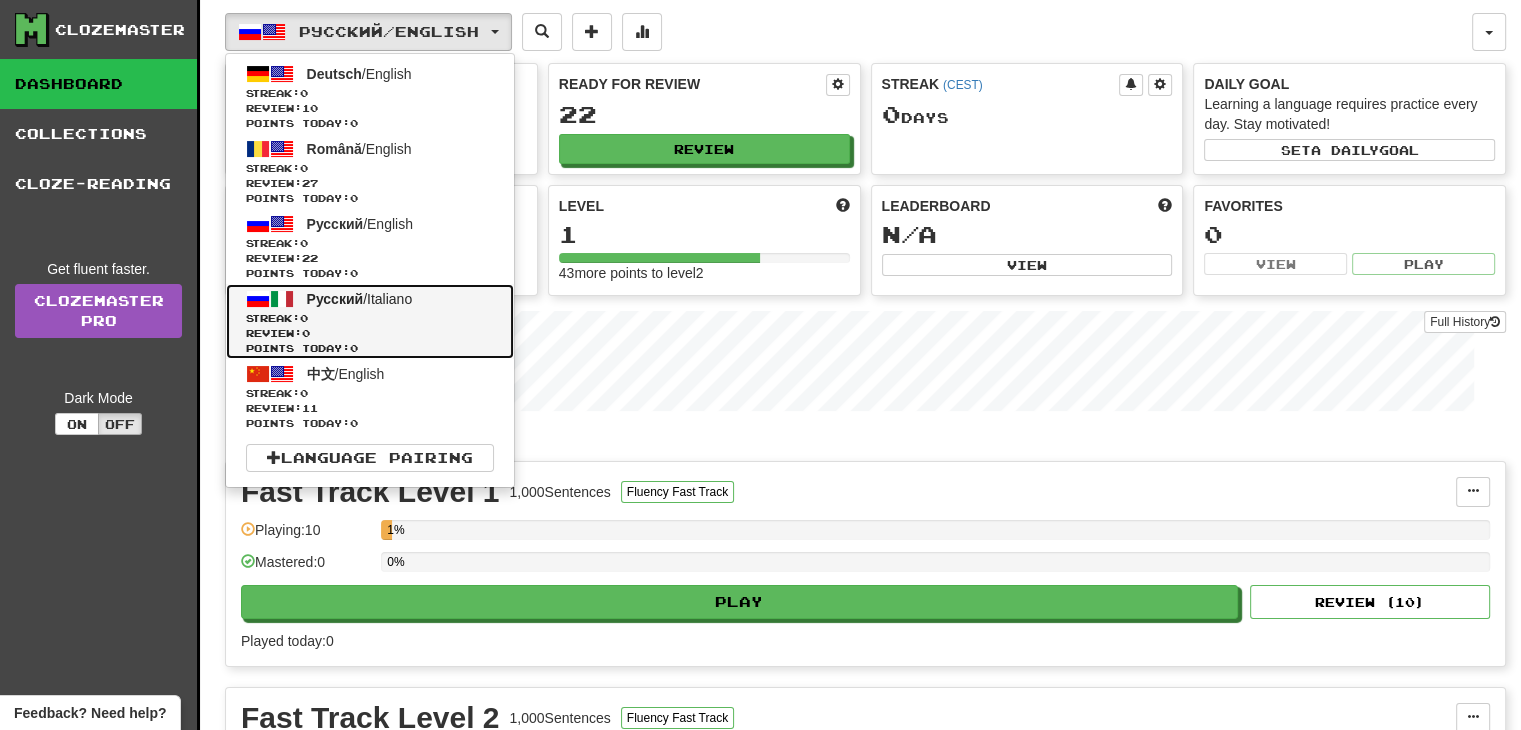 click on "Streak:  0" at bounding box center (370, 318) 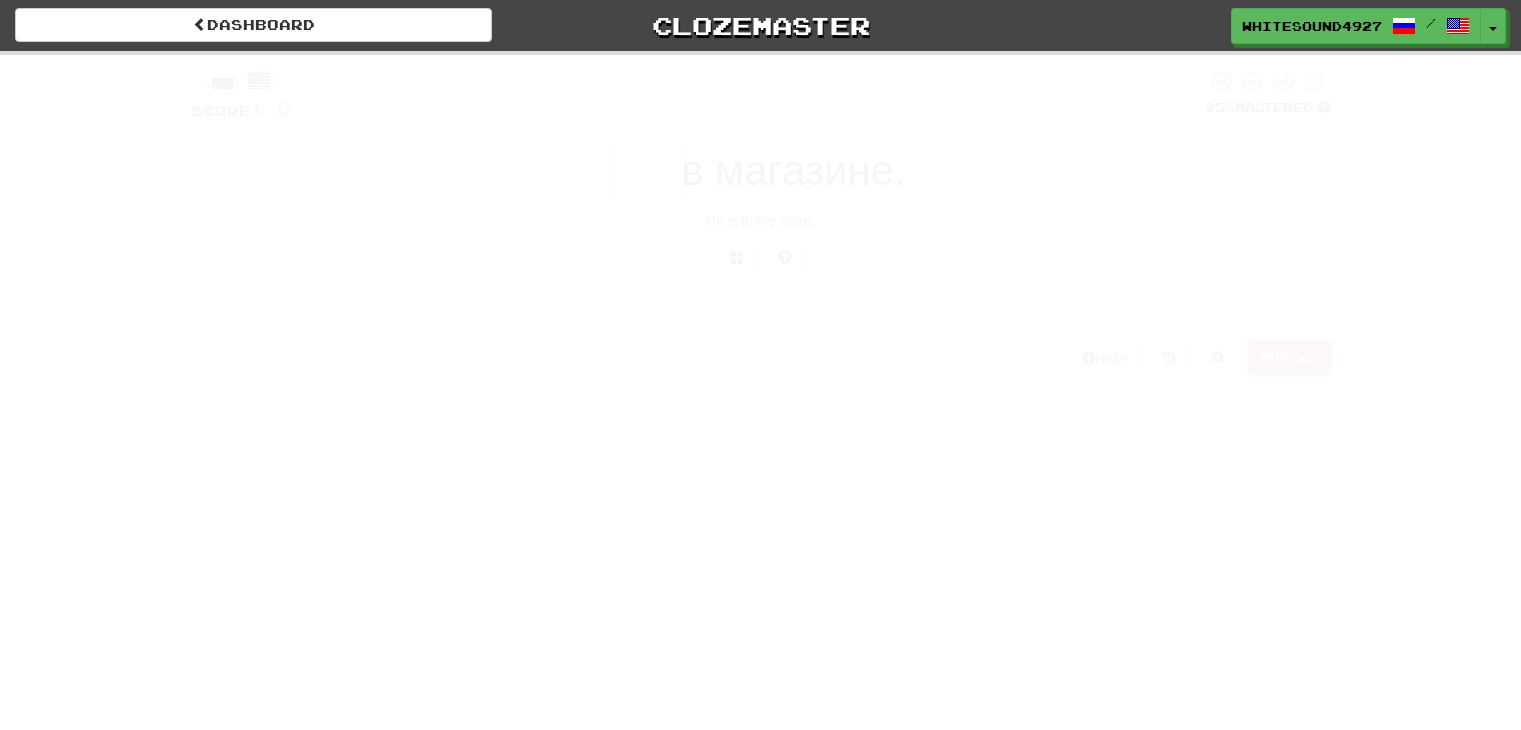 scroll, scrollTop: 0, scrollLeft: 0, axis: both 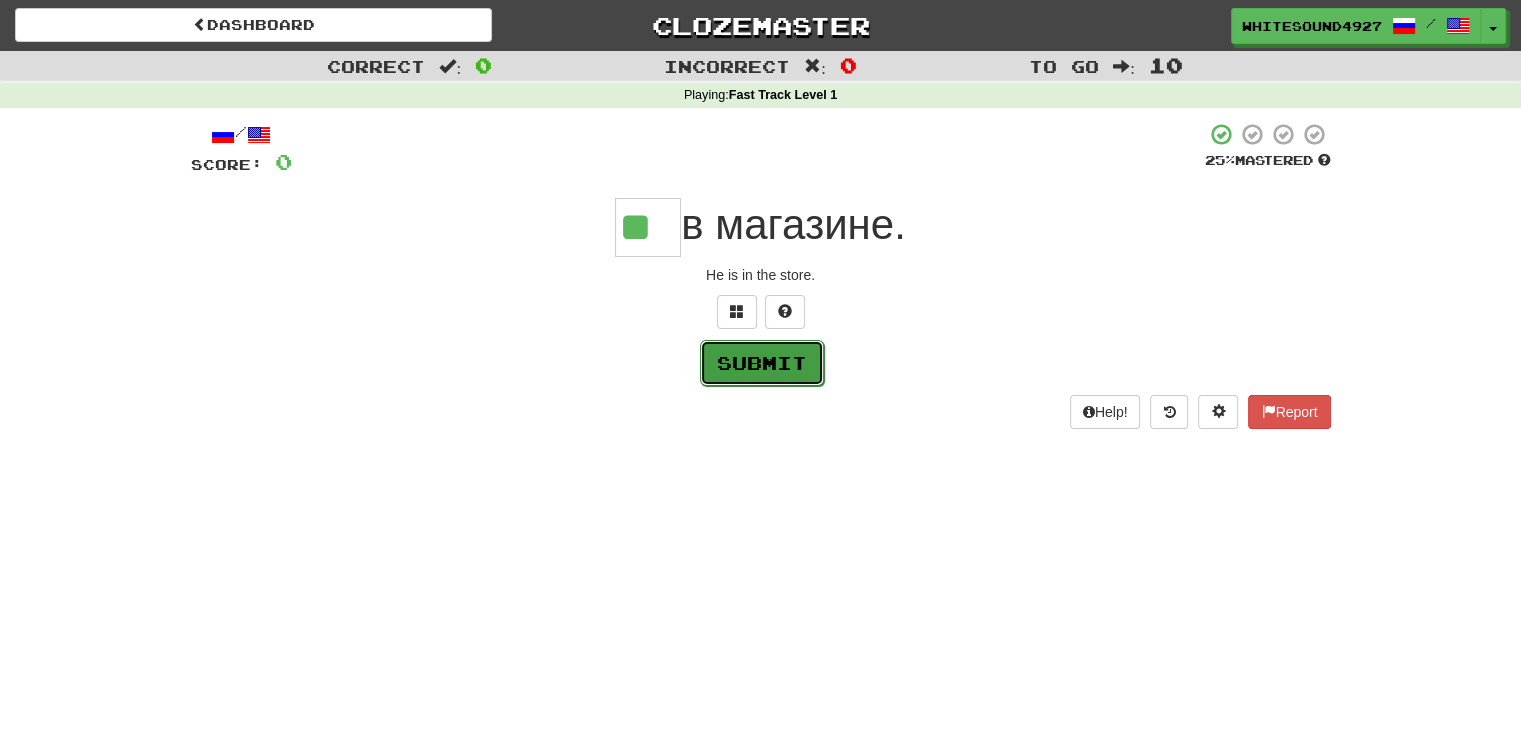 click on "Submit" at bounding box center [762, 363] 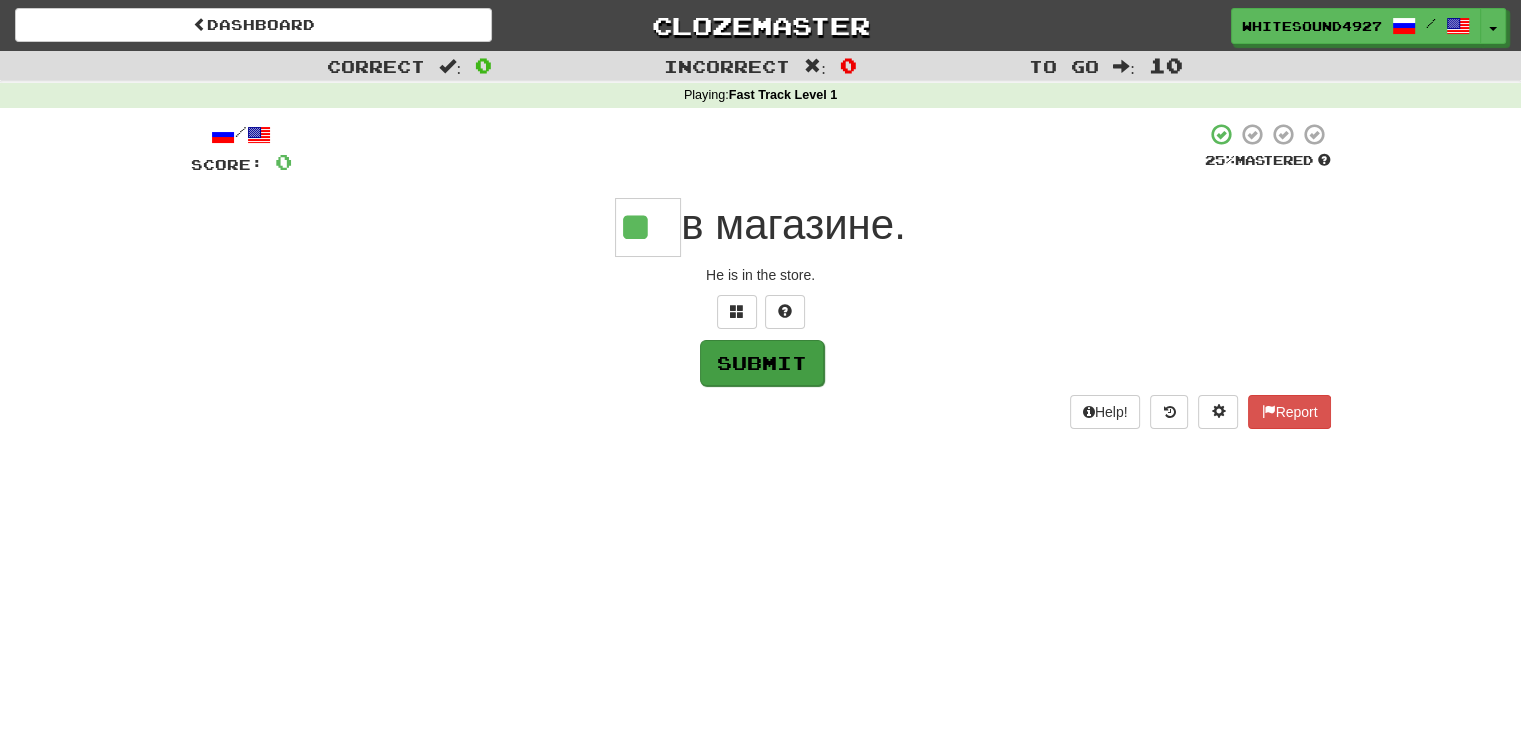 type on "**" 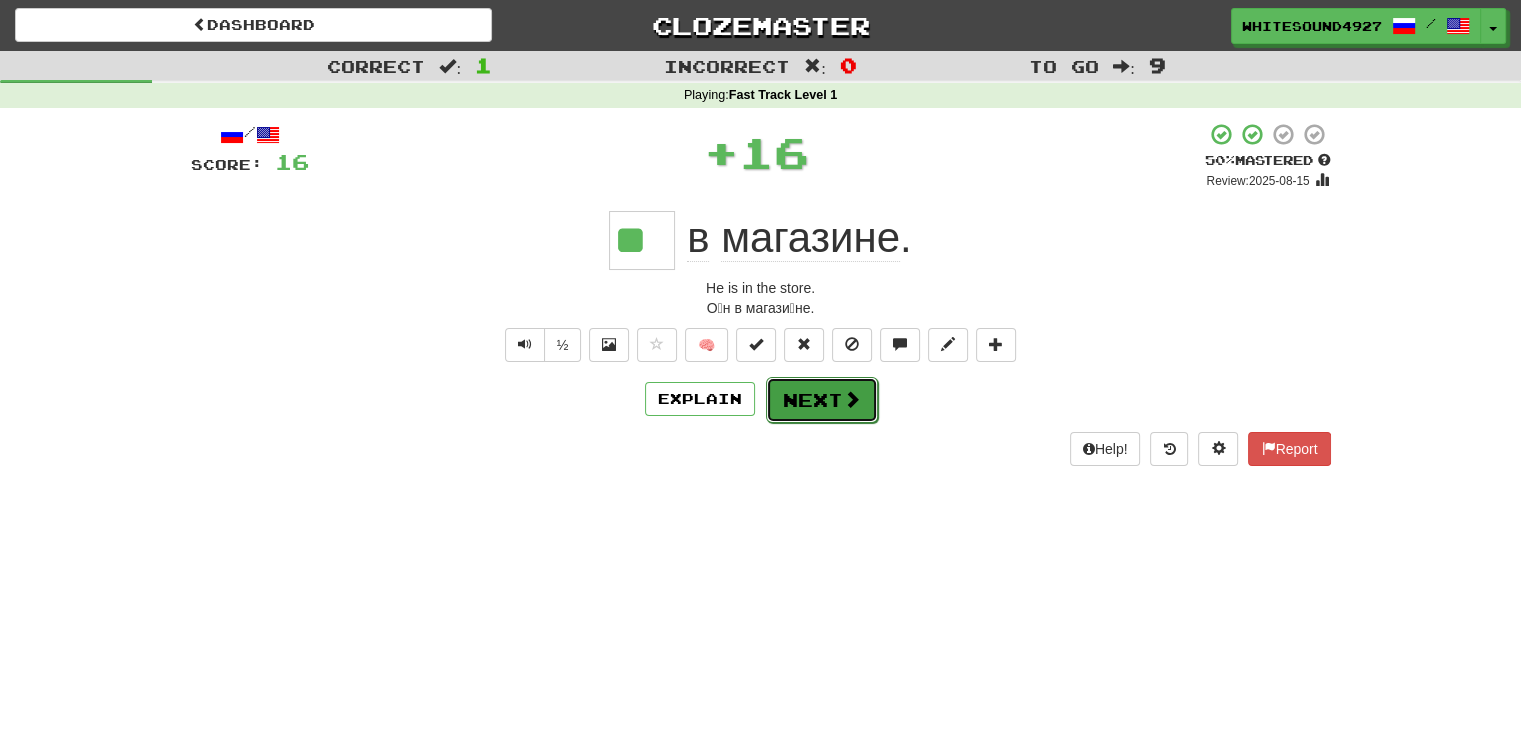 click on "Next" at bounding box center (822, 400) 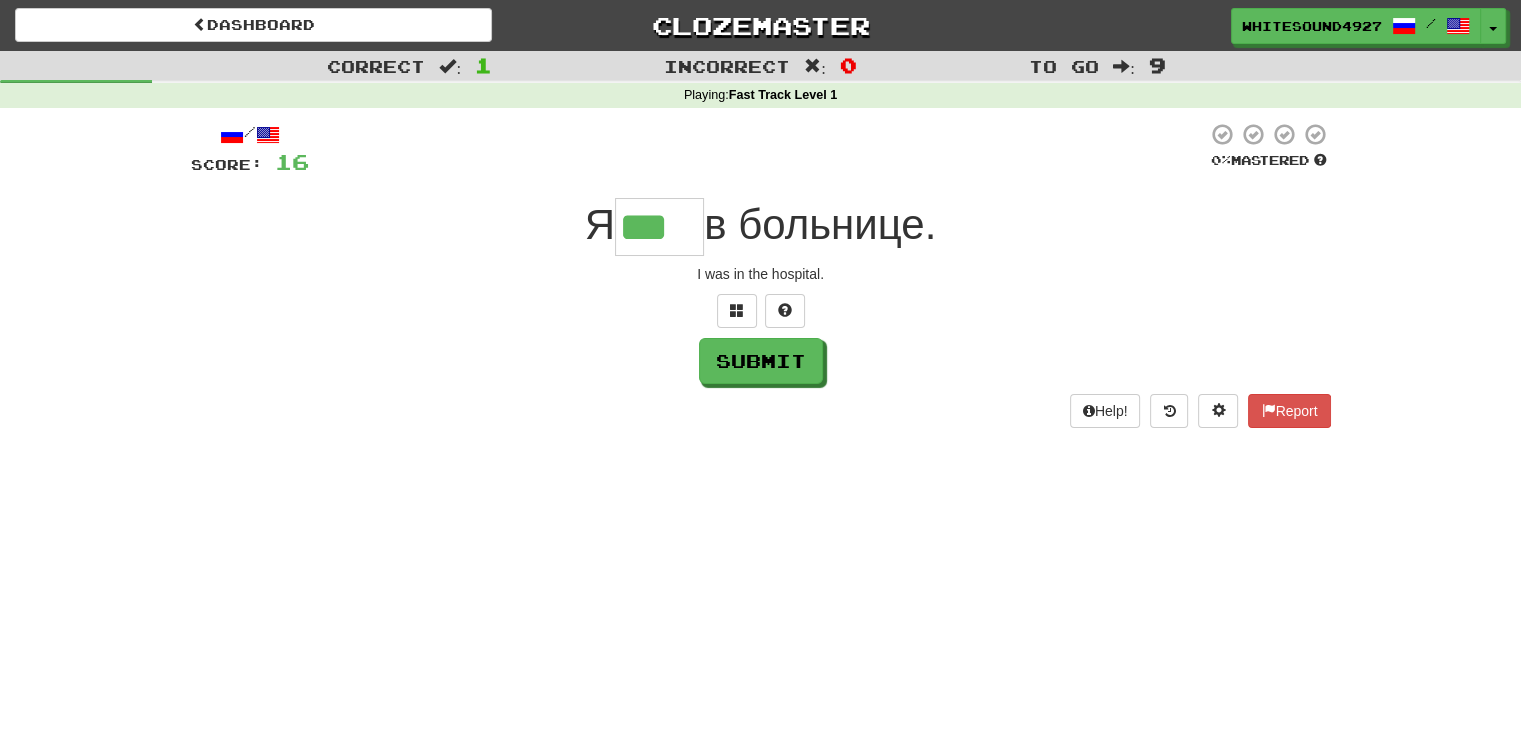 scroll, scrollTop: 0, scrollLeft: 0, axis: both 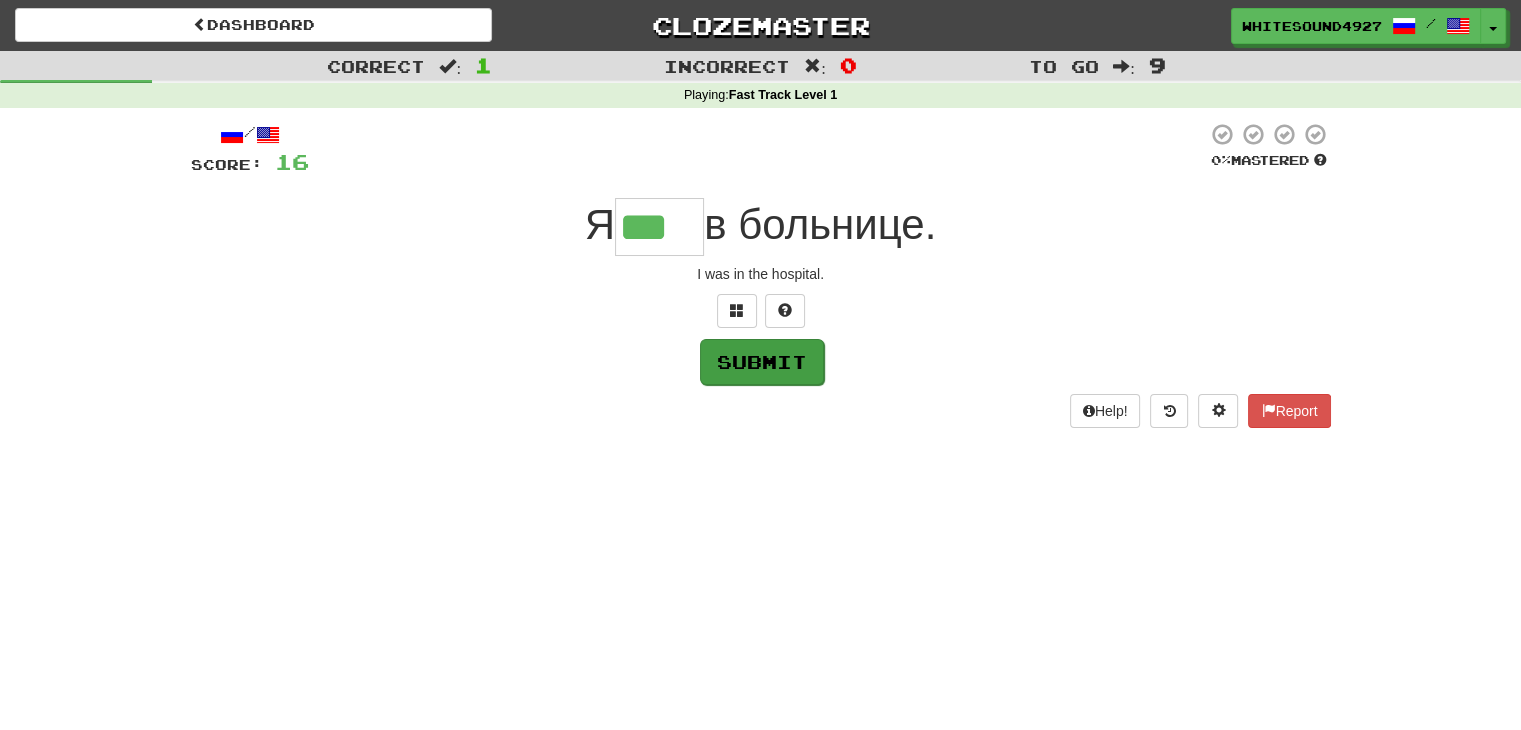 type on "***" 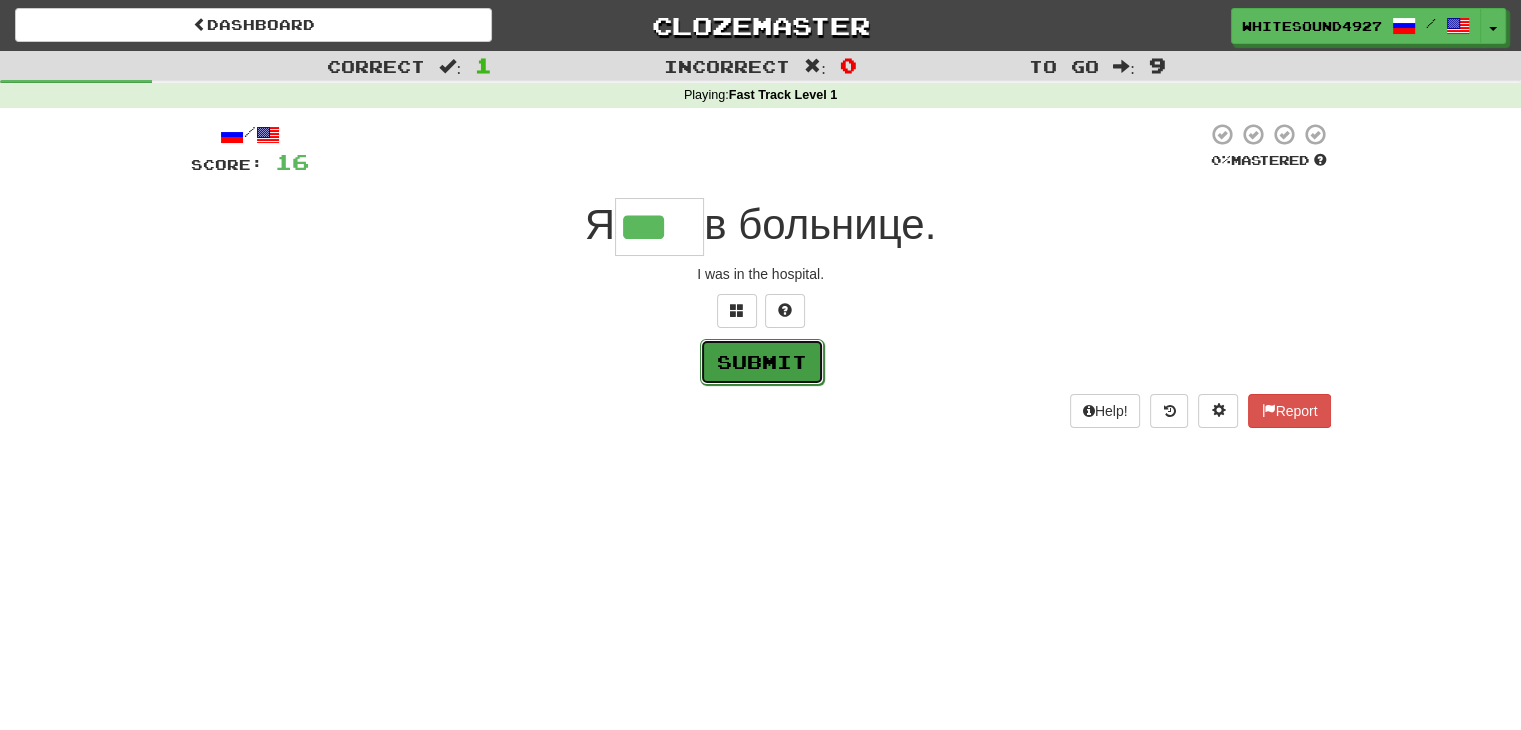 click on "Submit" at bounding box center (762, 362) 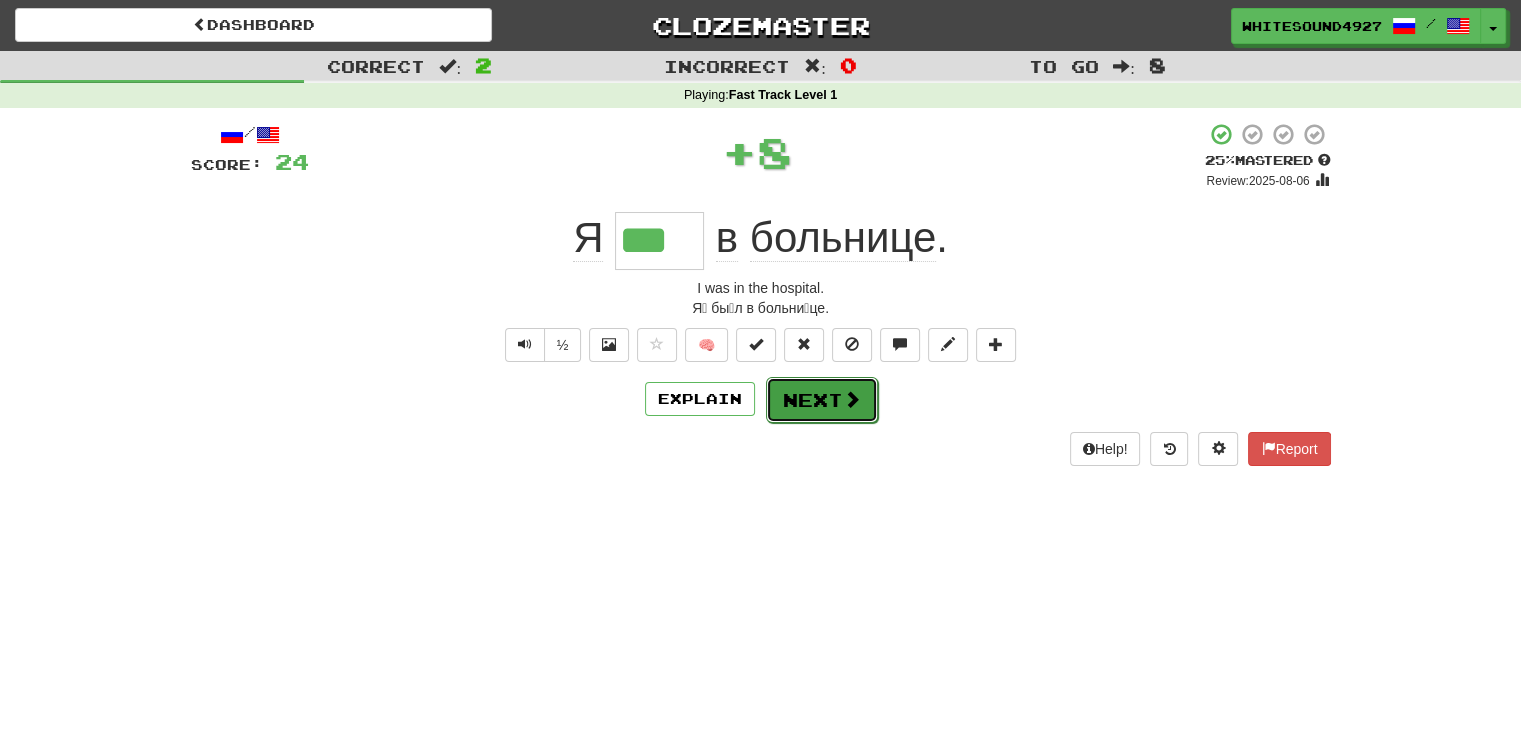 click on "Next" at bounding box center (822, 400) 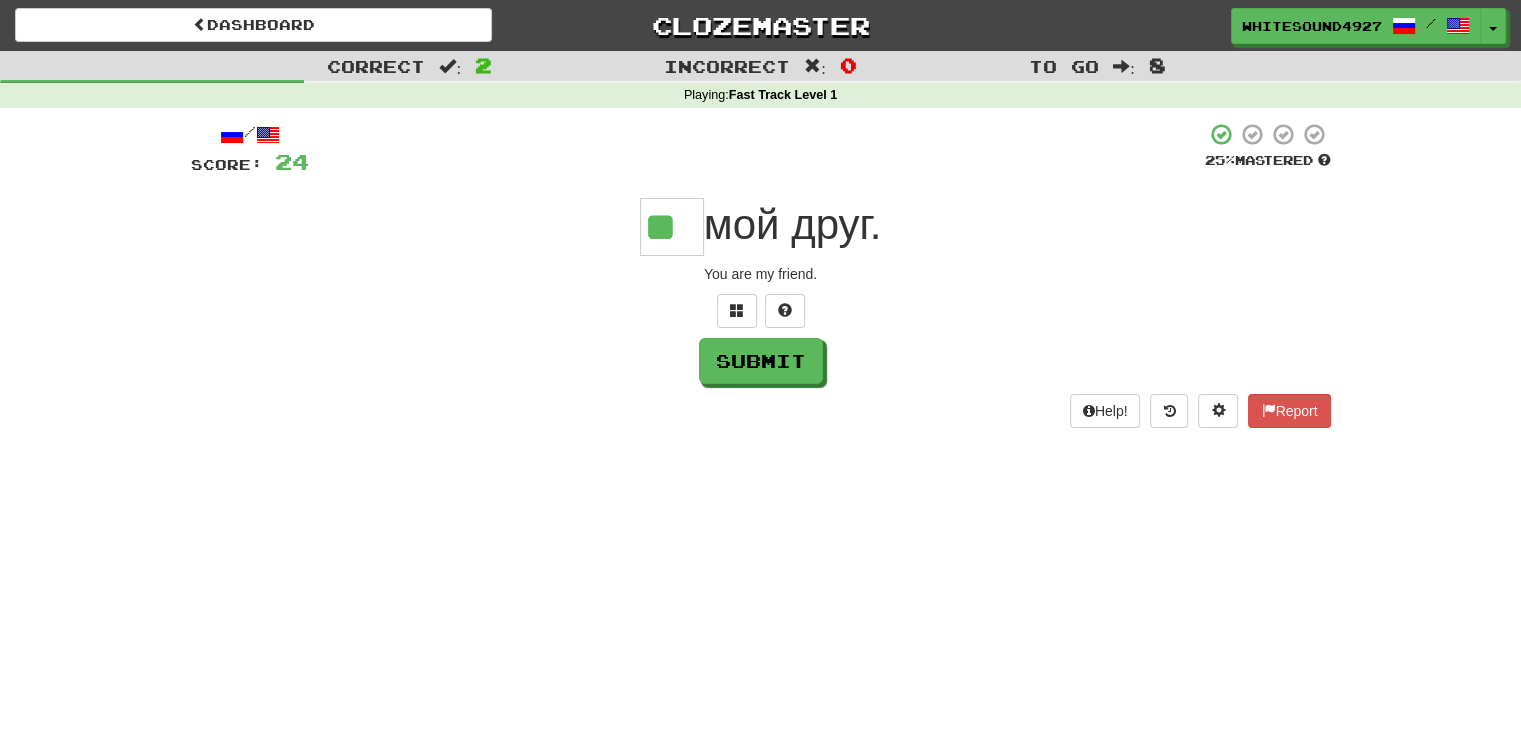 type on "**" 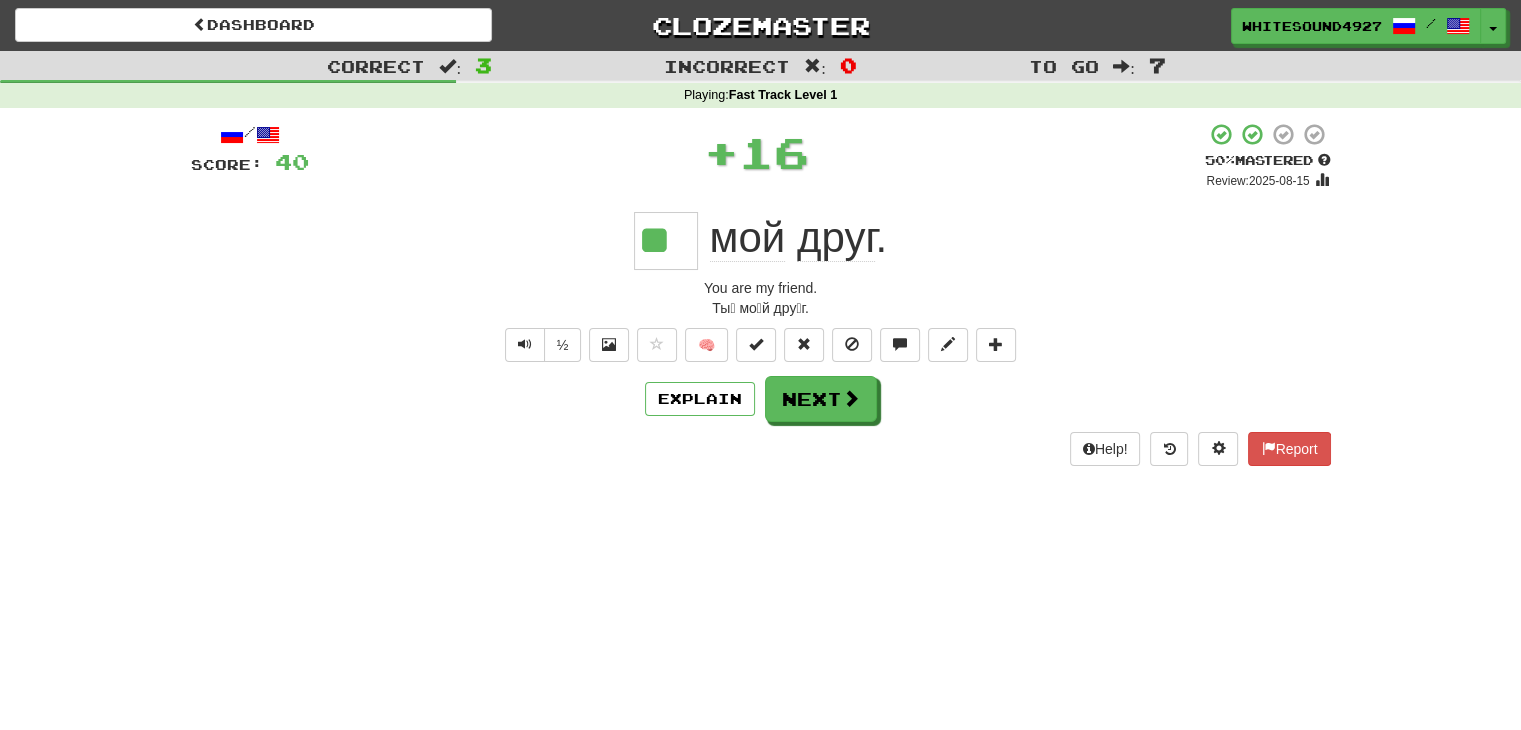 drag, startPoint x: 645, startPoint y: 290, endPoint x: 1319, endPoint y: 626, distance: 753.1082 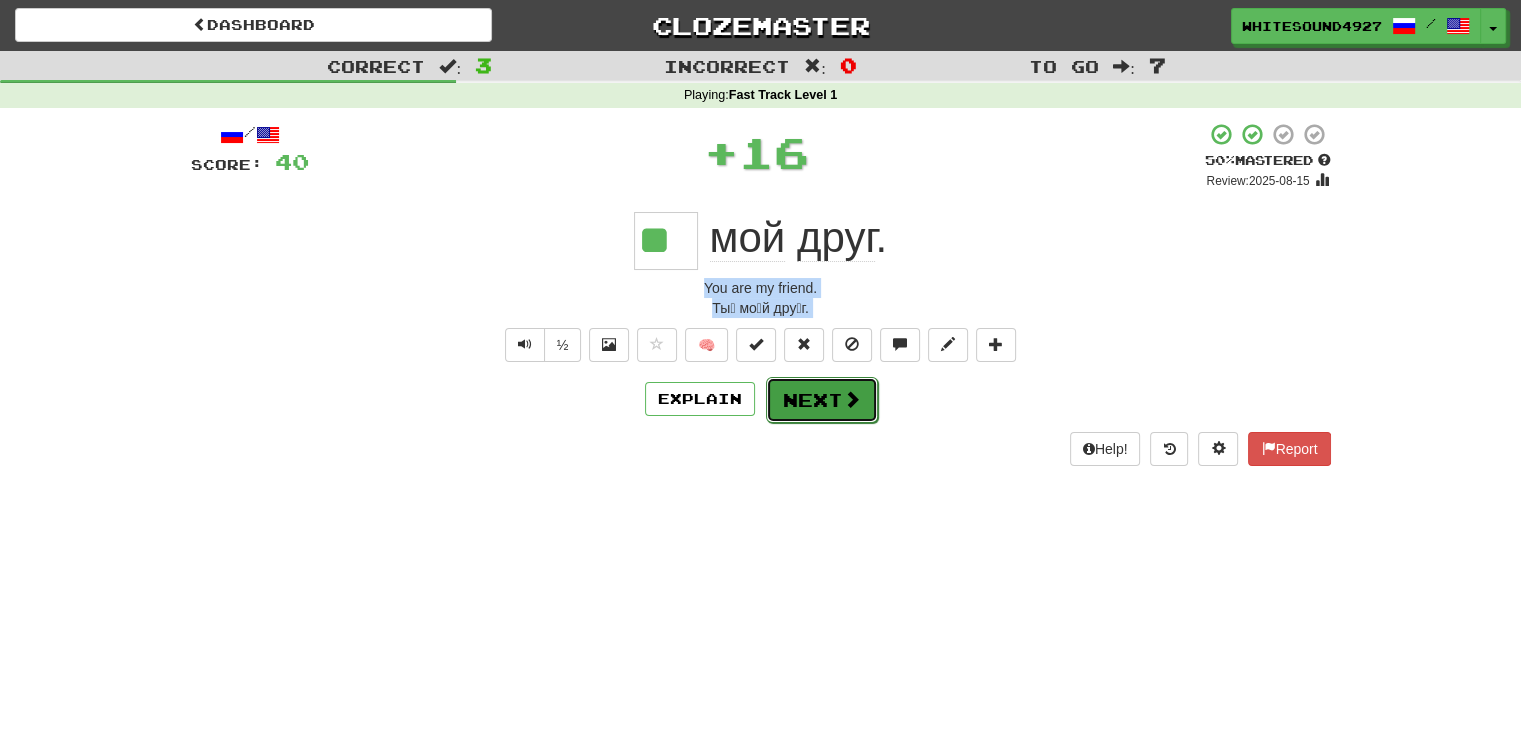 click on "Next" at bounding box center [822, 400] 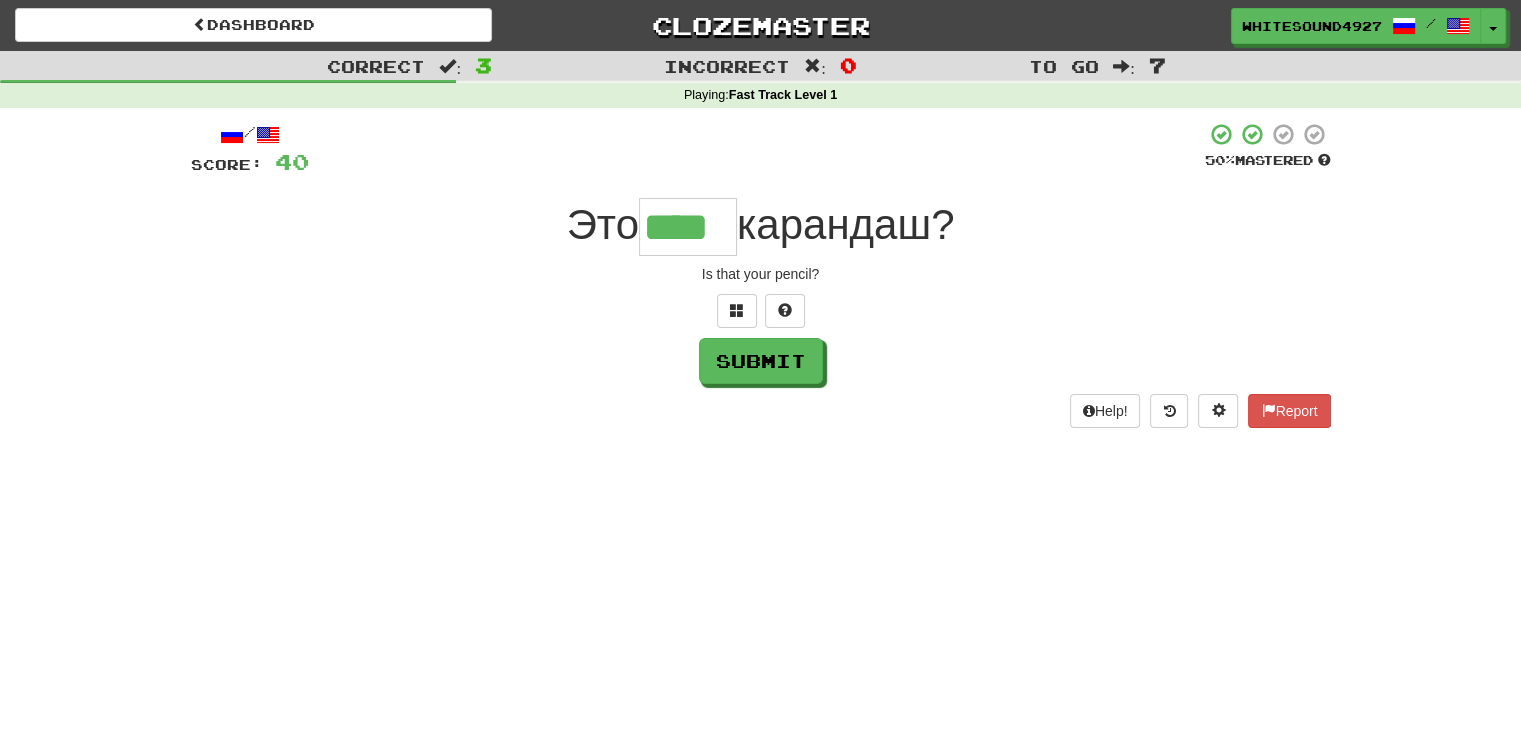 type on "****" 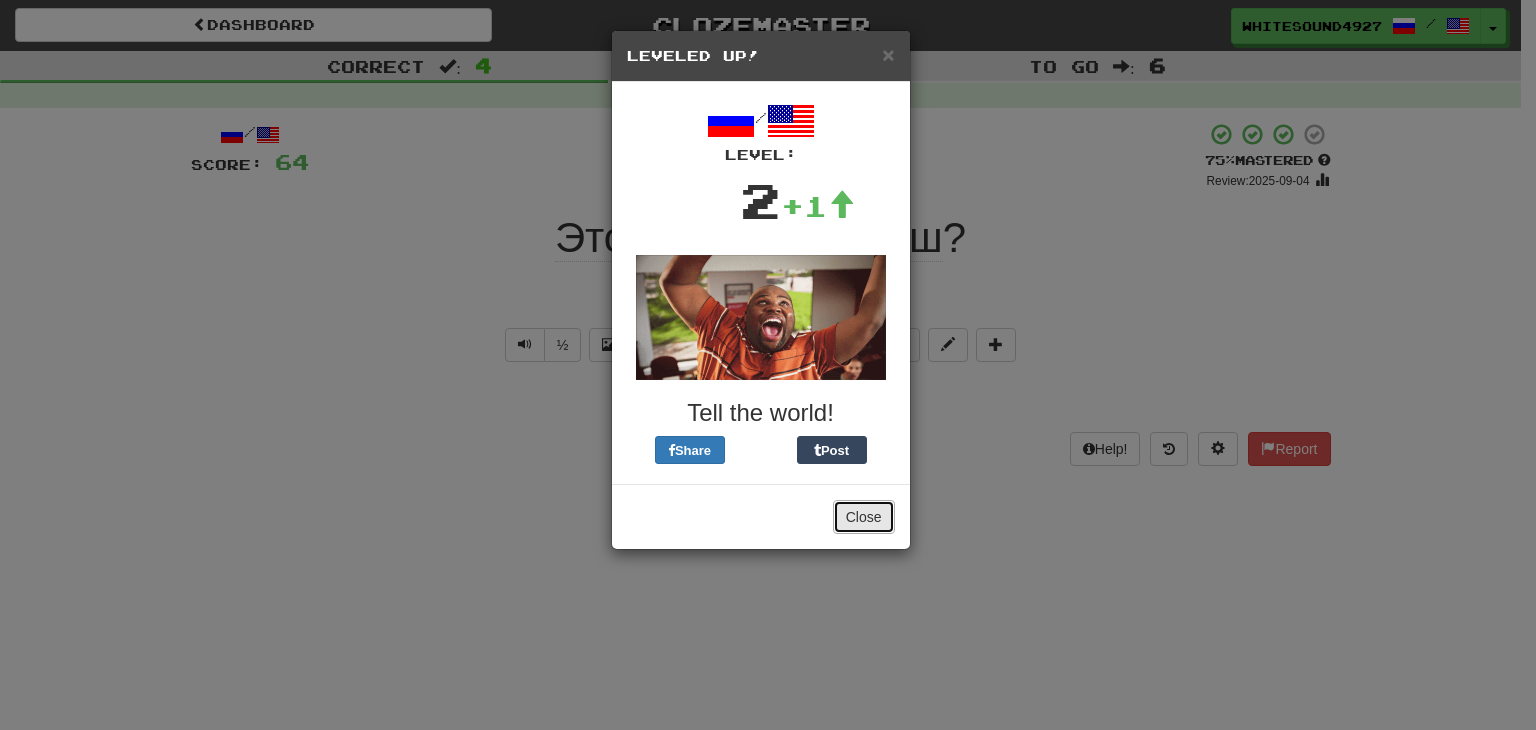 click on "Close" at bounding box center [864, 517] 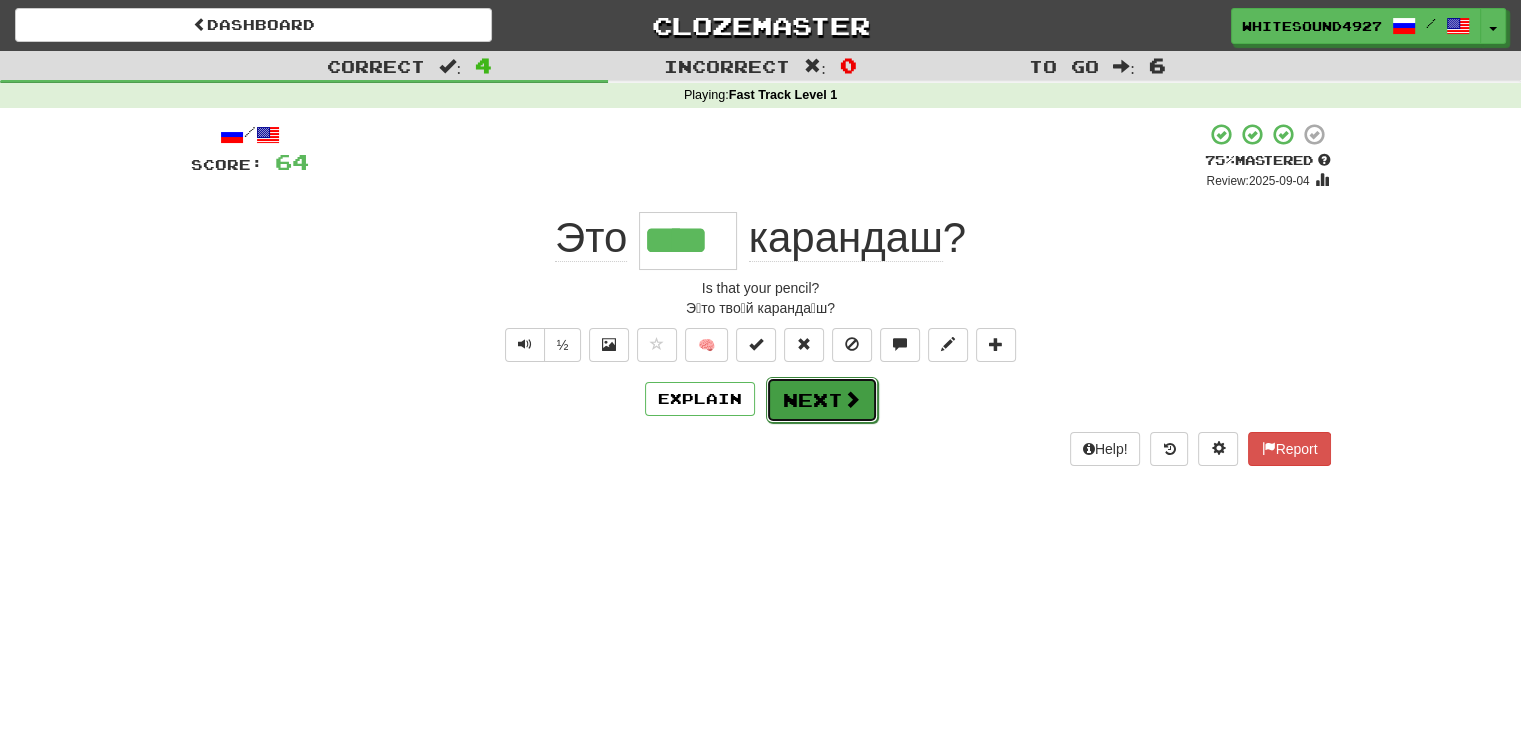click on "Next" at bounding box center [822, 400] 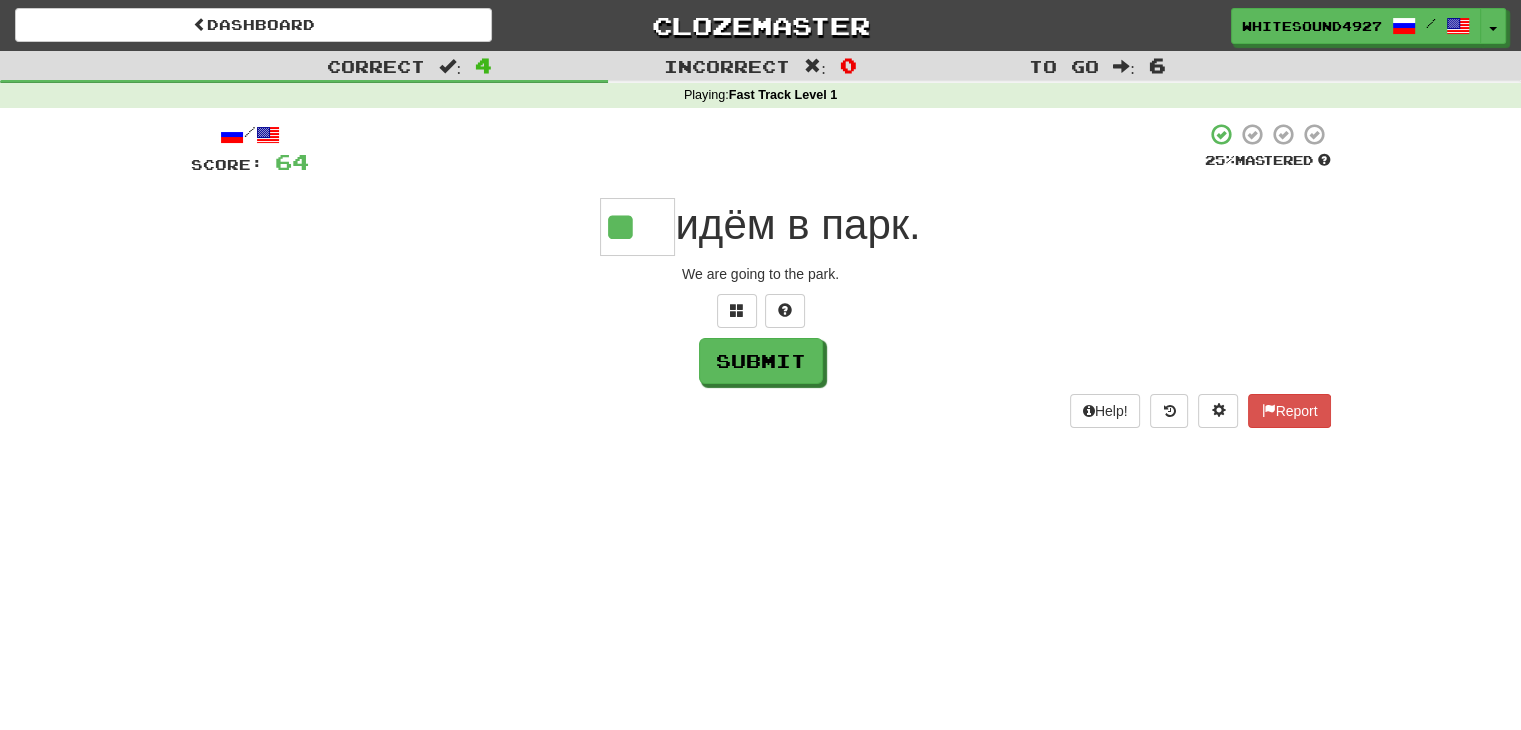 type on "**" 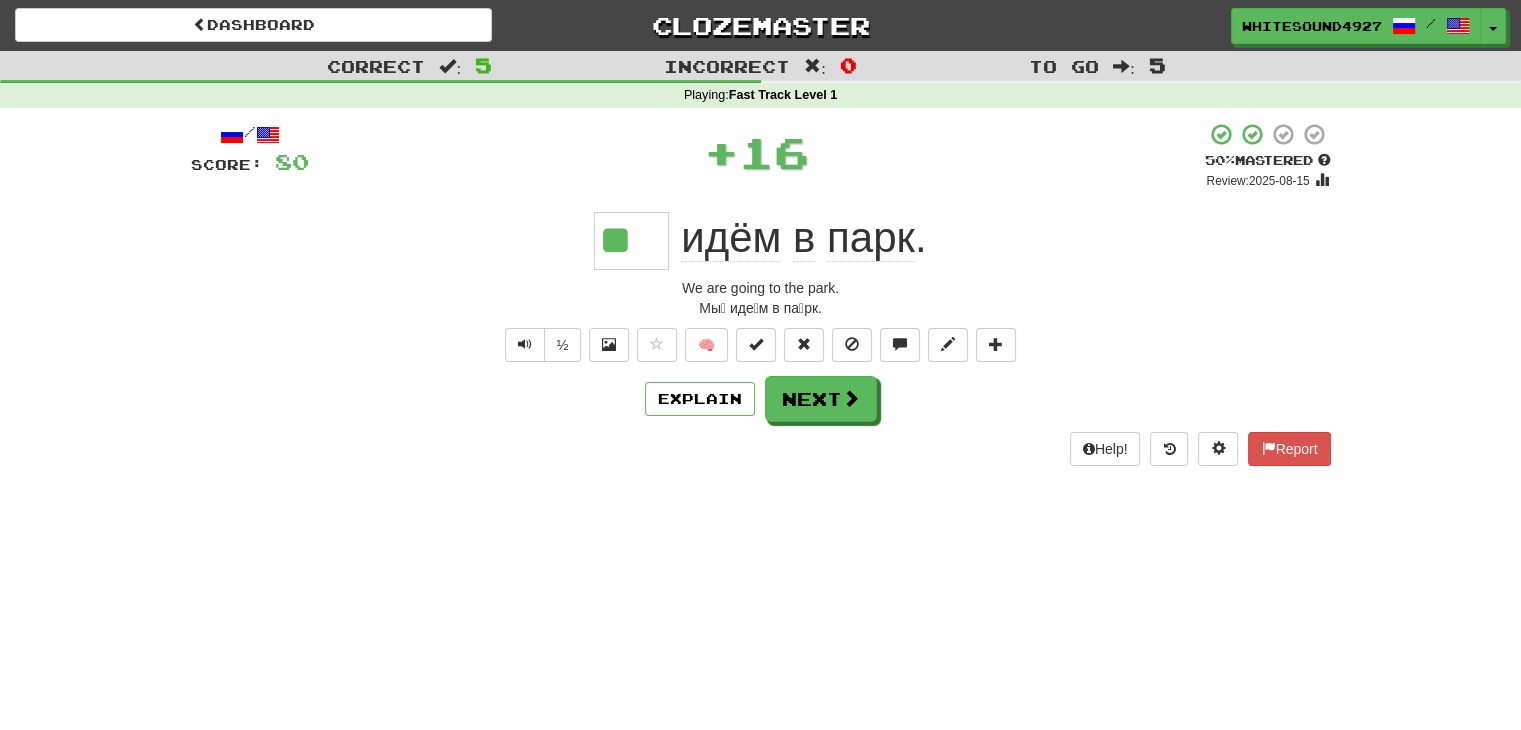 click on "Explain Next" at bounding box center (761, 399) 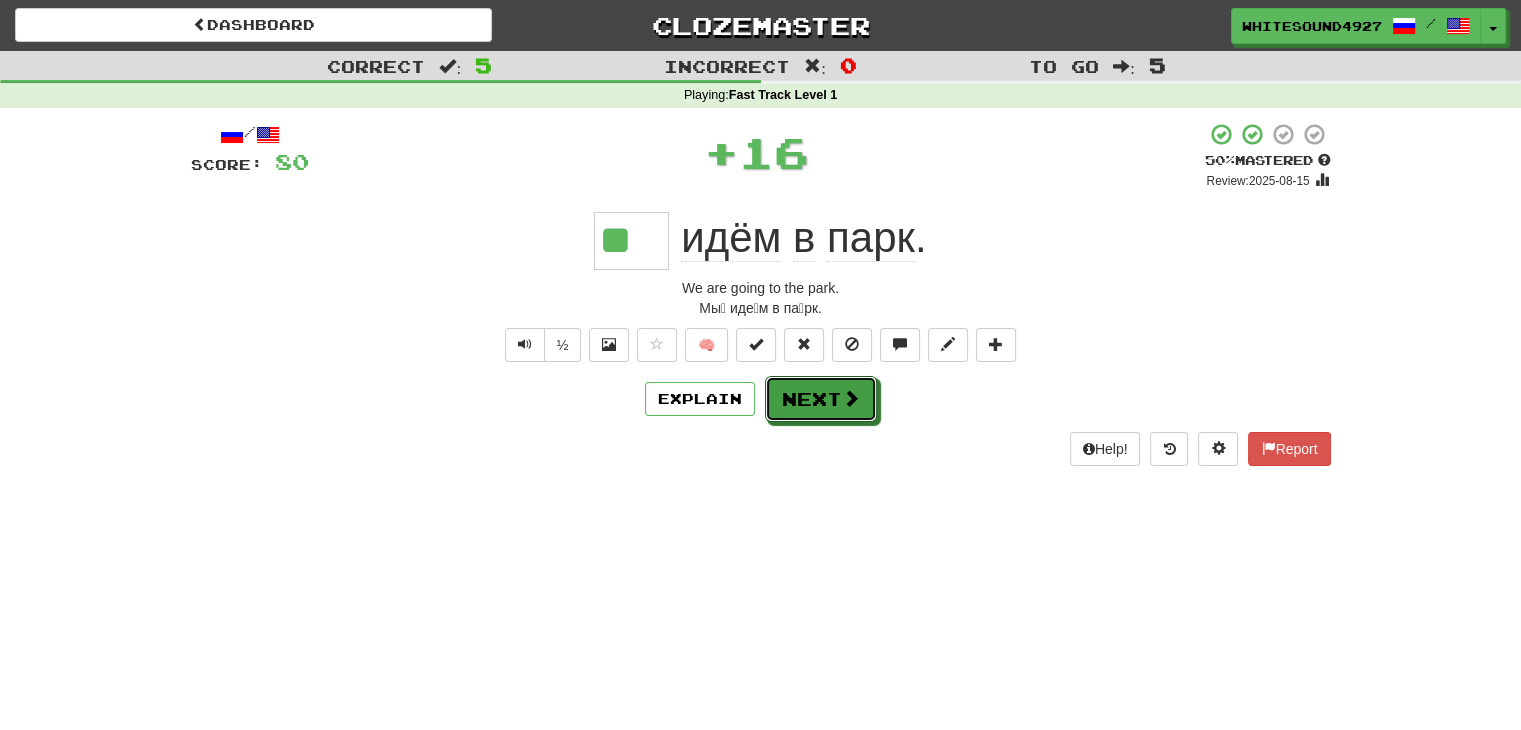 click at bounding box center [851, 398] 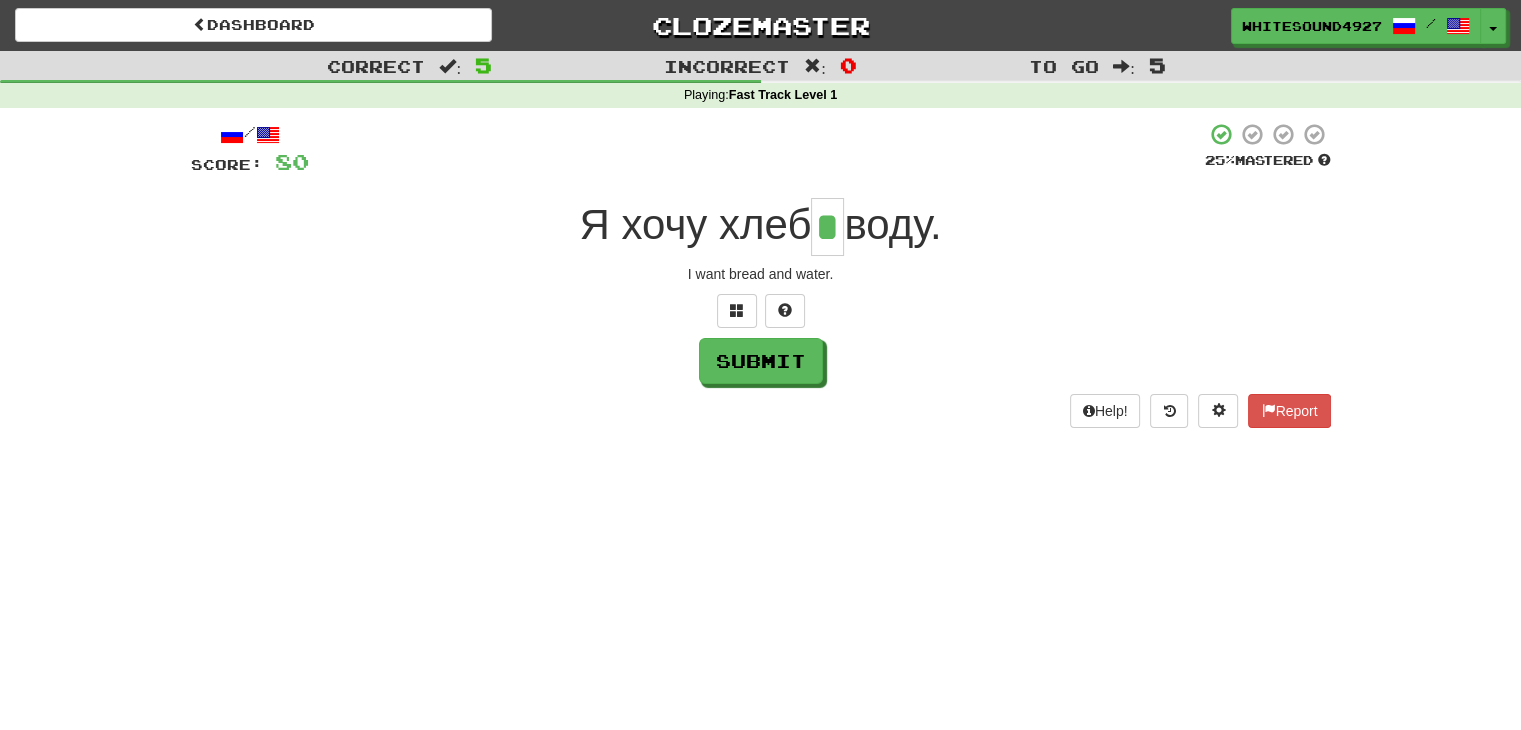 type on "*" 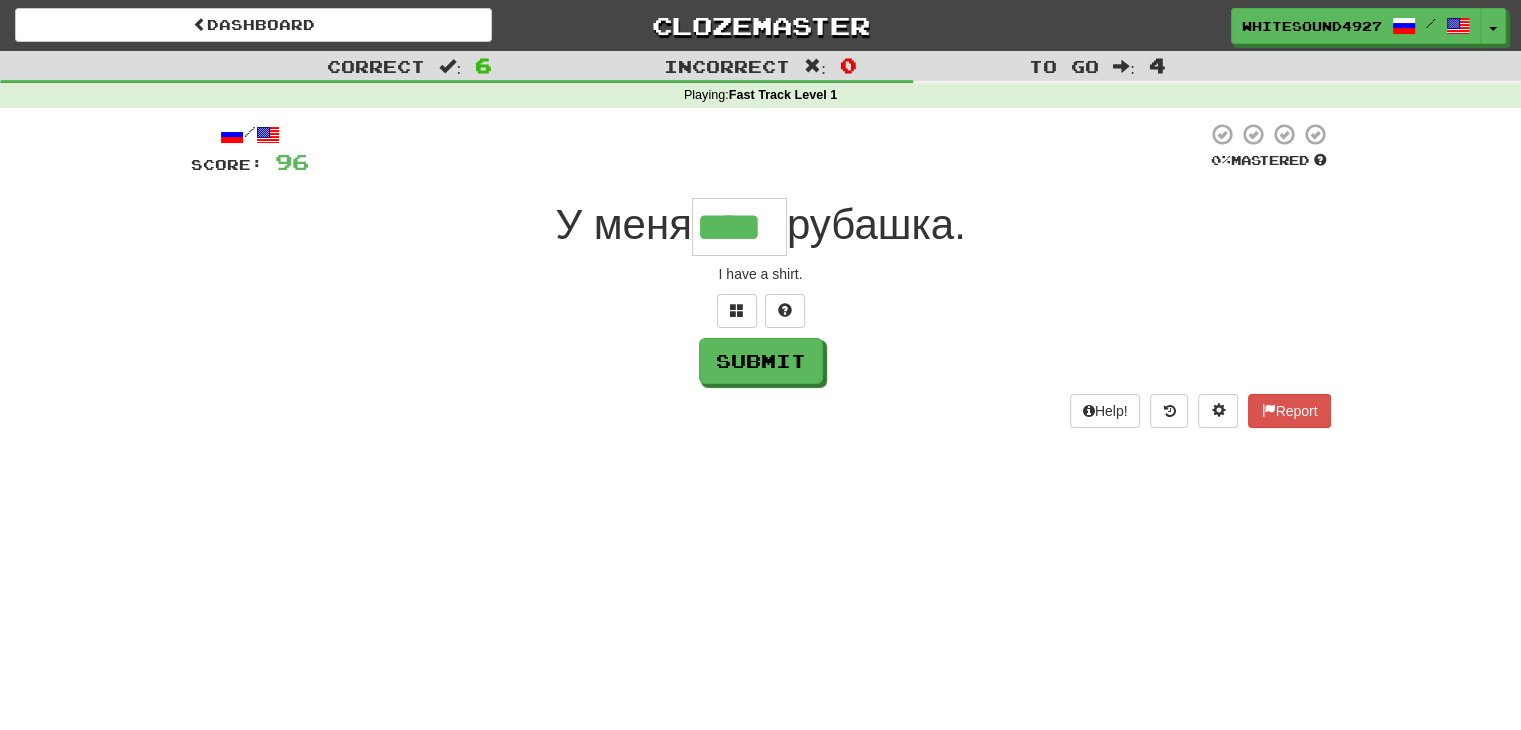 type on "****" 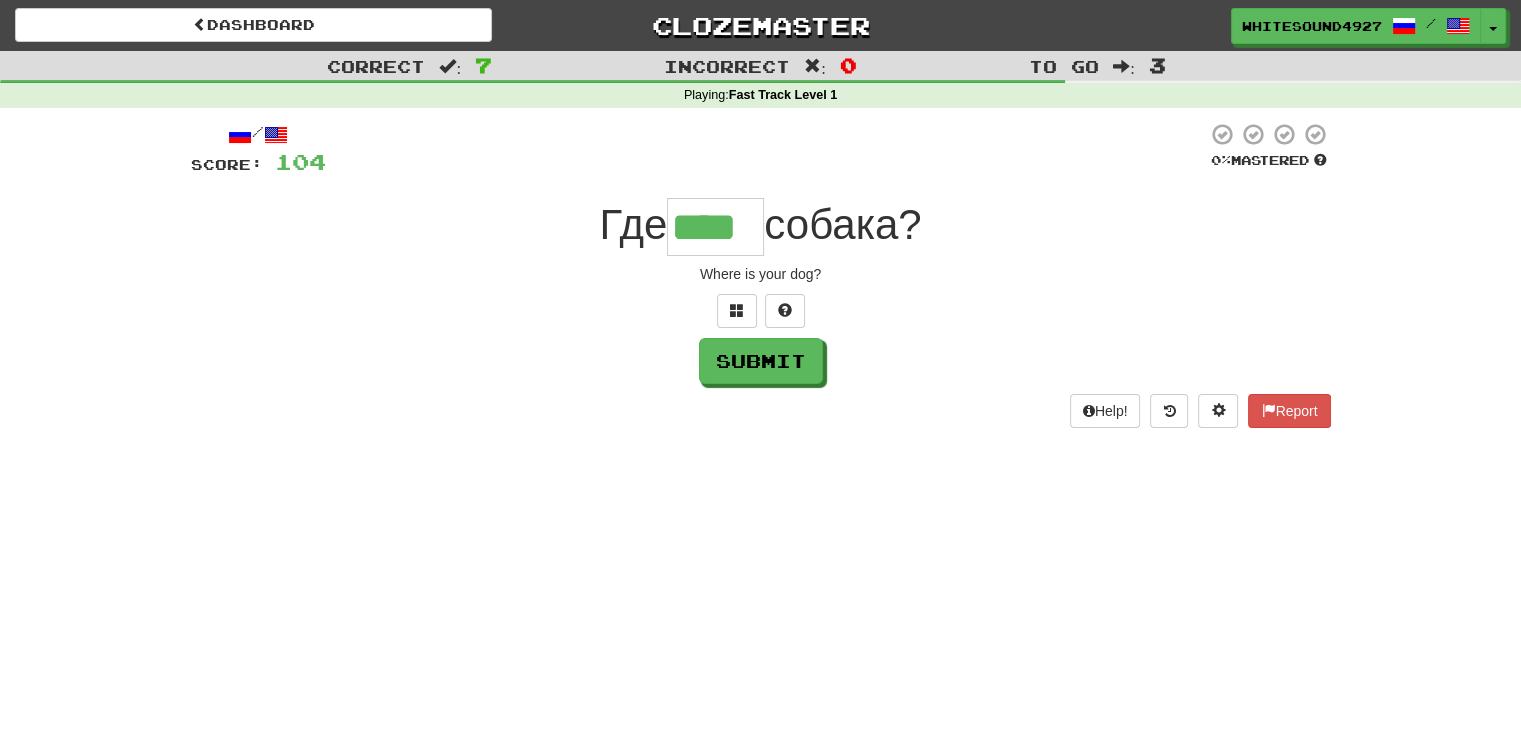 type on "****" 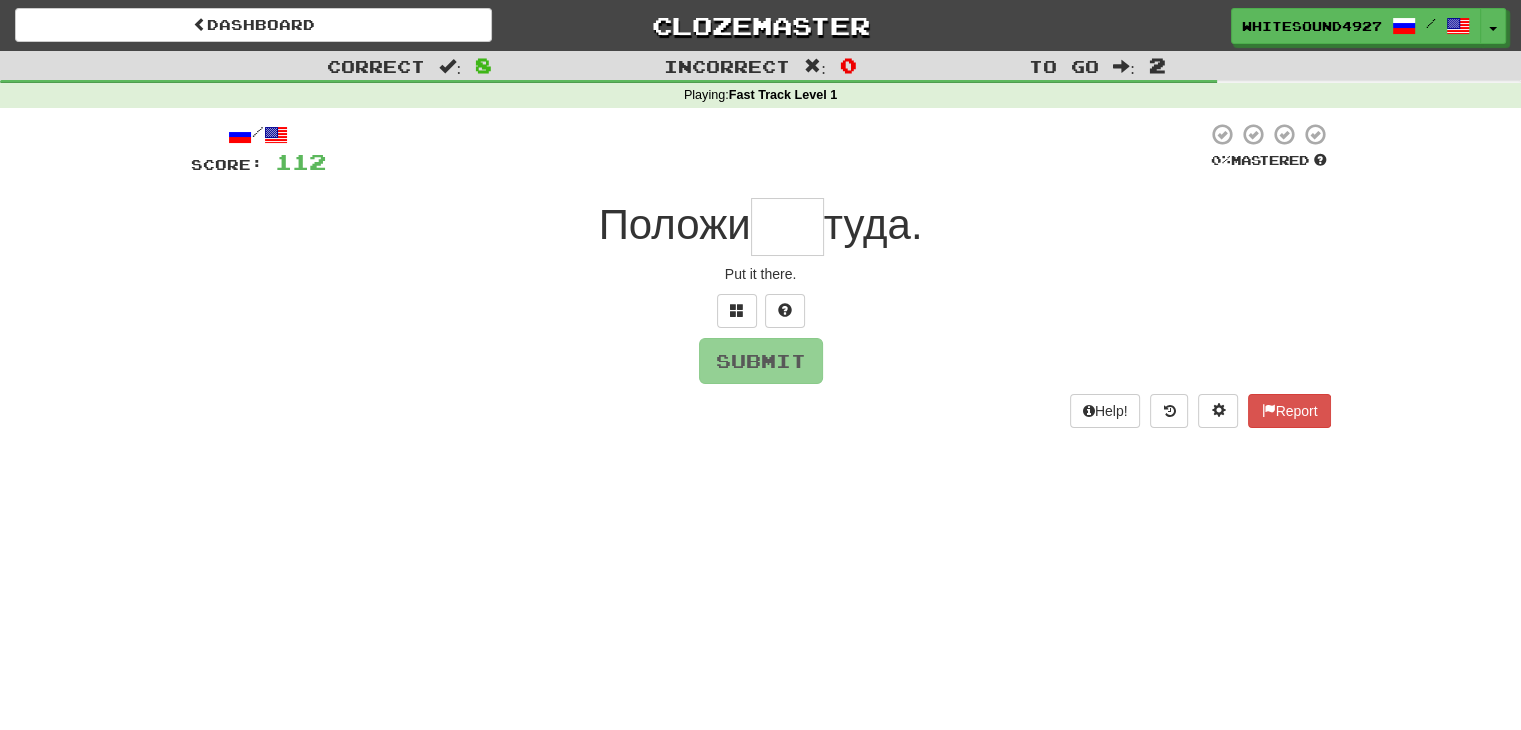 type on "*" 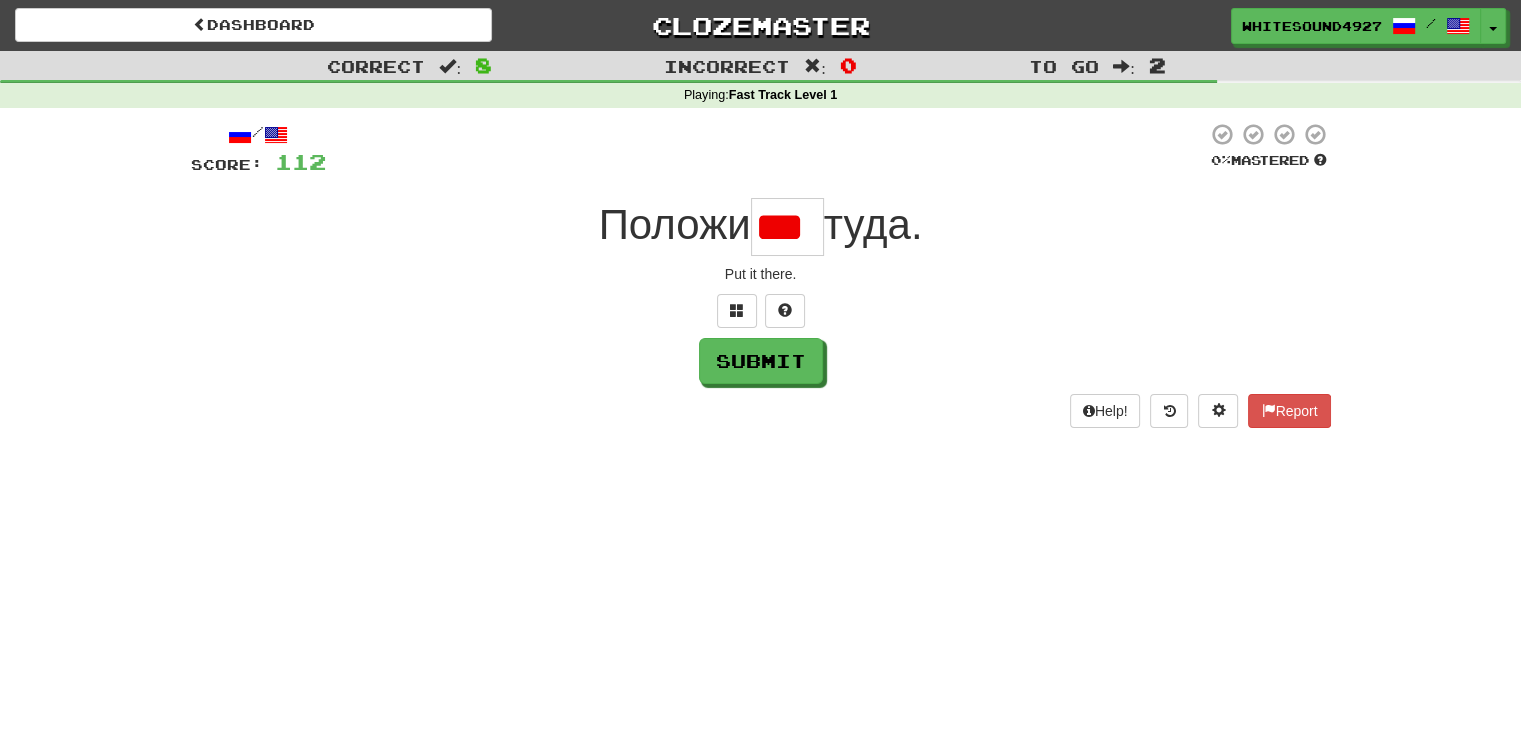 scroll, scrollTop: 0, scrollLeft: 0, axis: both 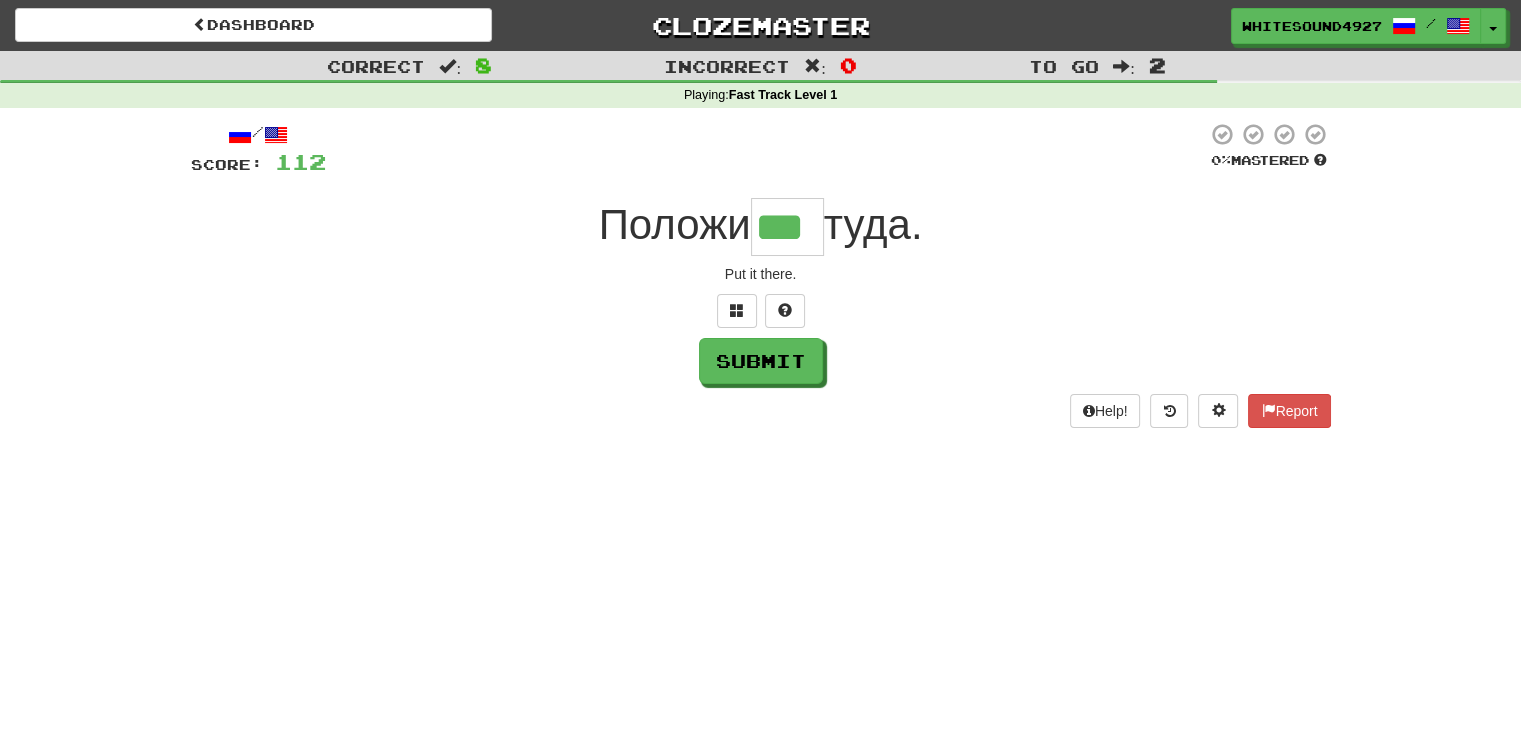 type on "***" 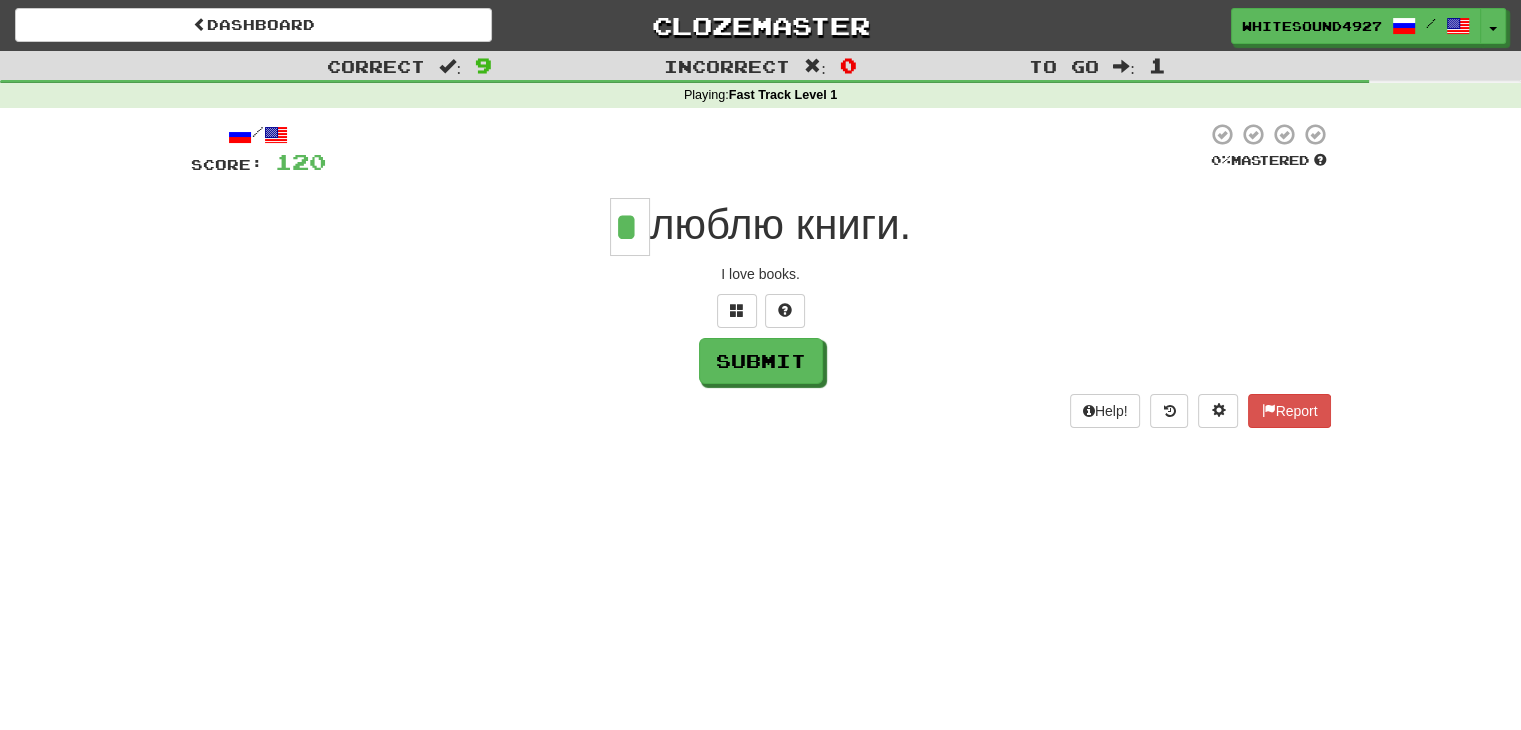 type on "*" 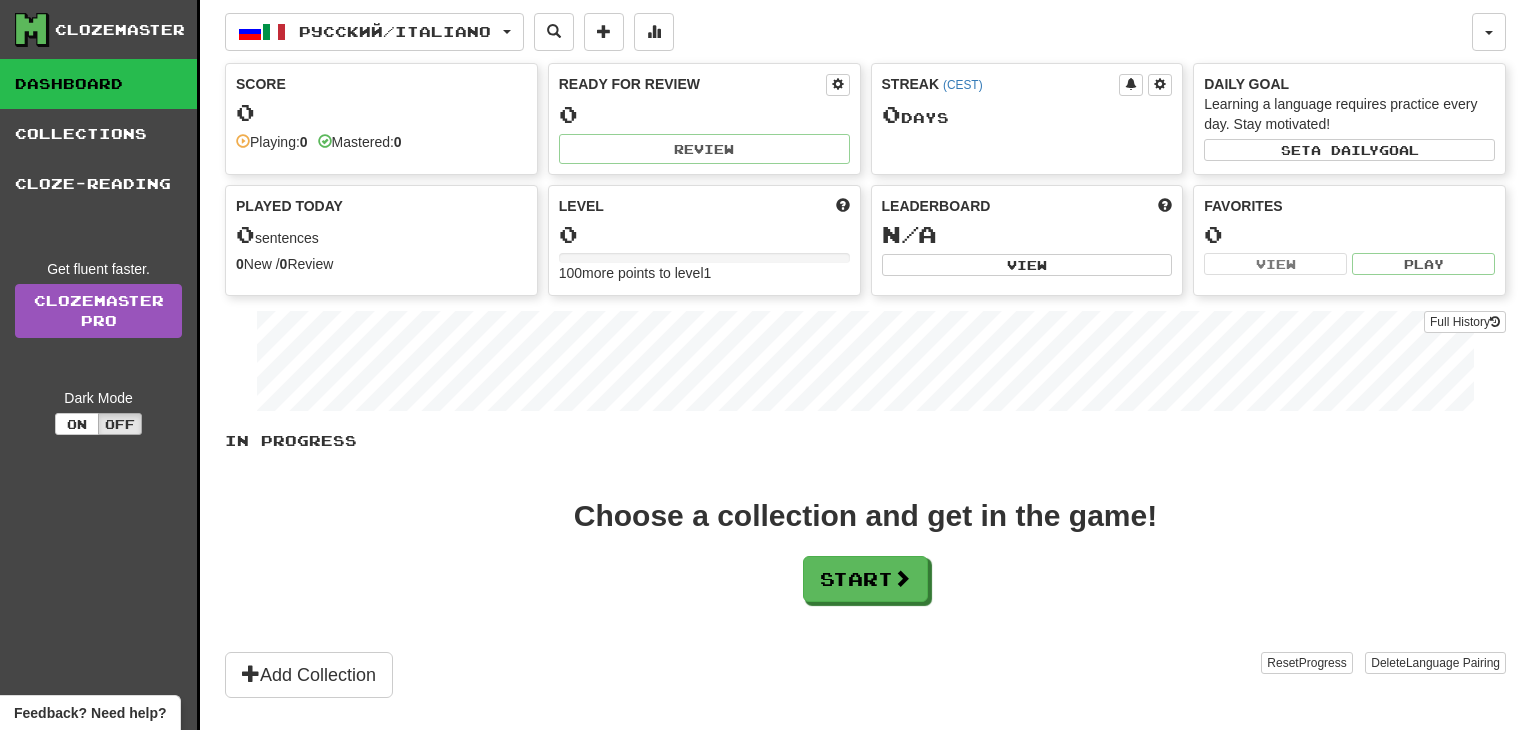 scroll, scrollTop: 0, scrollLeft: 0, axis: both 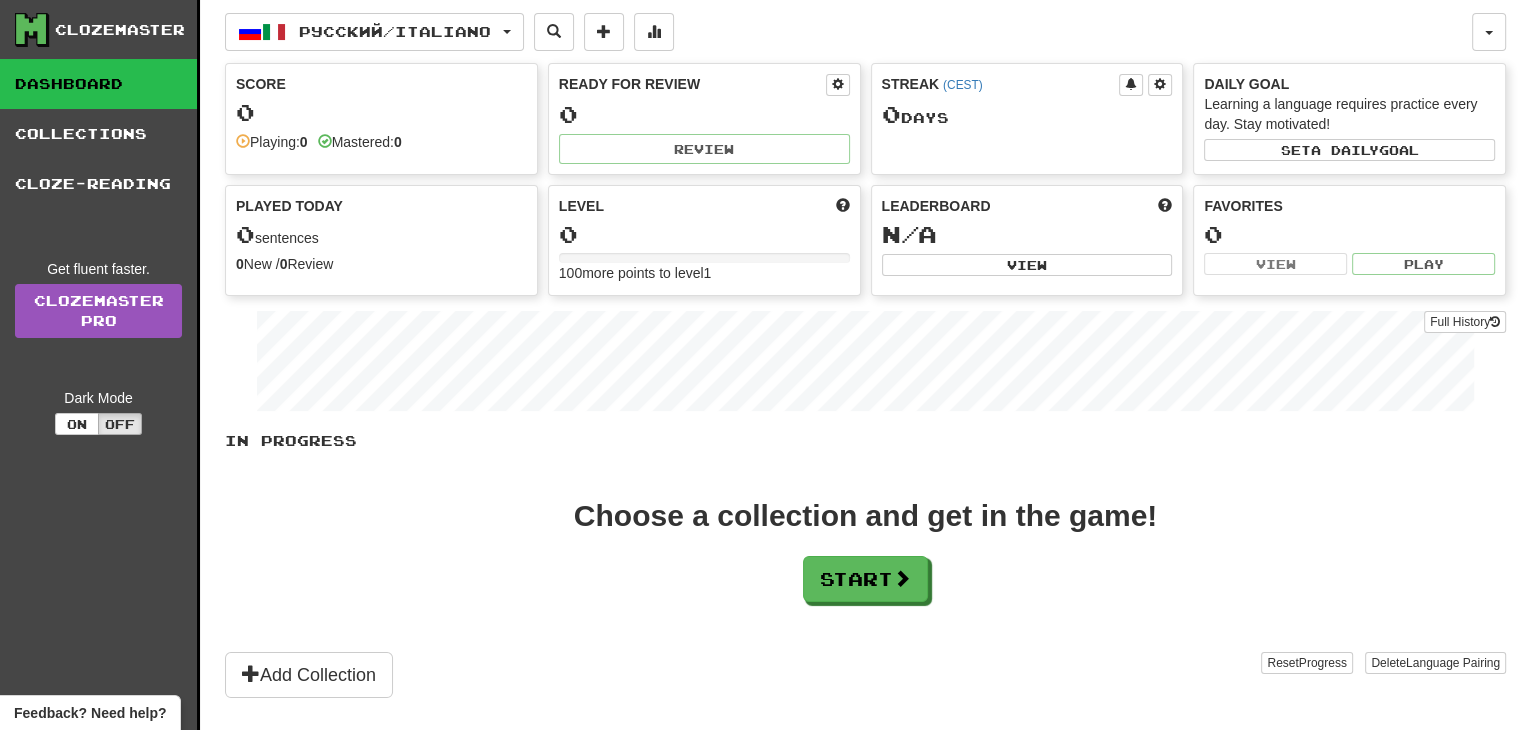 click on "Choose a collection and get in the game! Start" at bounding box center [865, 551] 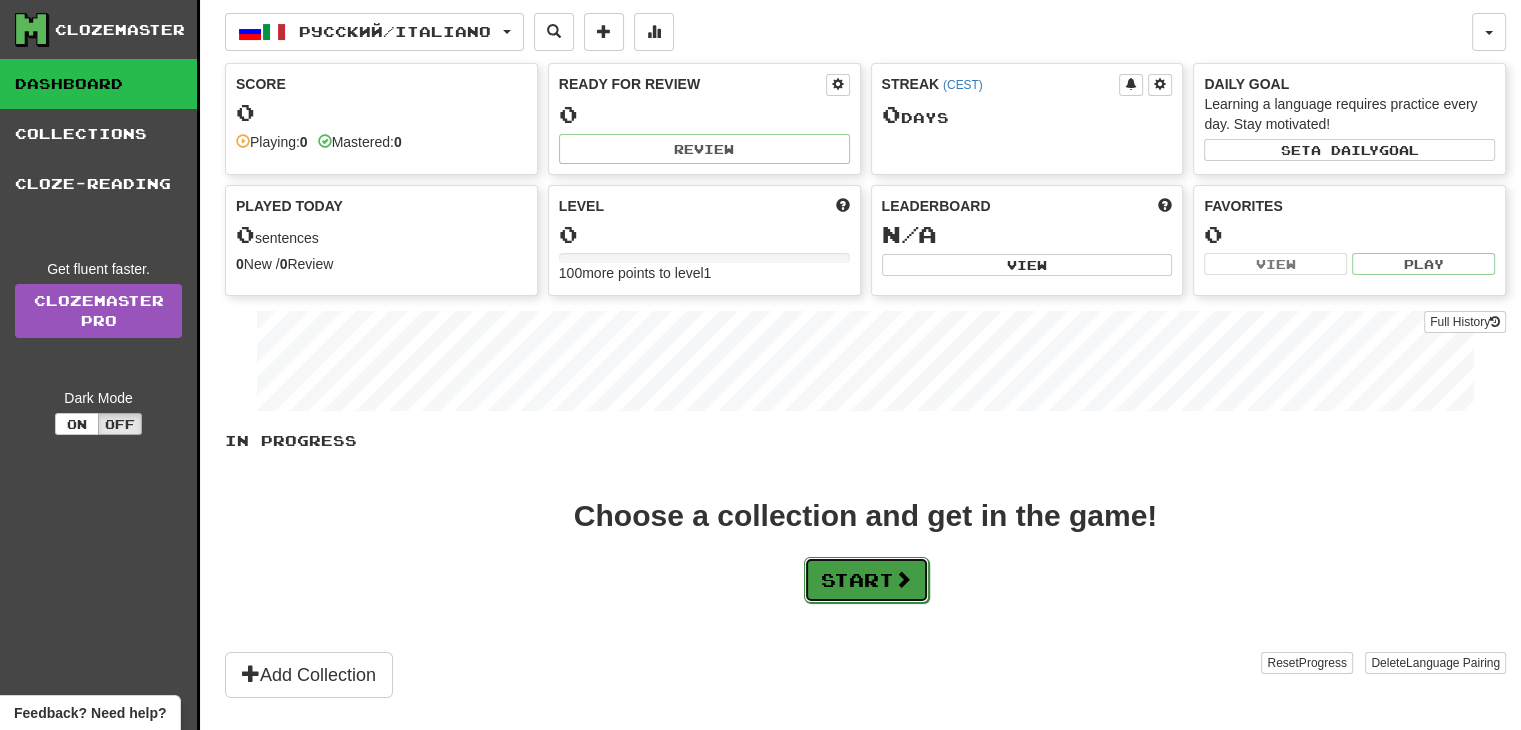 click on "Start" at bounding box center (866, 580) 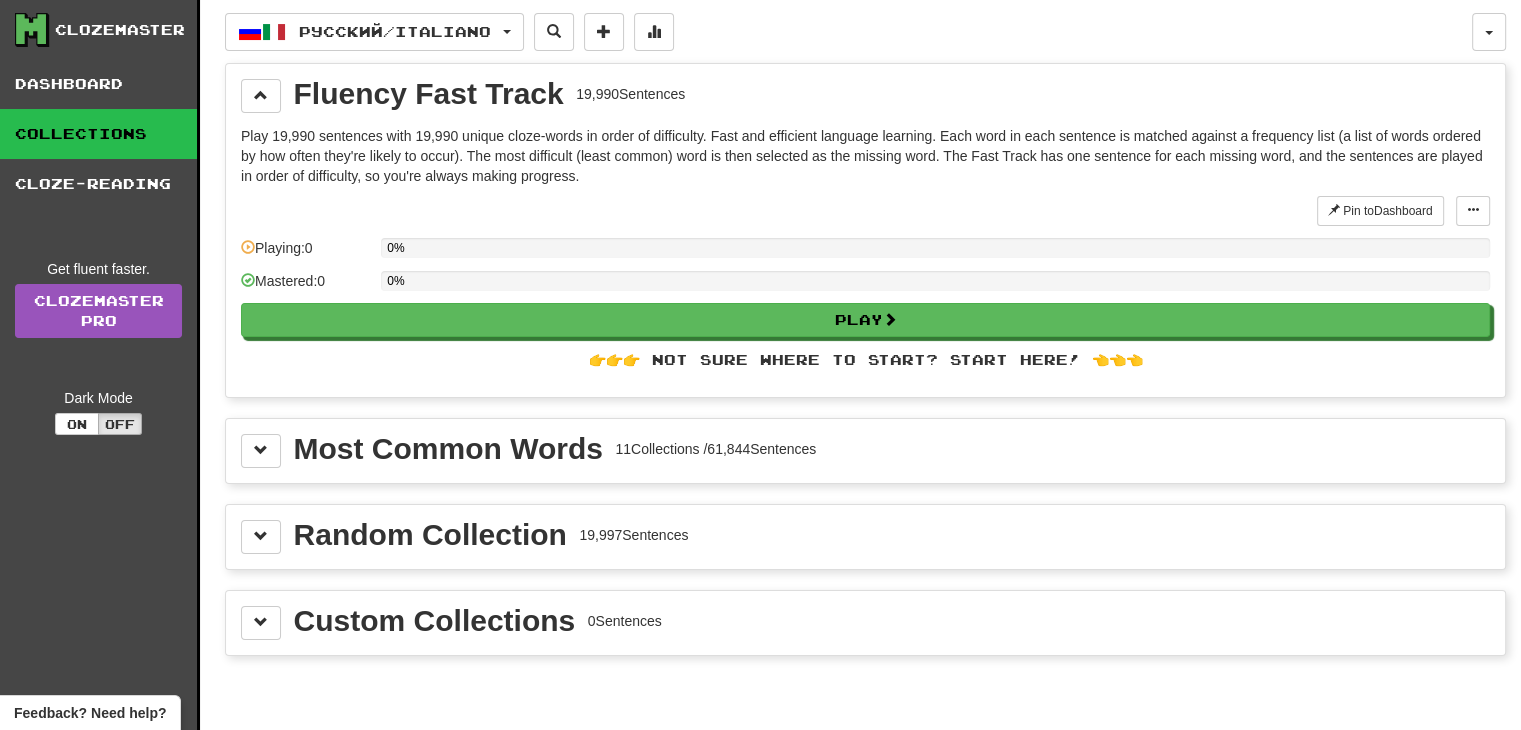 scroll, scrollTop: 100, scrollLeft: 0, axis: vertical 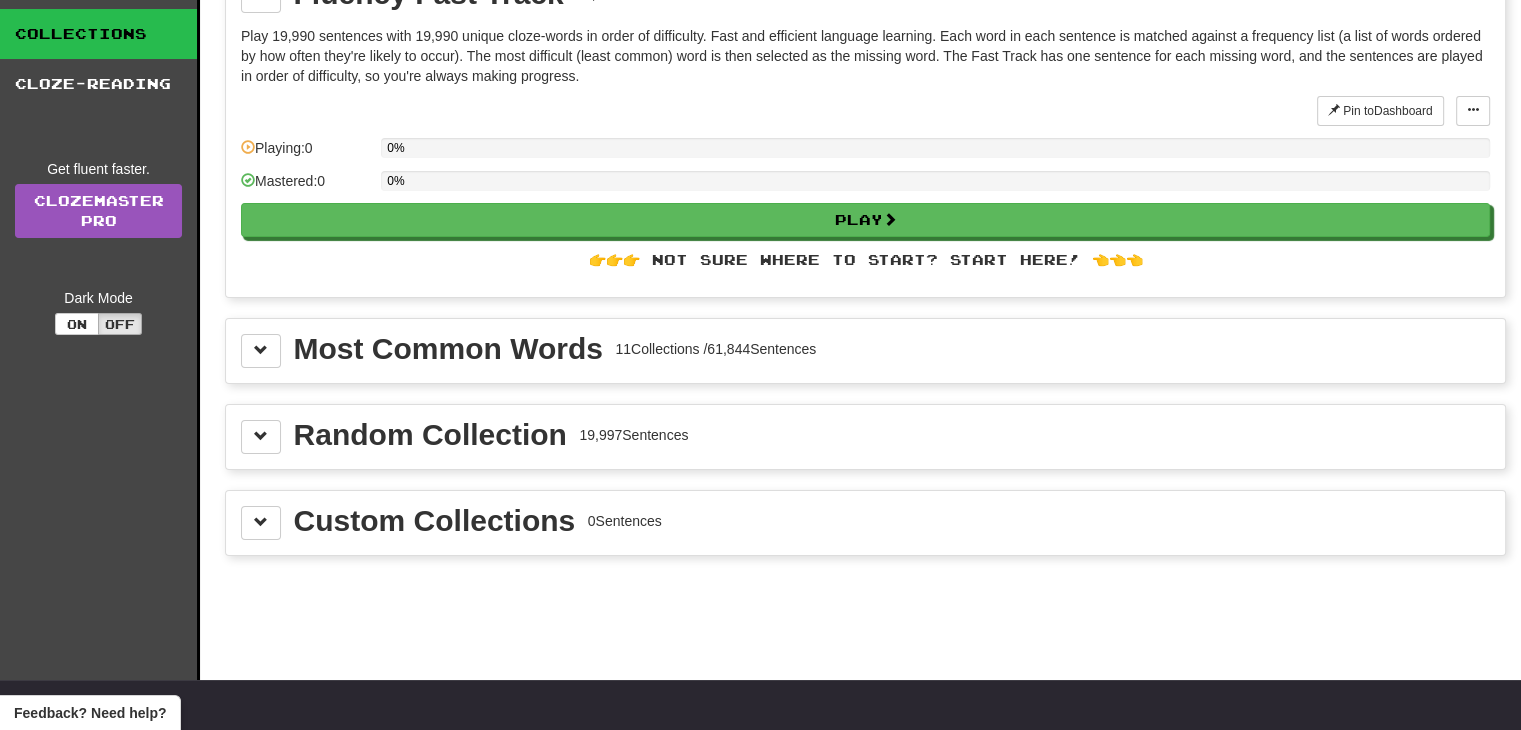 click on "Most Common Words" at bounding box center (448, 349) 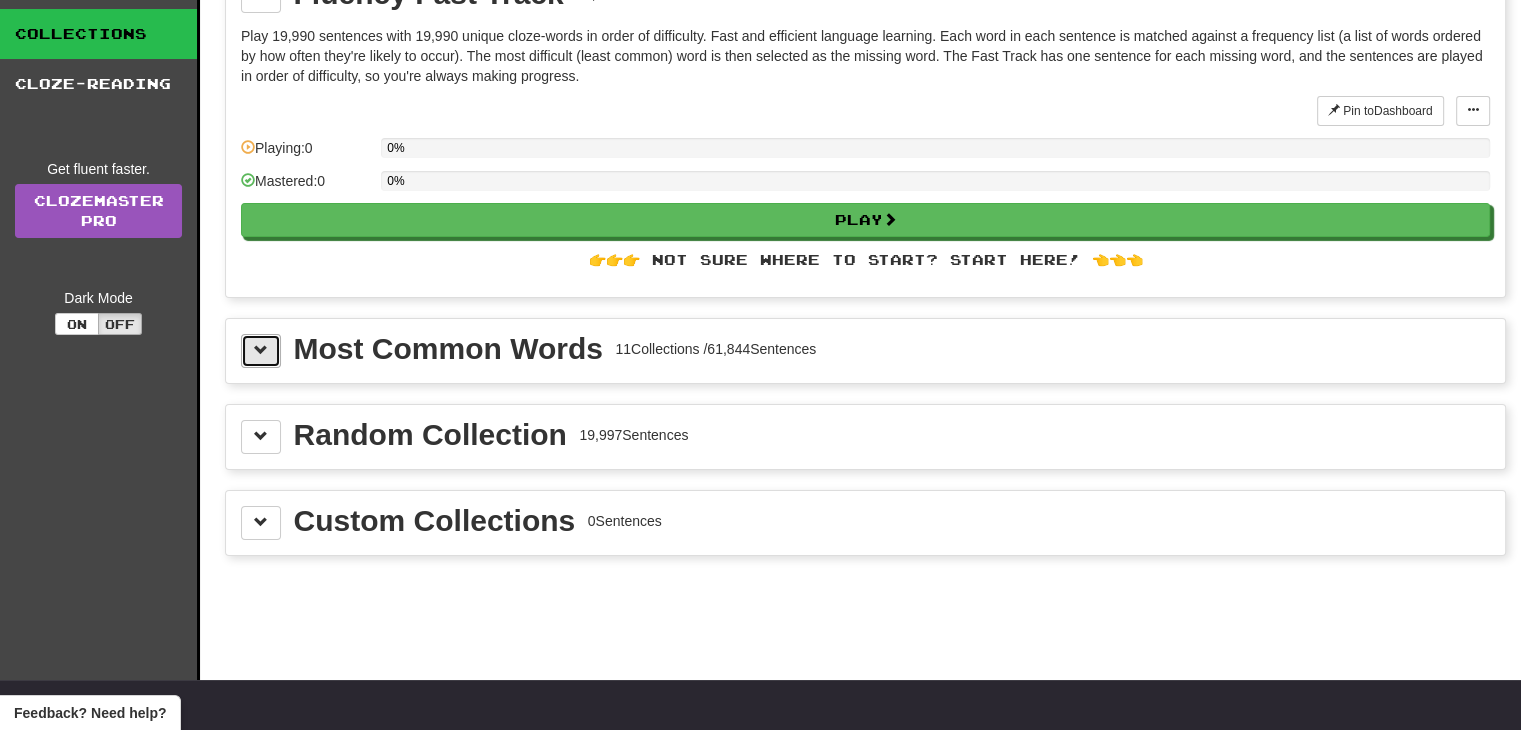 click at bounding box center [261, 350] 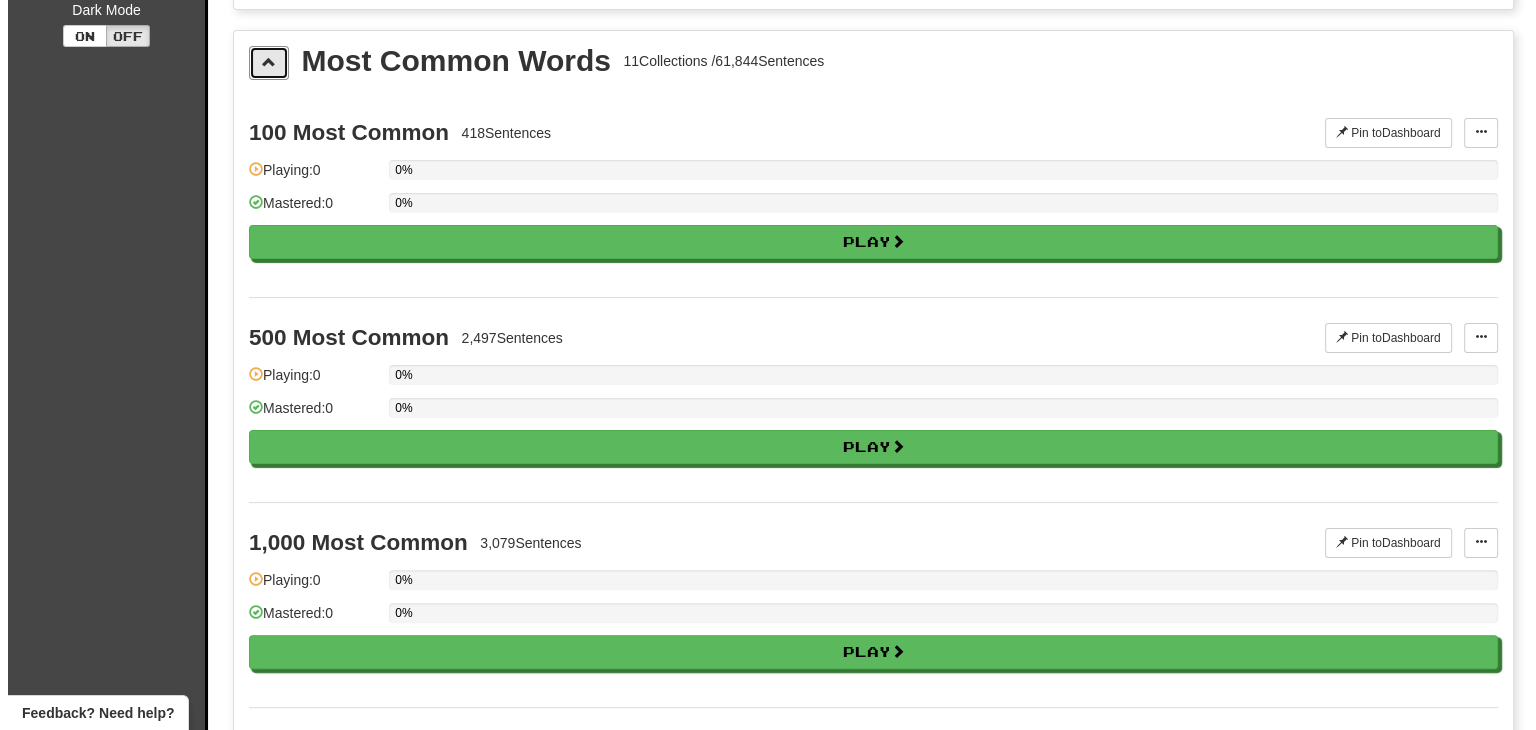 scroll, scrollTop: 400, scrollLeft: 0, axis: vertical 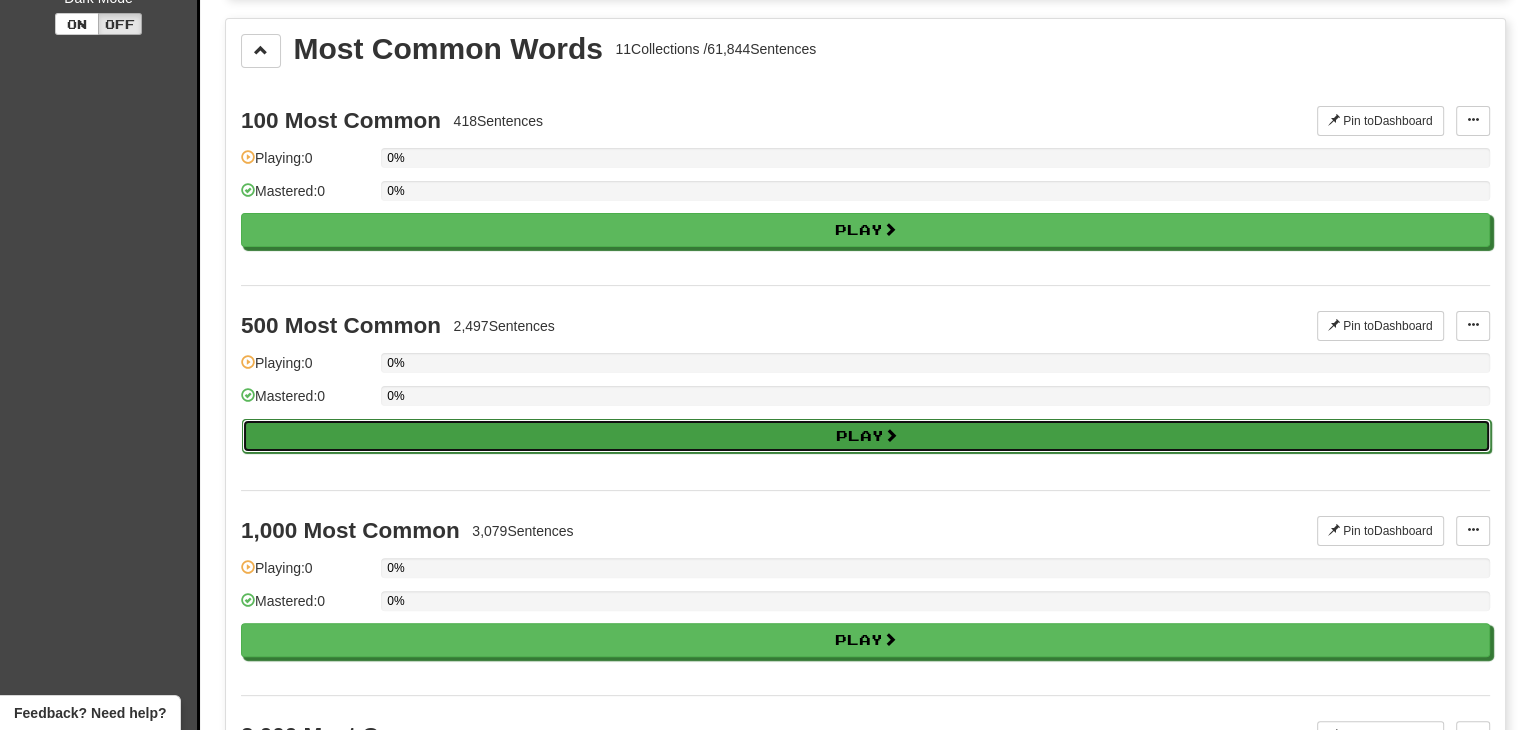 click on "Play" at bounding box center (866, 436) 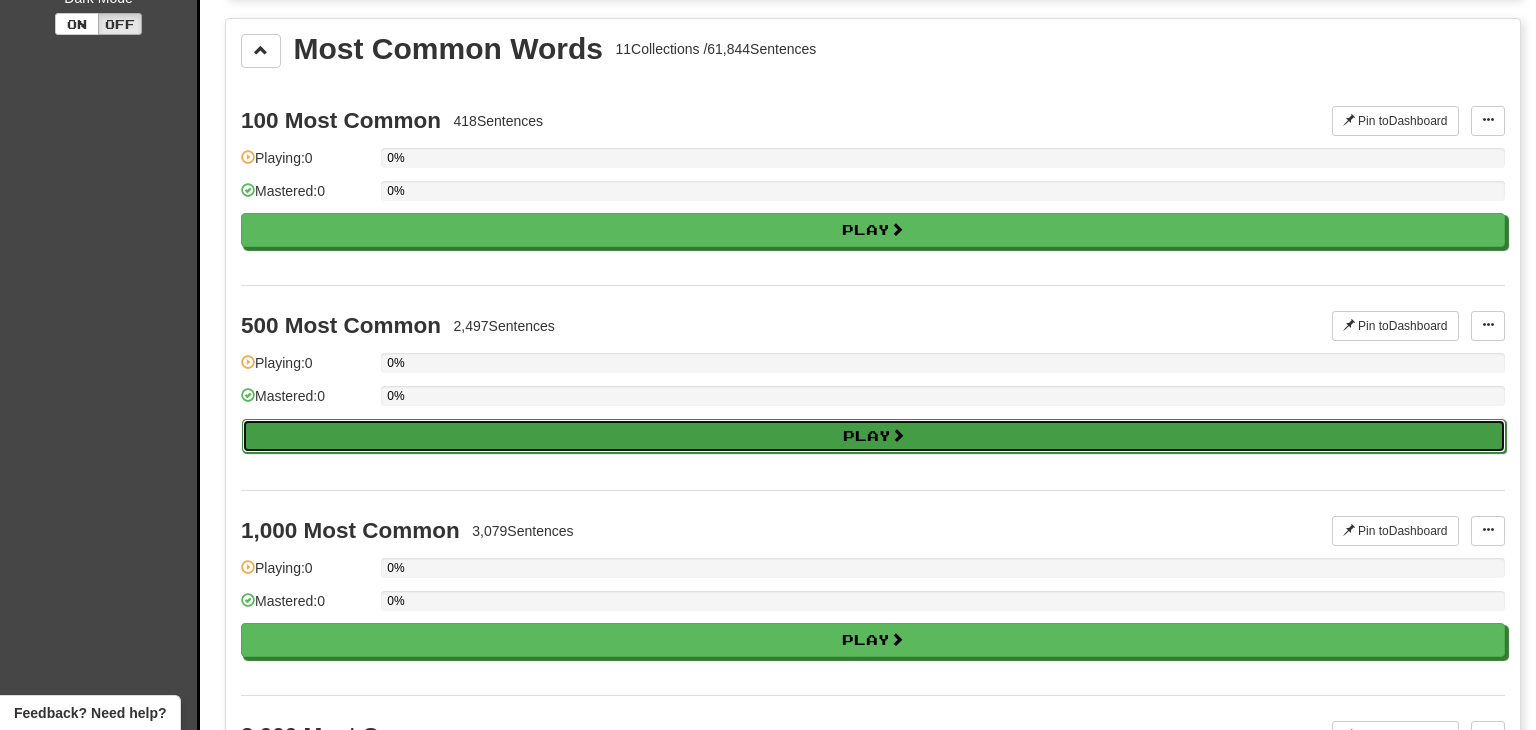 select on "**" 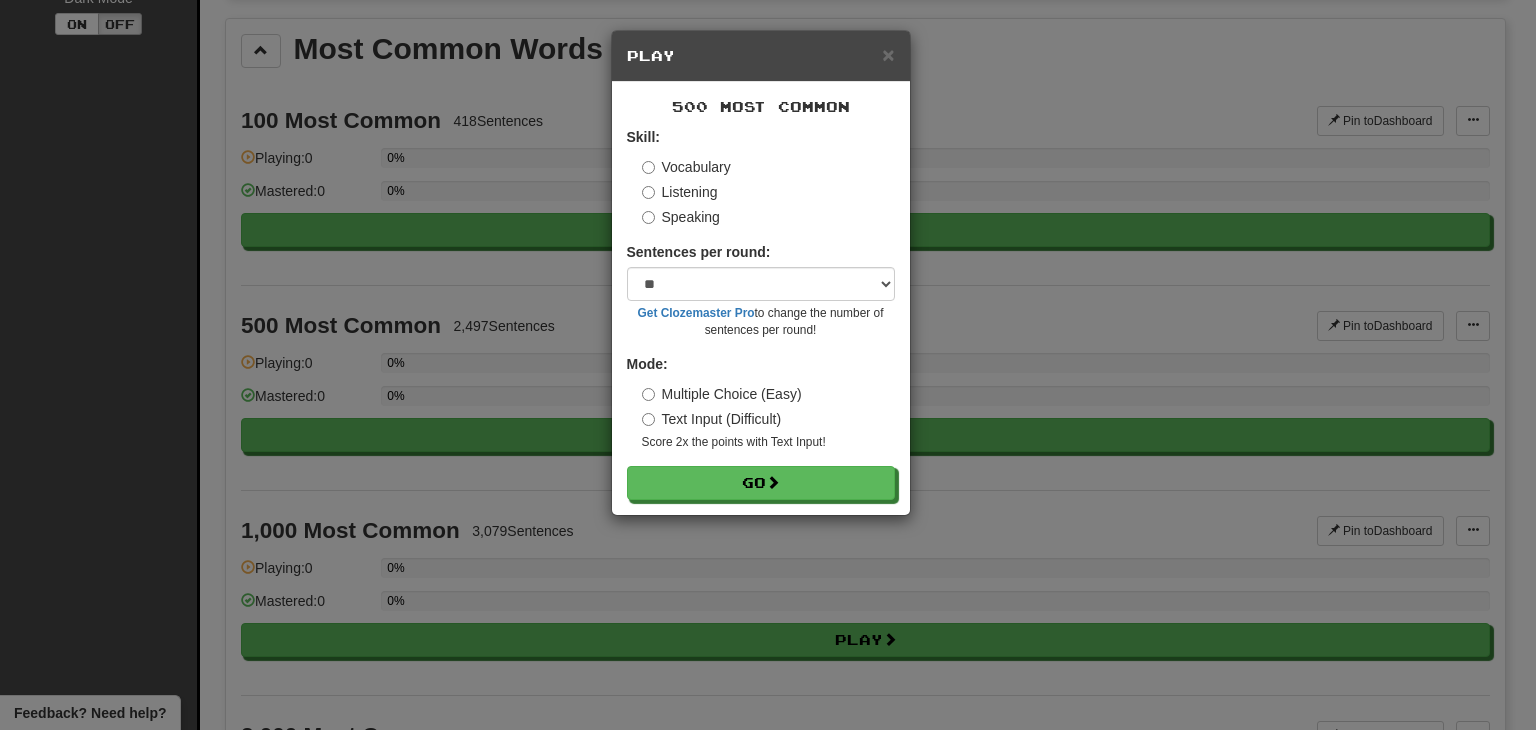 click on "× Play 500 Most Common Skill: Vocabulary Listening Speaking Sentences per round: * ** ** ** ** ** *** ******** Get Clozemaster Pro  to change the number of sentences per round! Mode: Multiple Choice (Easy) Text Input (Difficult) Score 2x the points with Text Input ! Go" at bounding box center [768, 365] 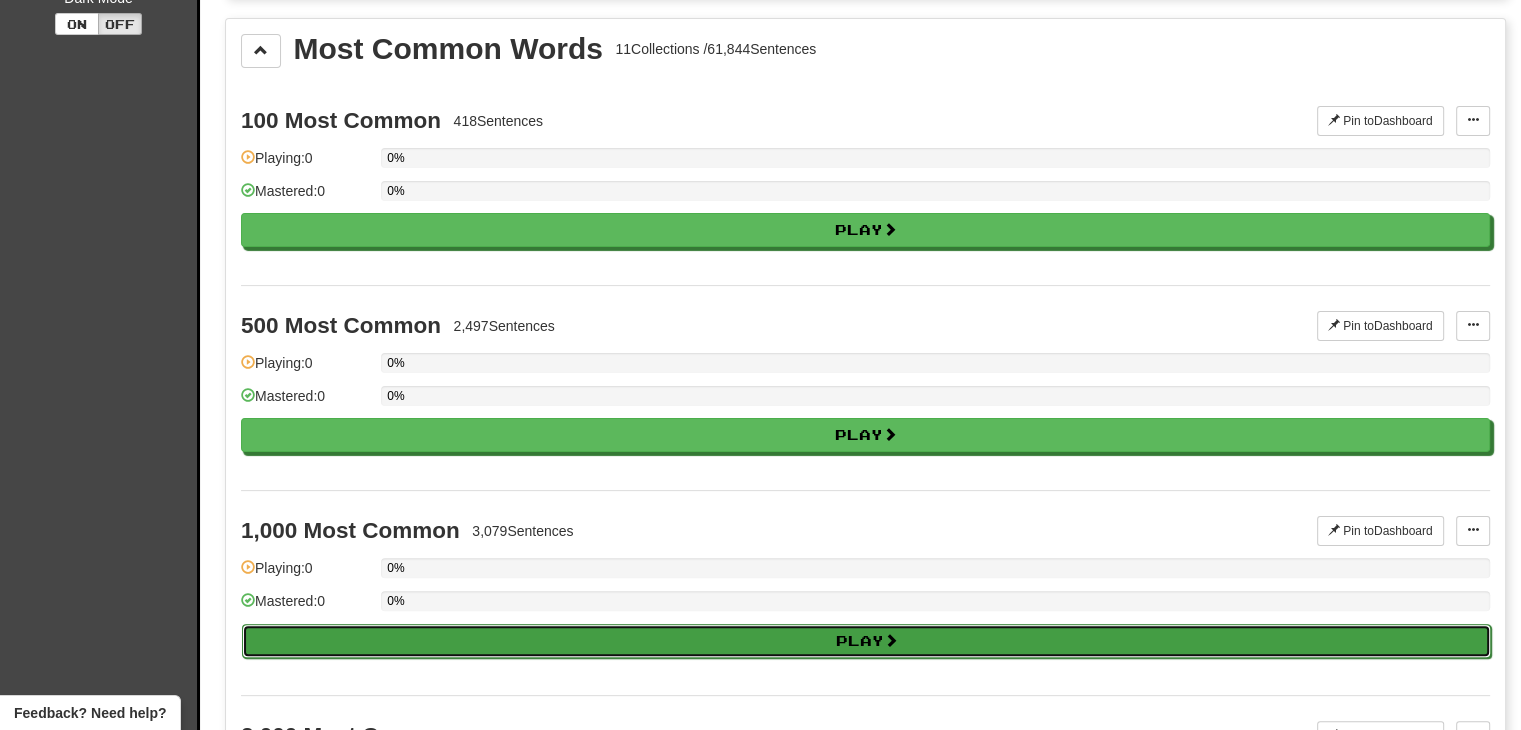 click on "Play" at bounding box center [866, 641] 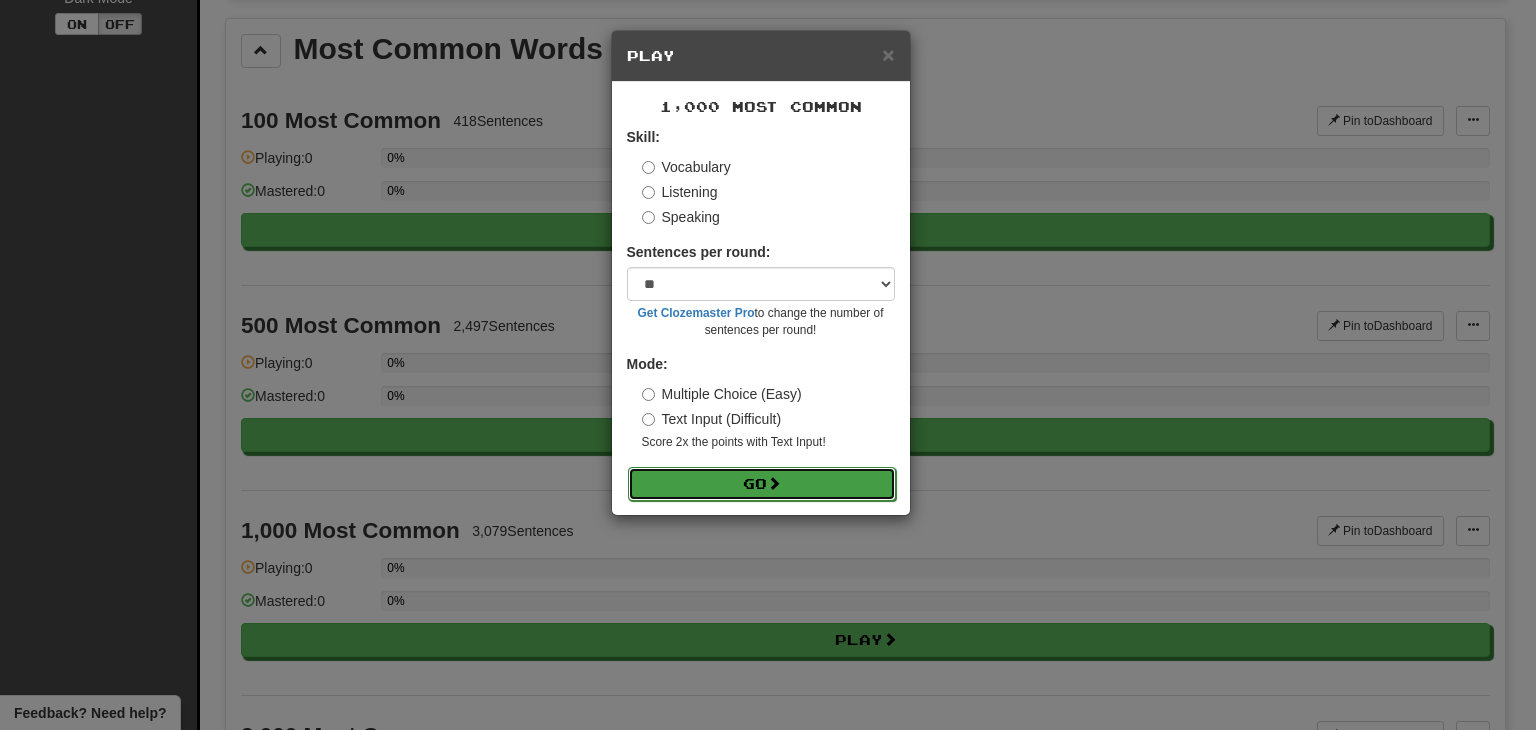 click on "Go" at bounding box center (762, 484) 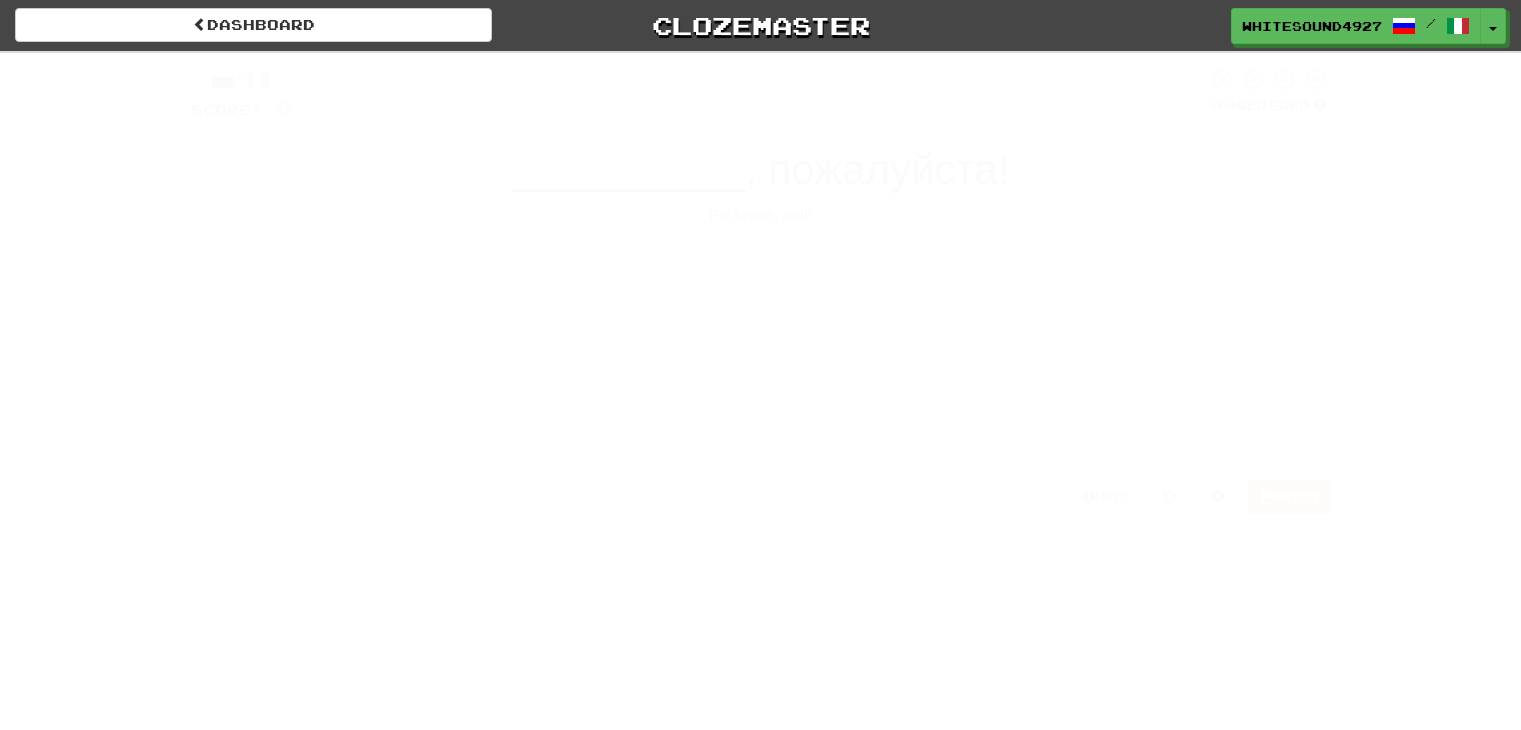 scroll, scrollTop: 0, scrollLeft: 0, axis: both 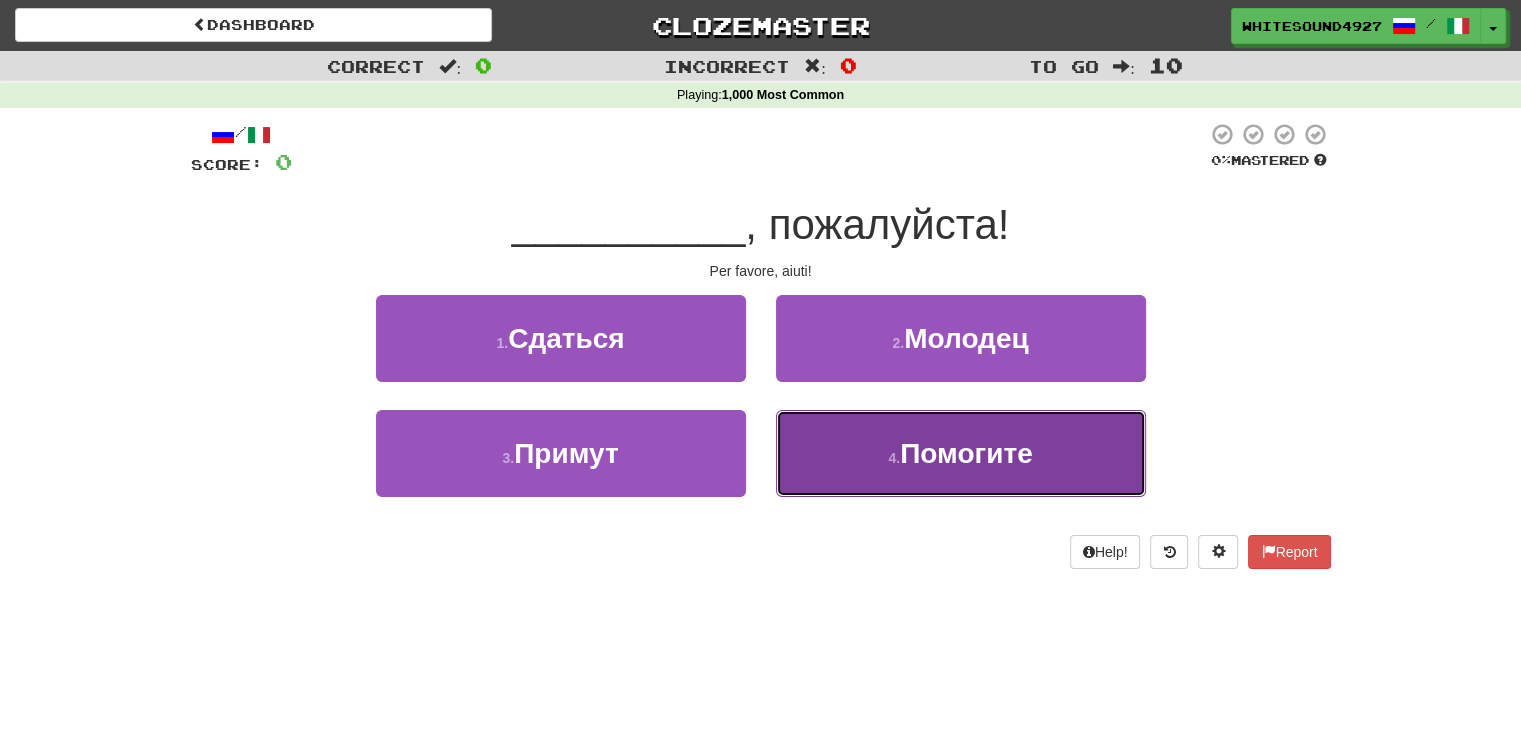 click on "4 .  Помогите" at bounding box center [961, 453] 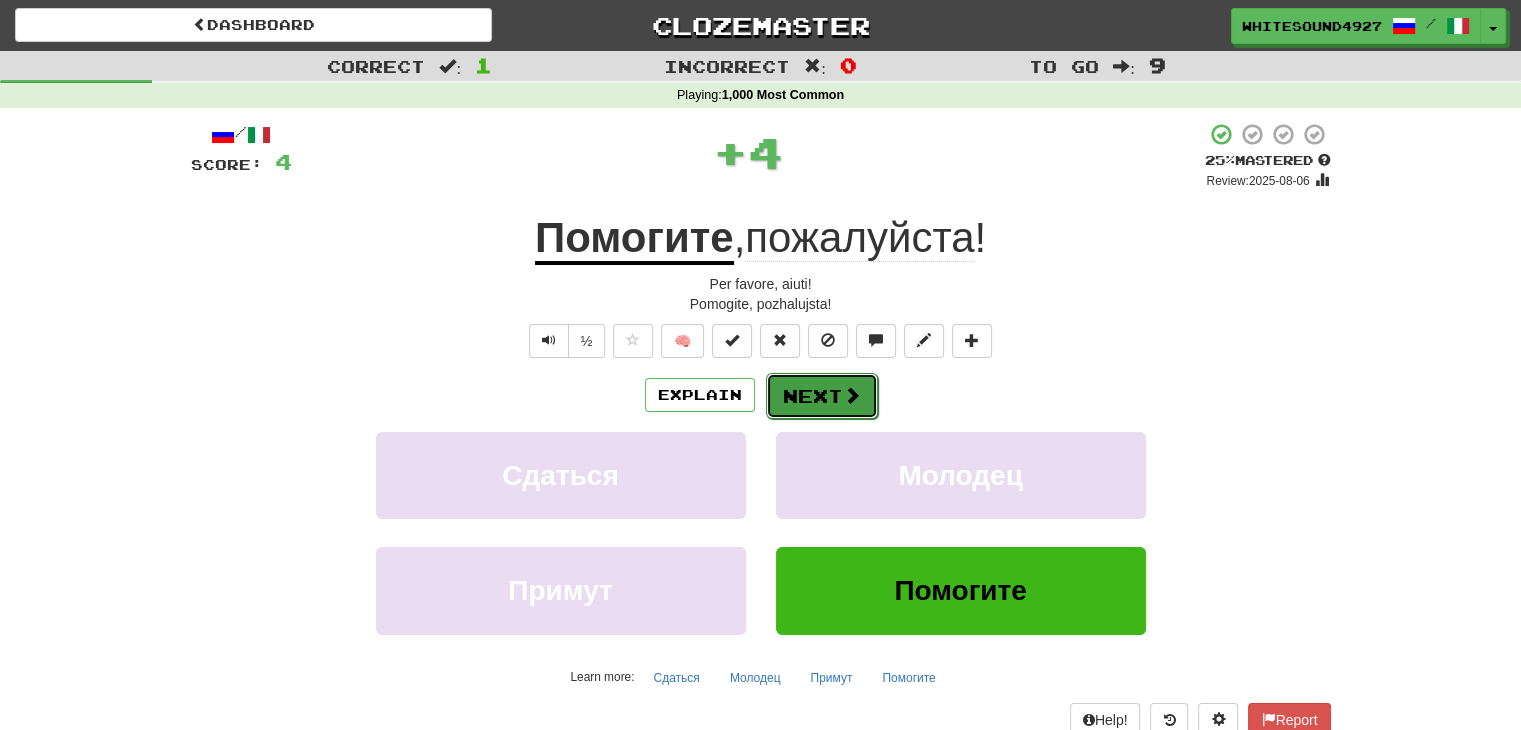 click on "Next" at bounding box center (822, 396) 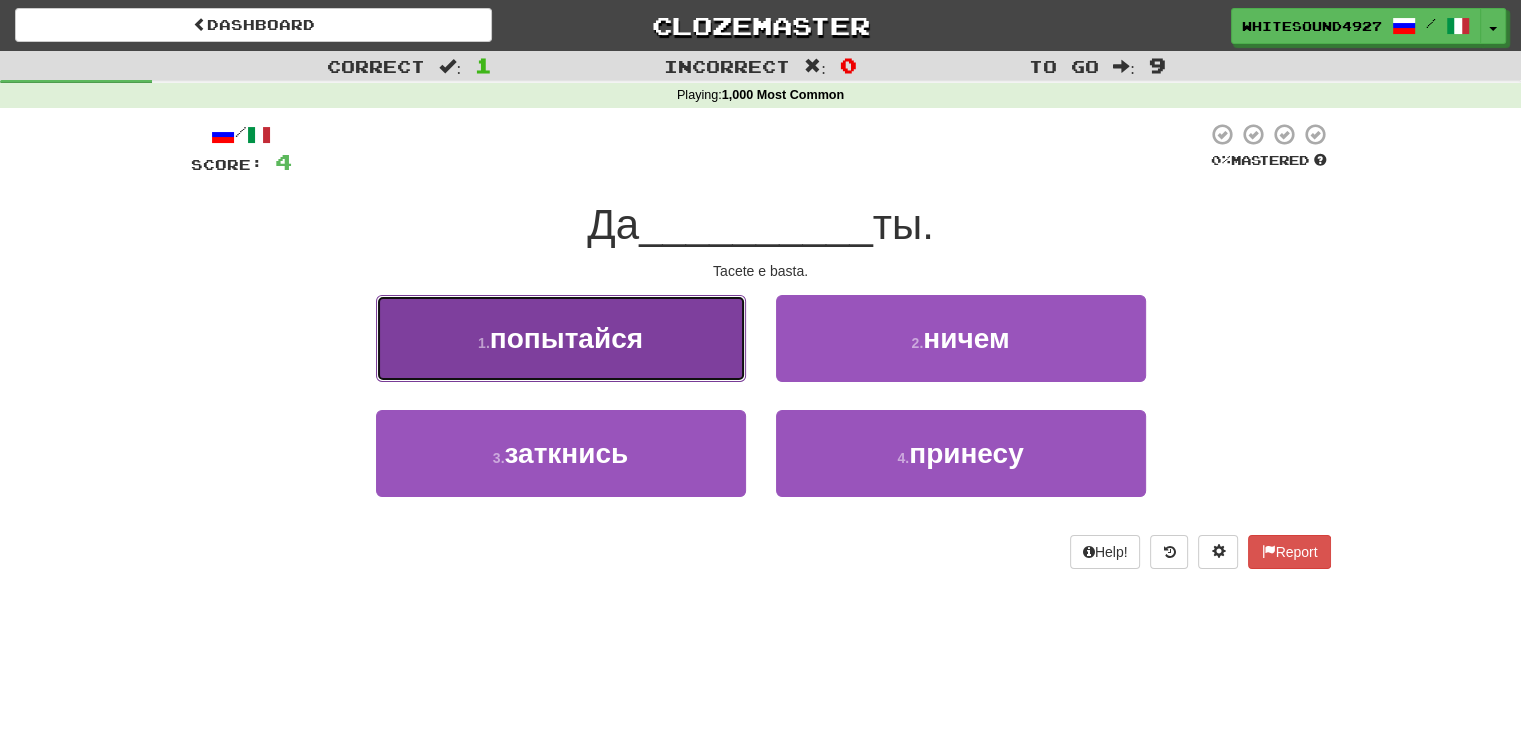 click on "1 .  попытайся" at bounding box center (561, 338) 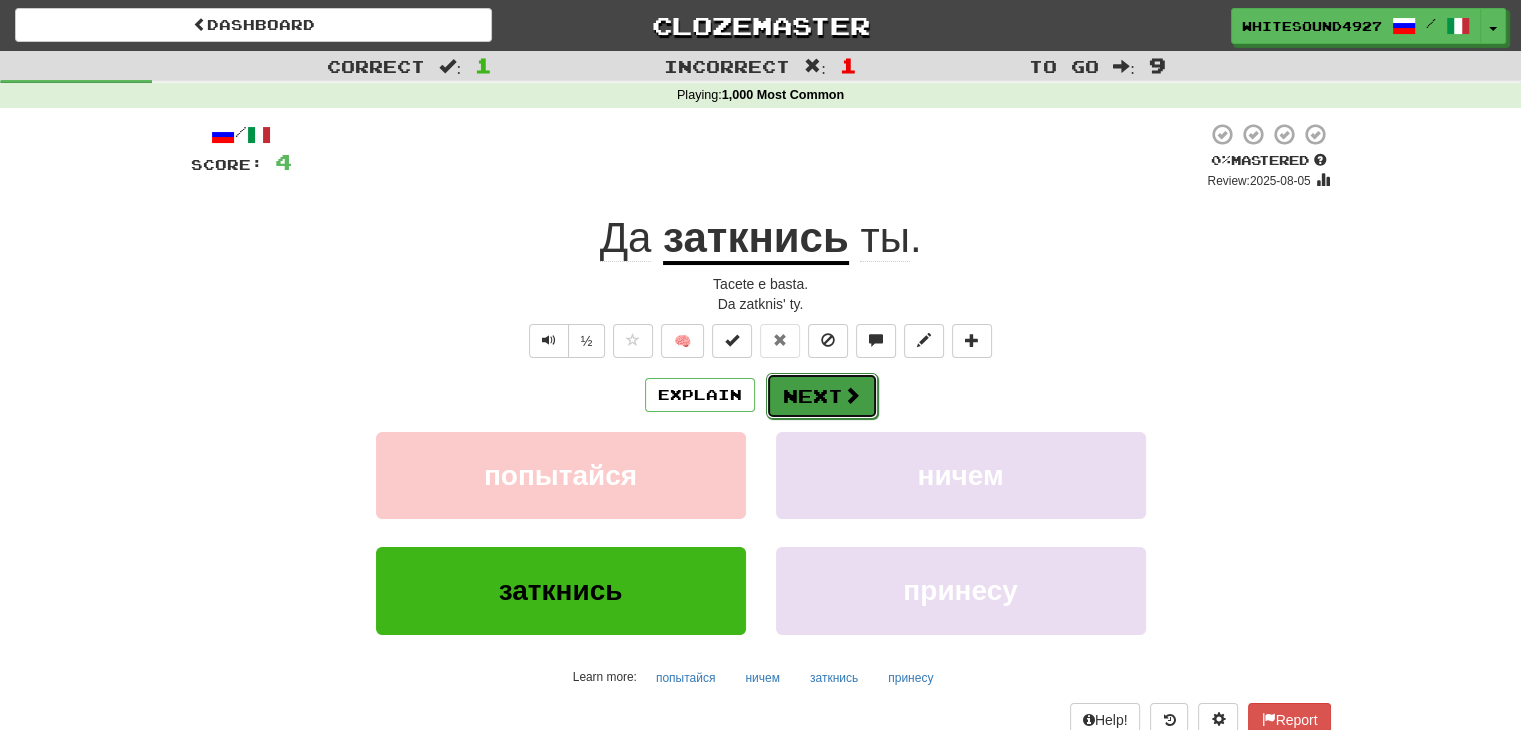 click on "Next" at bounding box center (822, 396) 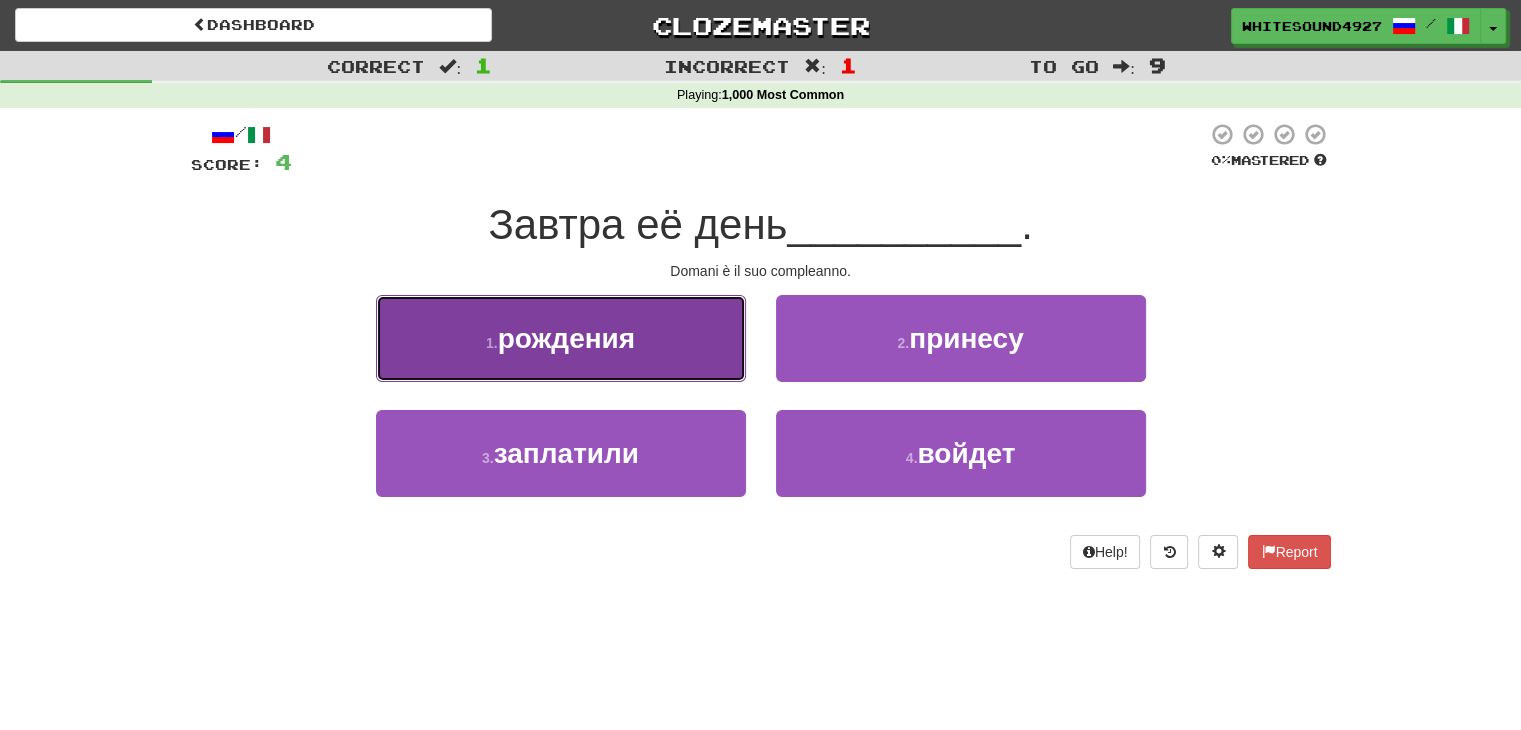 click on "1 .  рождения" at bounding box center (561, 338) 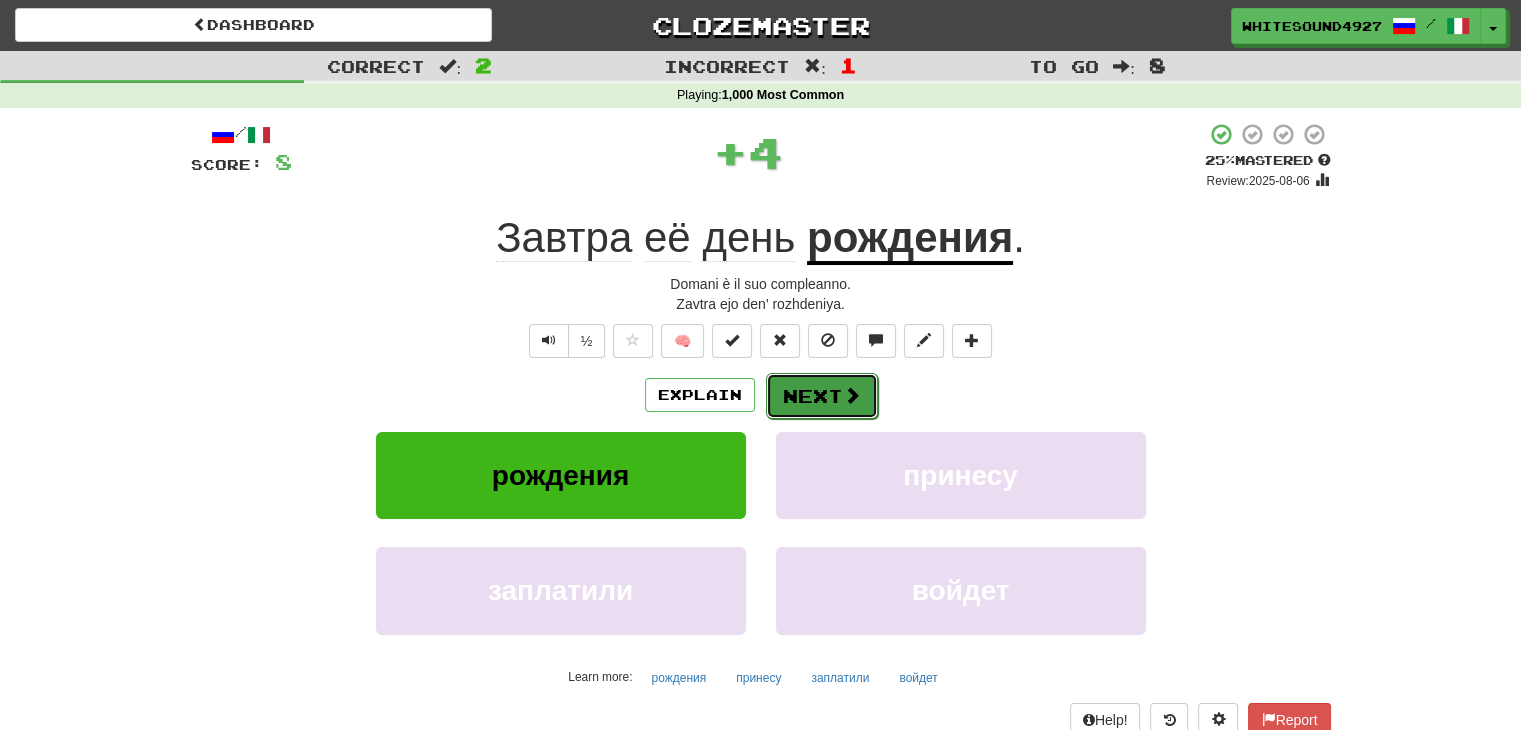 click on "Next" at bounding box center (822, 396) 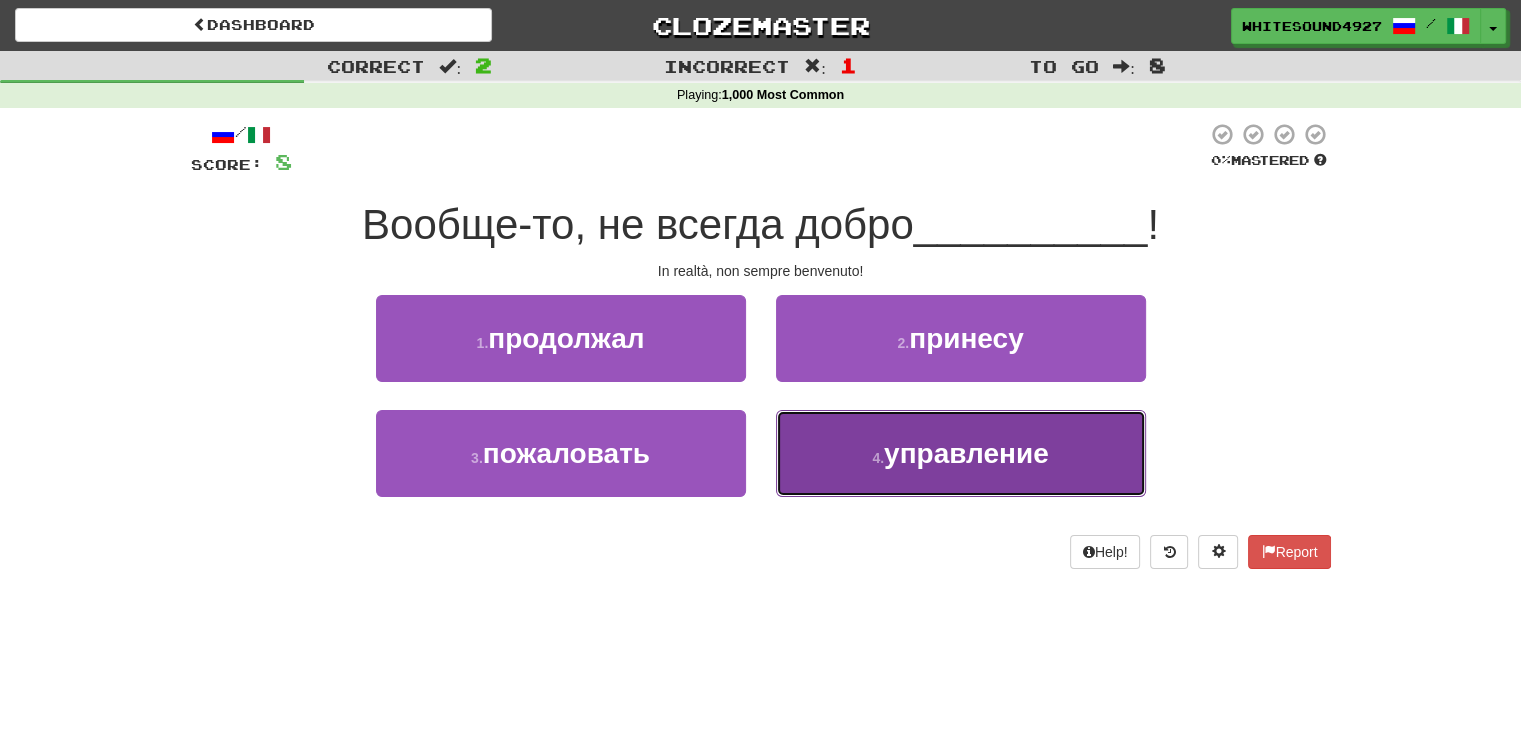 click on "управление" at bounding box center [966, 453] 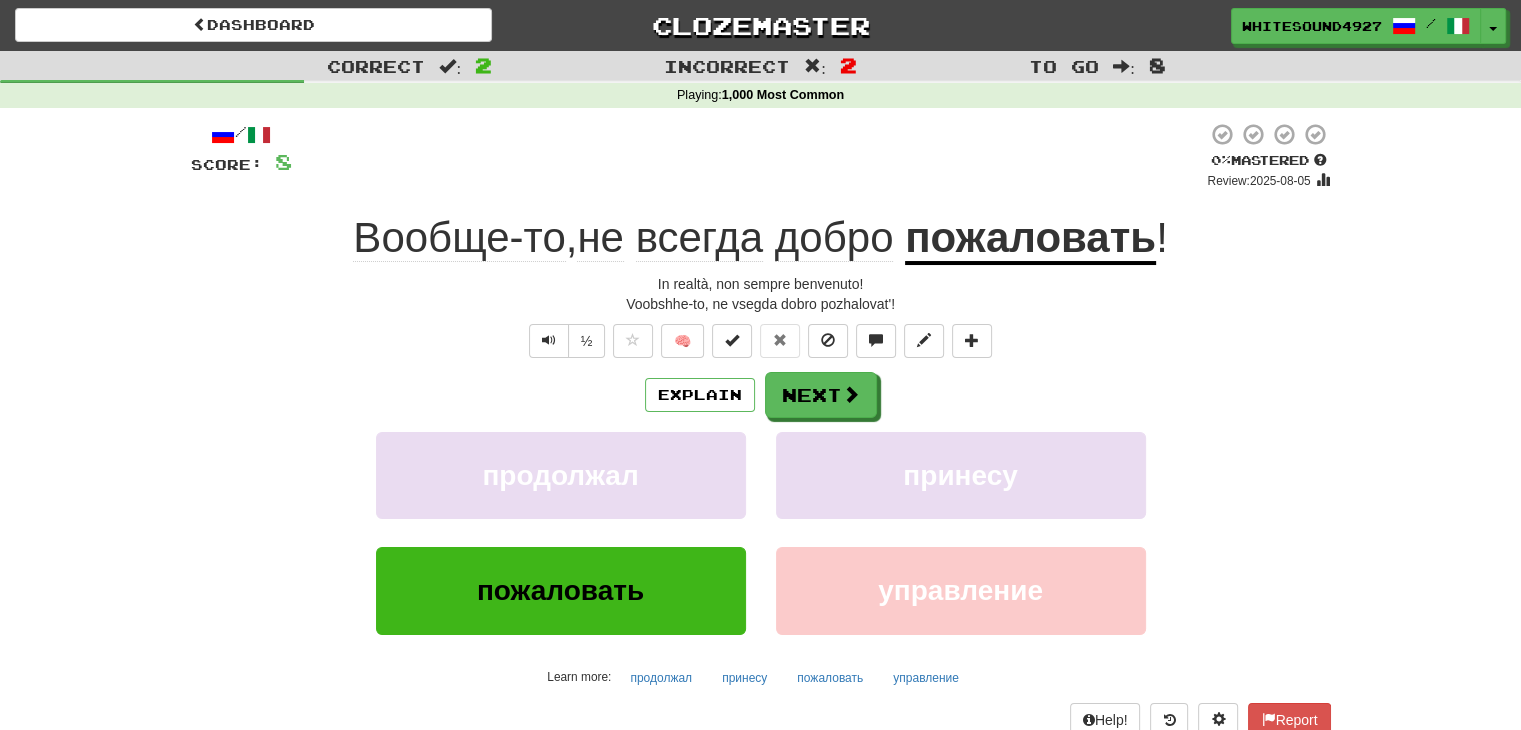 click on "Вообще-то ,  не   всегда   добро   пожаловать !" at bounding box center (761, 238) 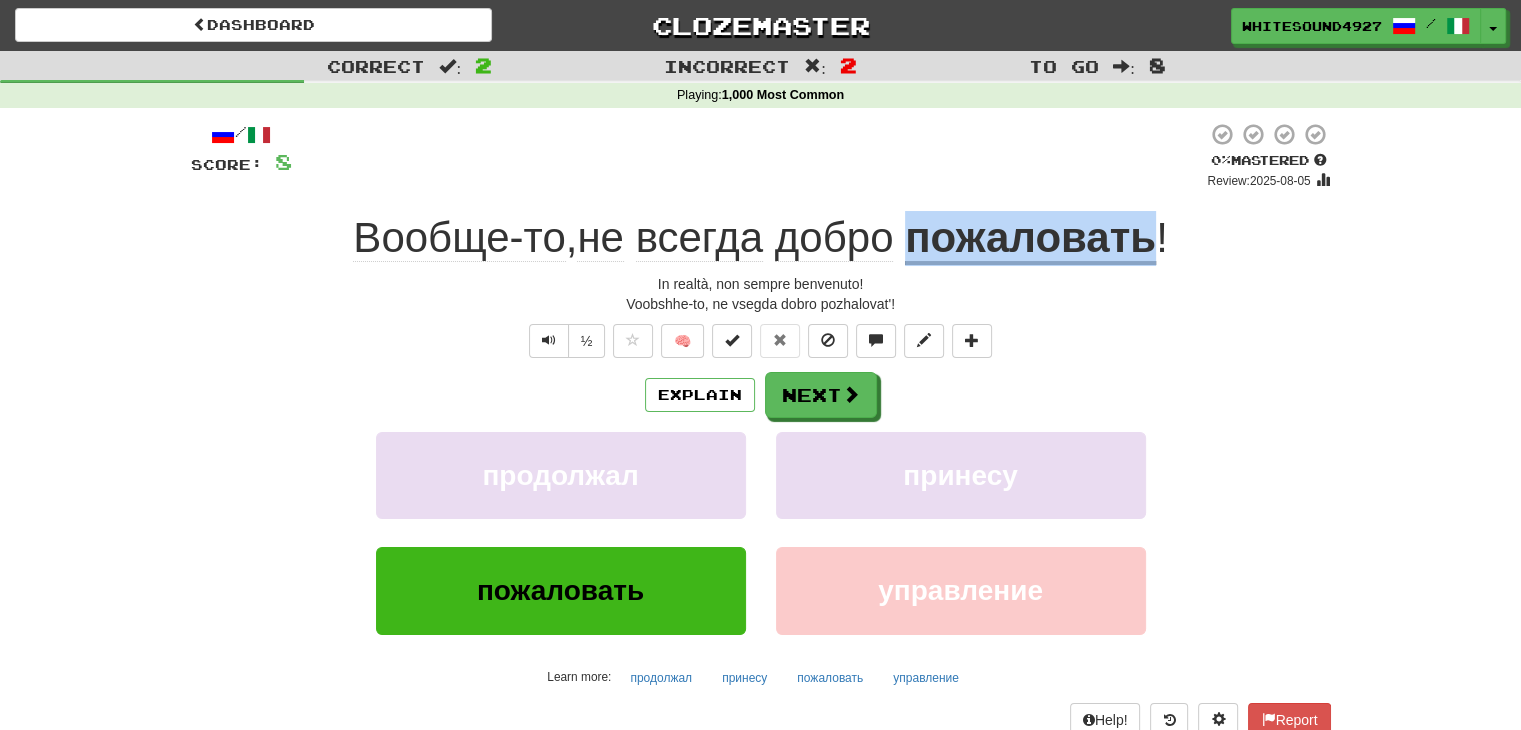 drag, startPoint x: 916, startPoint y: 239, endPoint x: 1152, endPoint y: 230, distance: 236.17155 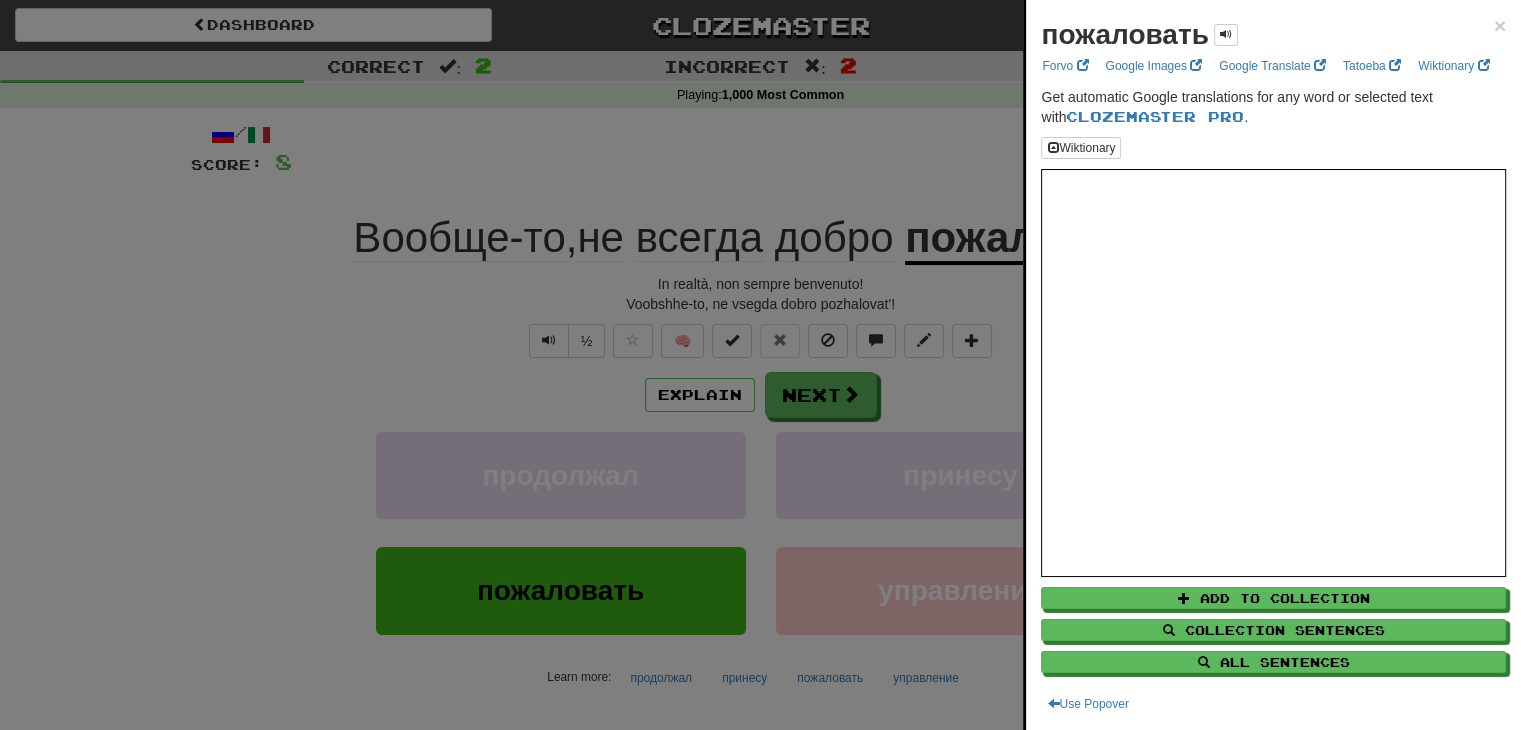 click at bounding box center (760, 365) 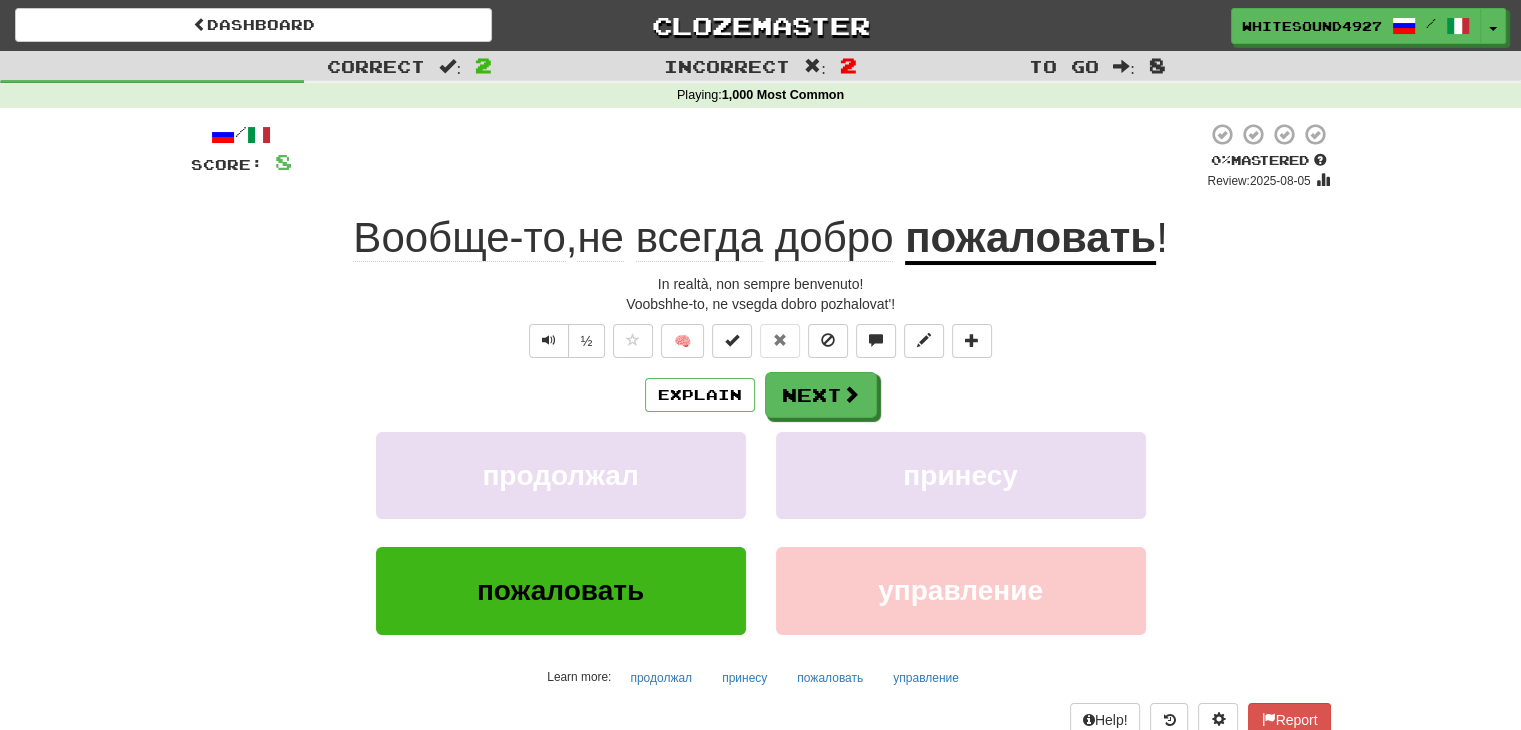 click on "/  Score:   8 0 %  Mastered Review:  2025-08-05 Вообще-то ,  не   всегда   добро   пожаловать ! In realtà, non sempre benvenuto! Voobshhe-to, ne vsegda dobro pozhalovat'! ½ 🧠 Explain Next продолжал принесу пожаловать управление Learn more: продолжал принесу пожаловать управление  Help!  Report Sentence Source" at bounding box center (761, 445) 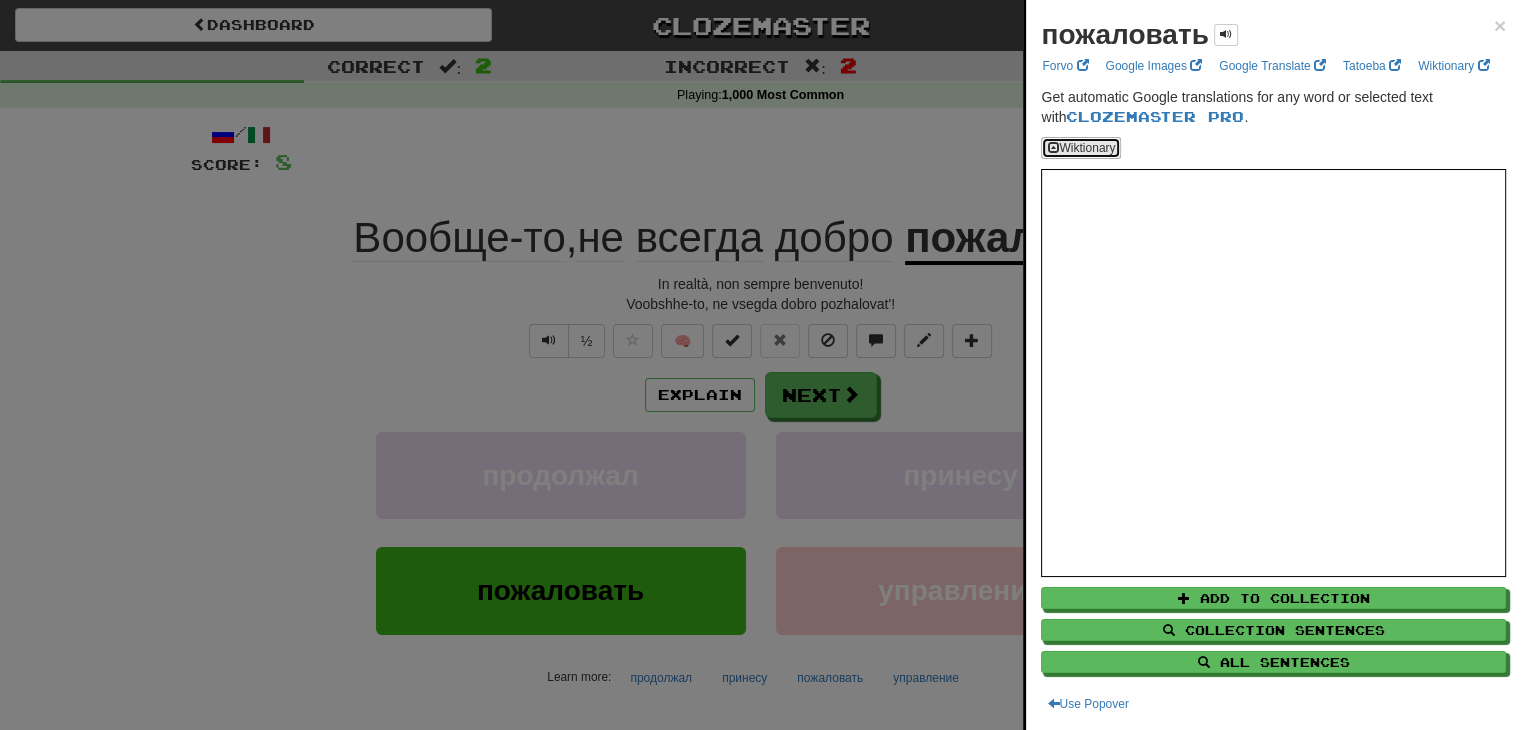 click on "Wiktionary" at bounding box center [1081, 148] 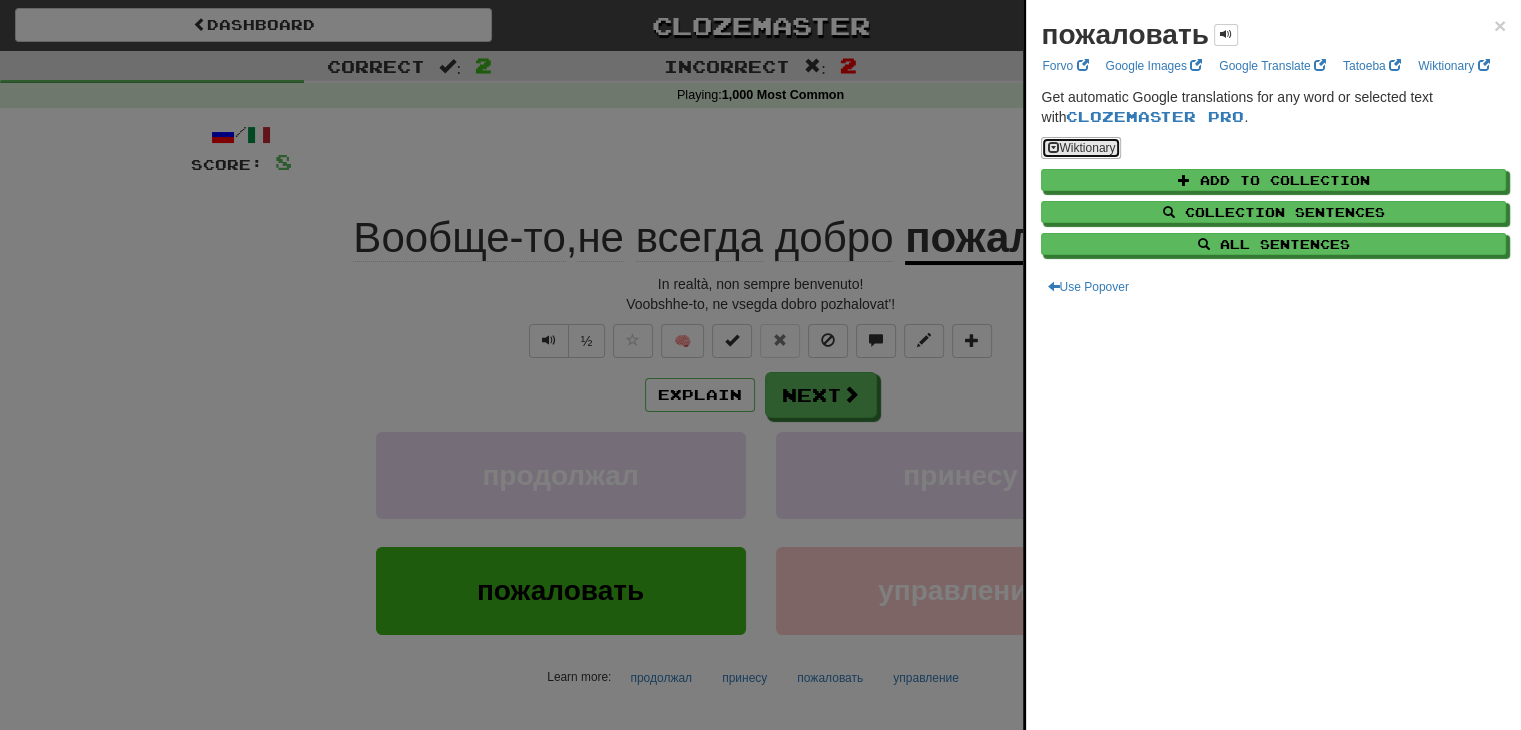 click on "Wiktionary" at bounding box center [1081, 148] 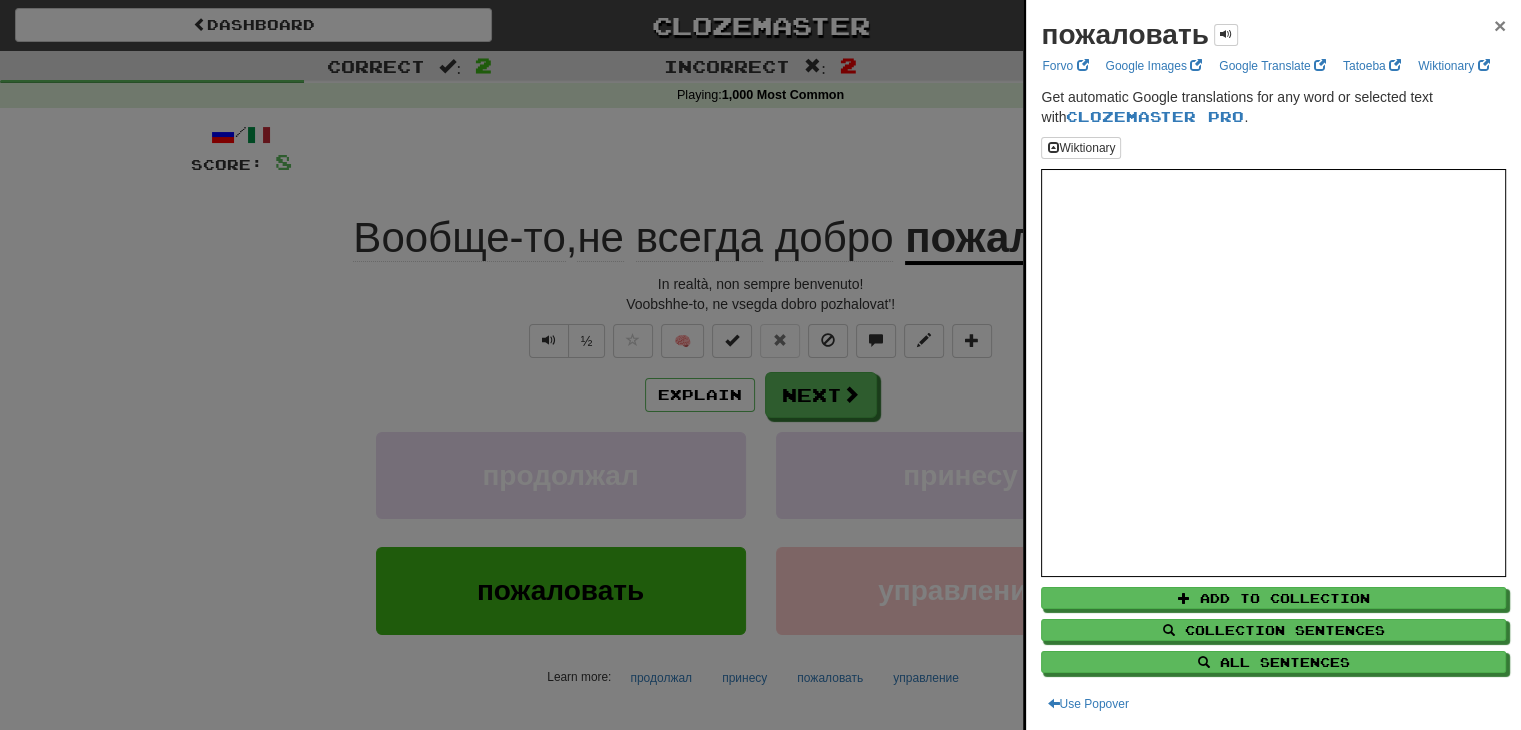 click on "×" at bounding box center (1500, 25) 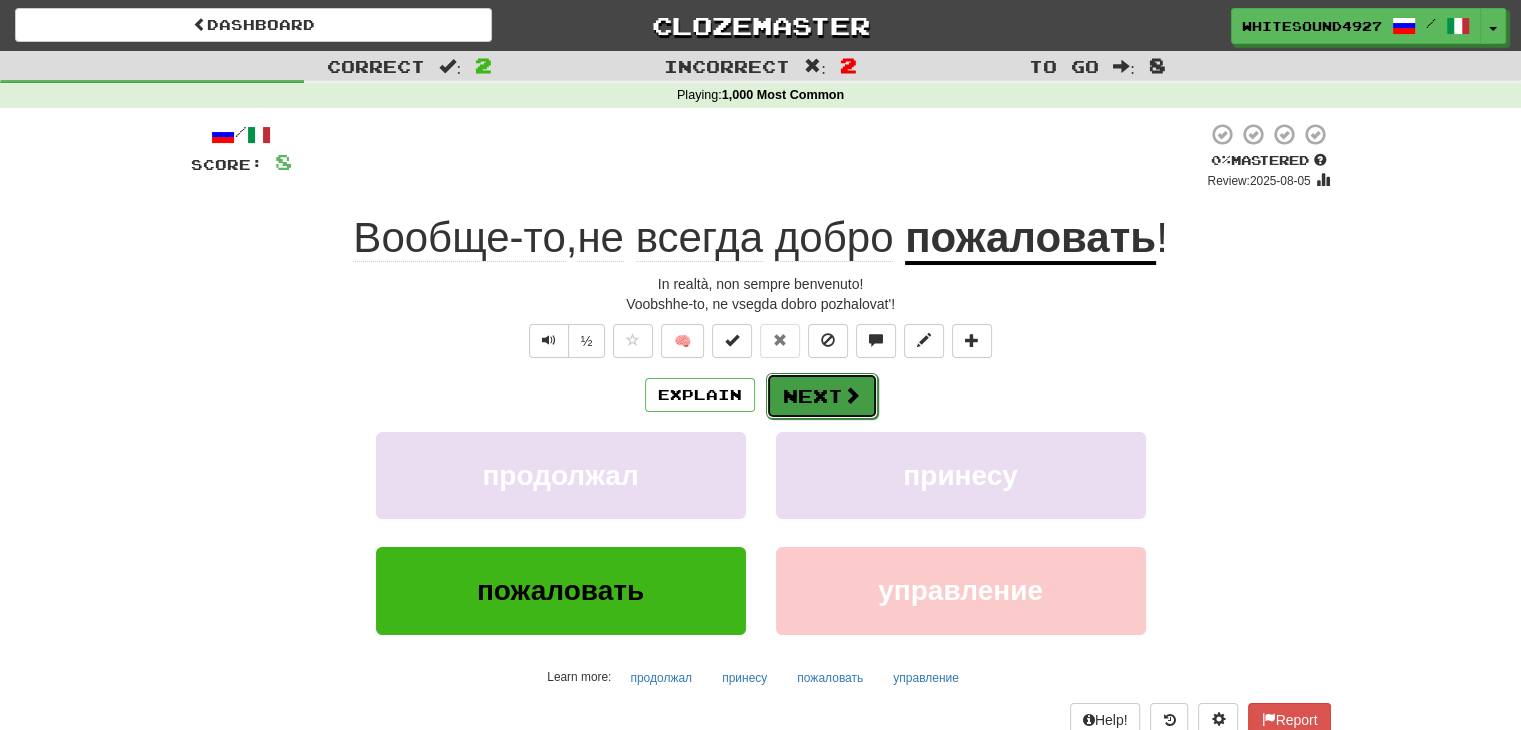 click on "Next" at bounding box center [822, 396] 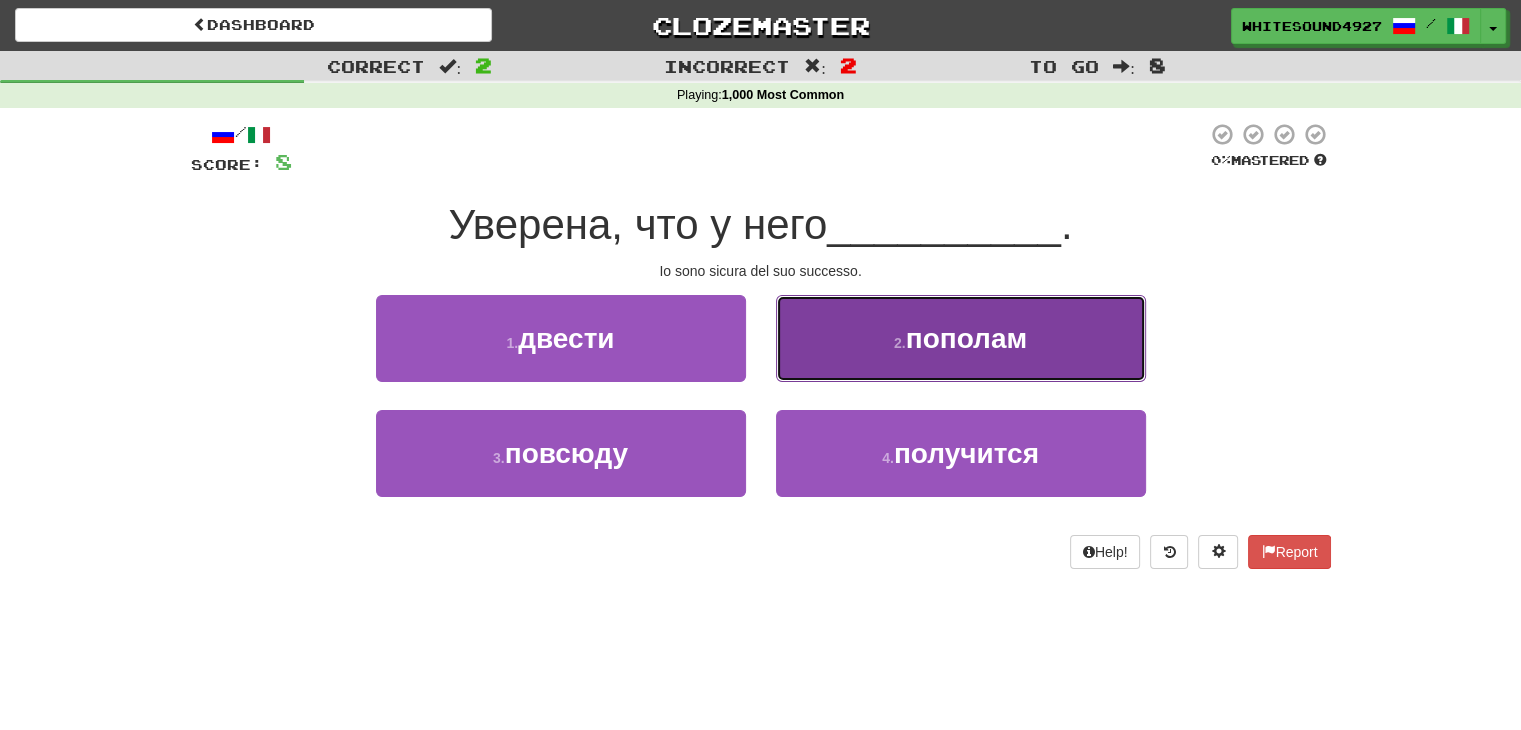 click on "2 .  пополам" at bounding box center [961, 338] 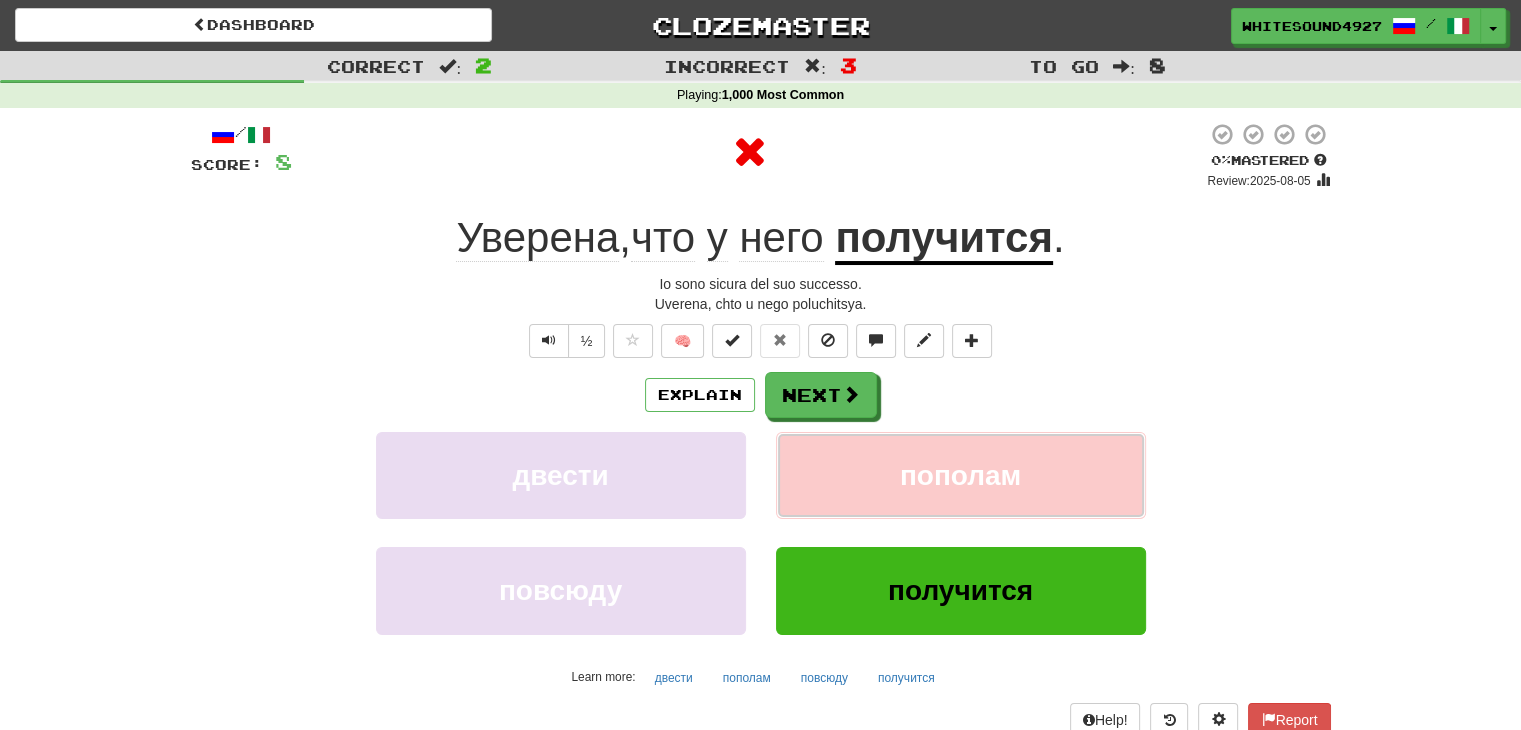 drag, startPoint x: 904, startPoint y: 477, endPoint x: 1007, endPoint y: 489, distance: 103.69667 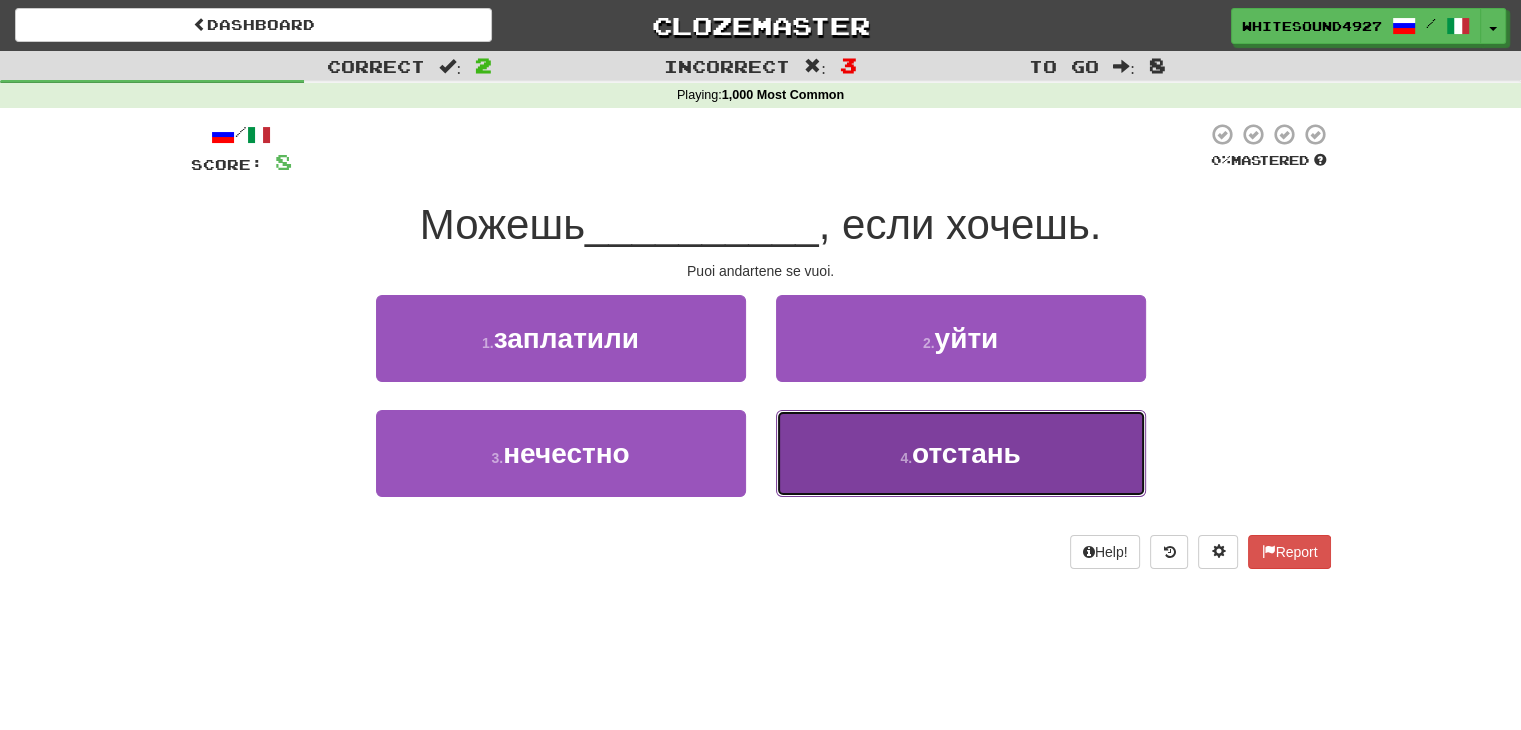 click on "4 .  отстань" at bounding box center (961, 453) 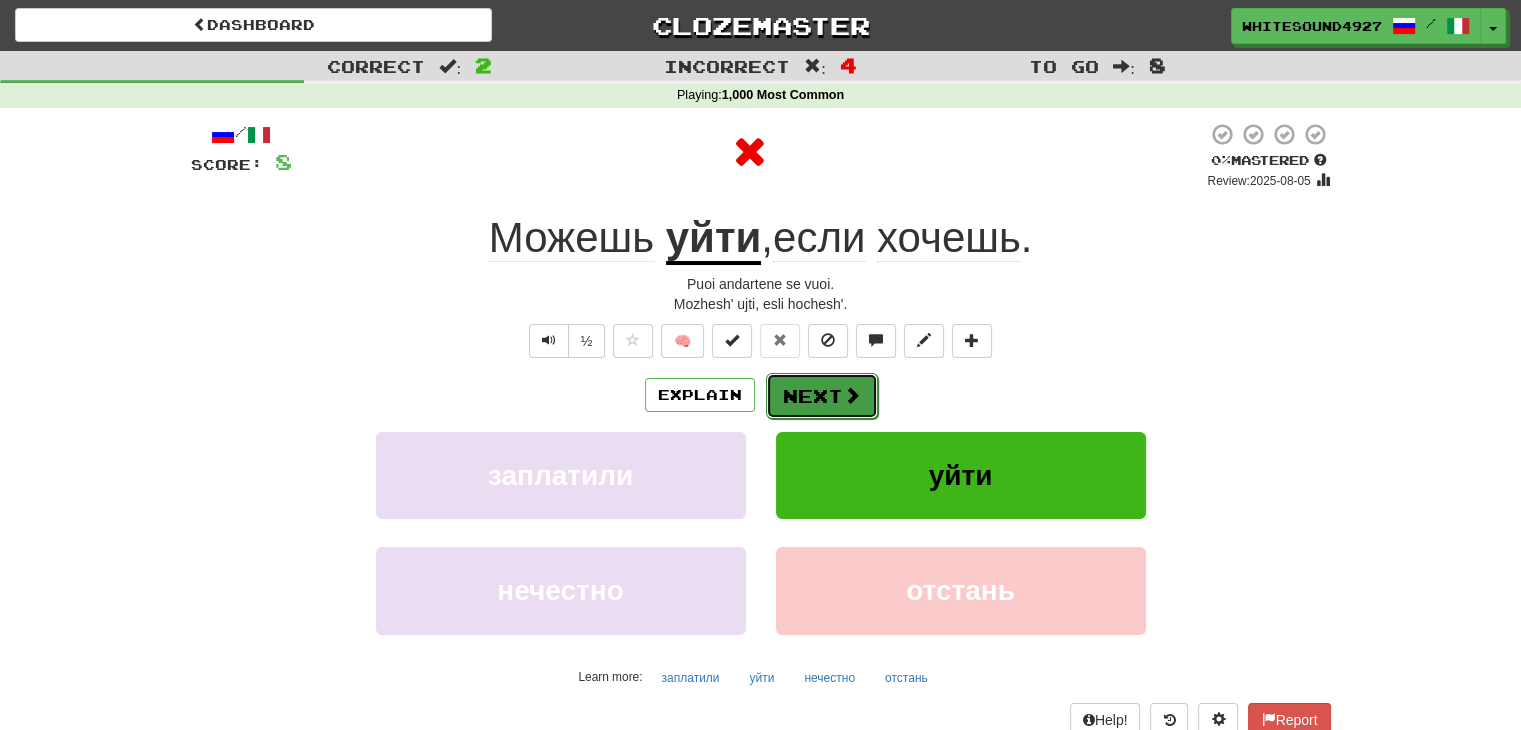 click on "Next" at bounding box center [822, 396] 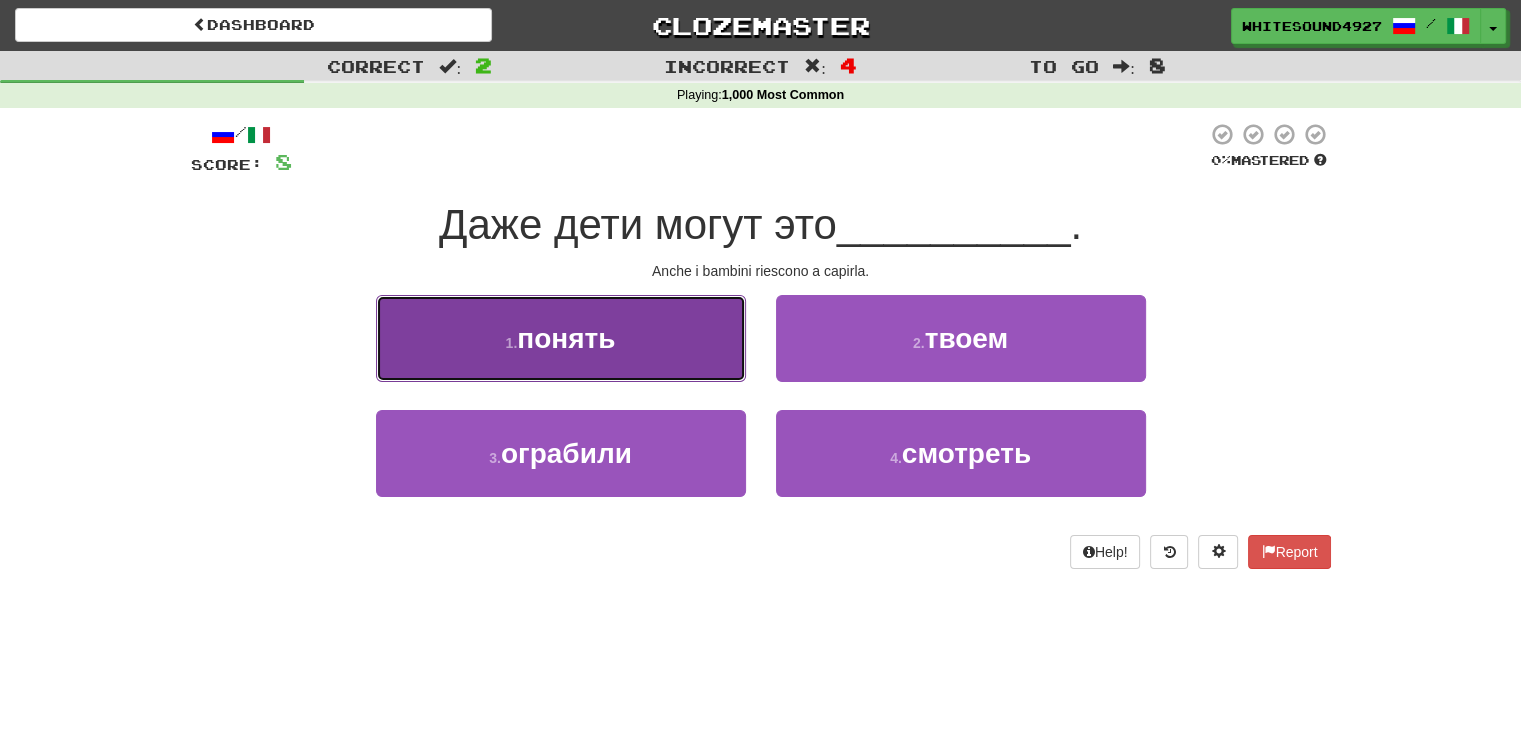 click on "1 .  понять" at bounding box center (561, 338) 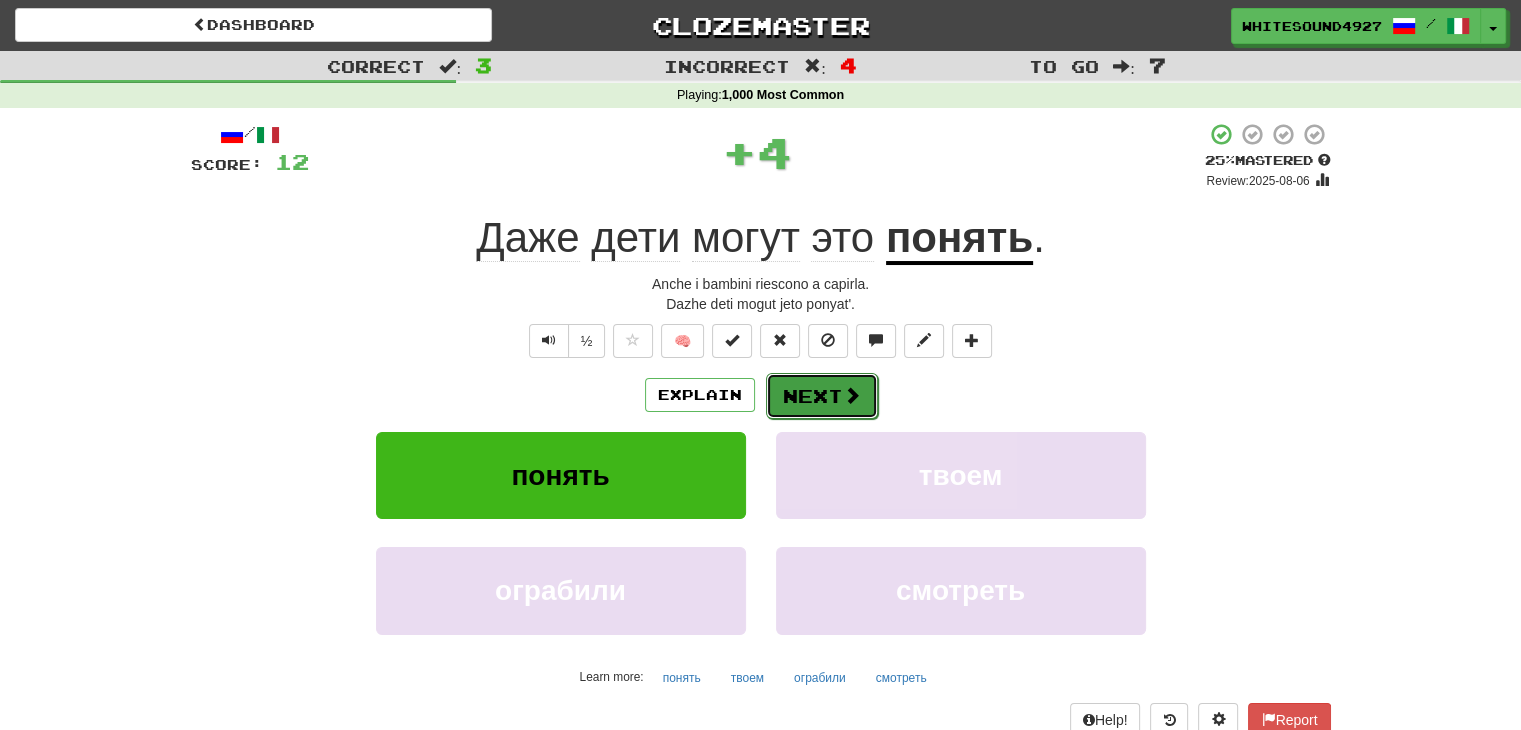click on "Next" at bounding box center [822, 396] 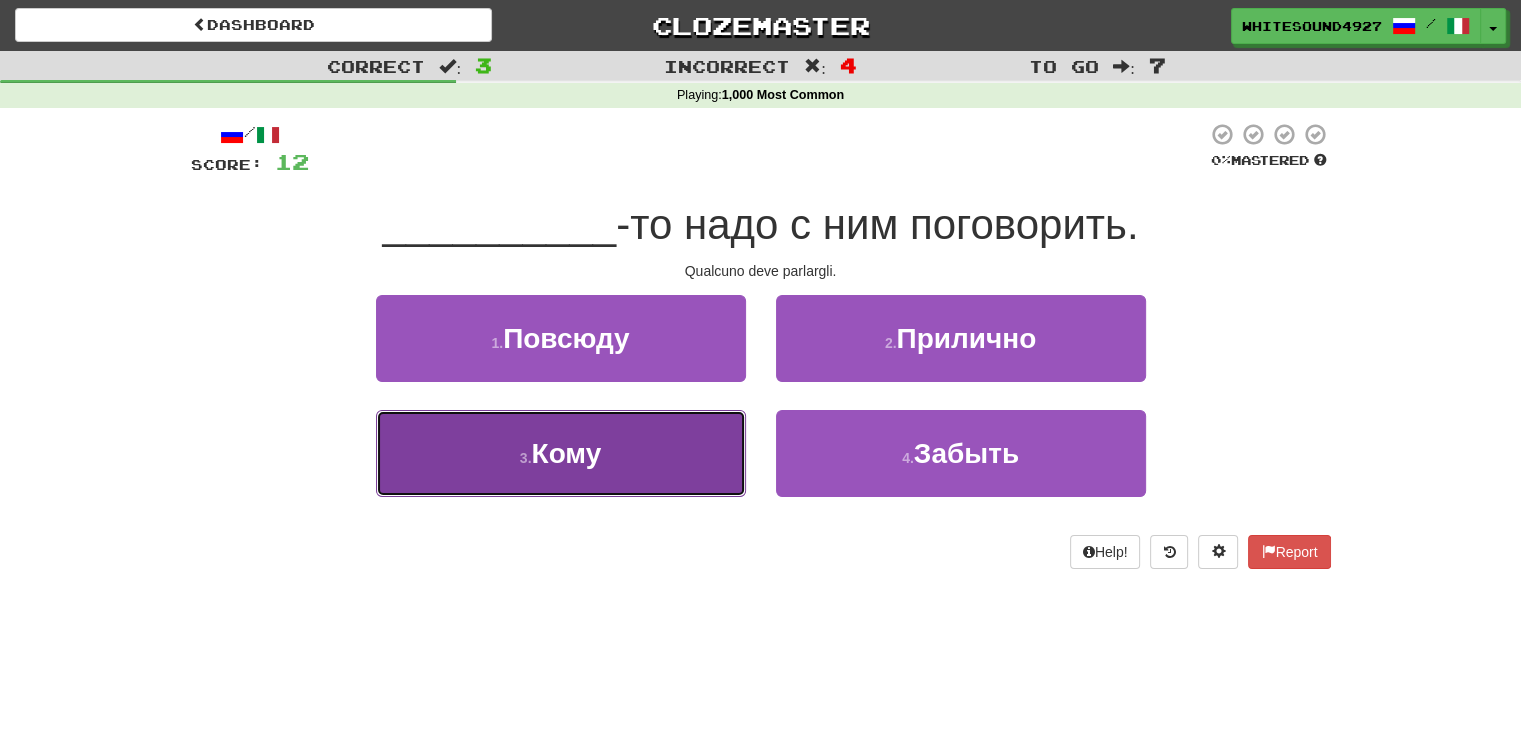 click on "3 .  Кому" at bounding box center [561, 453] 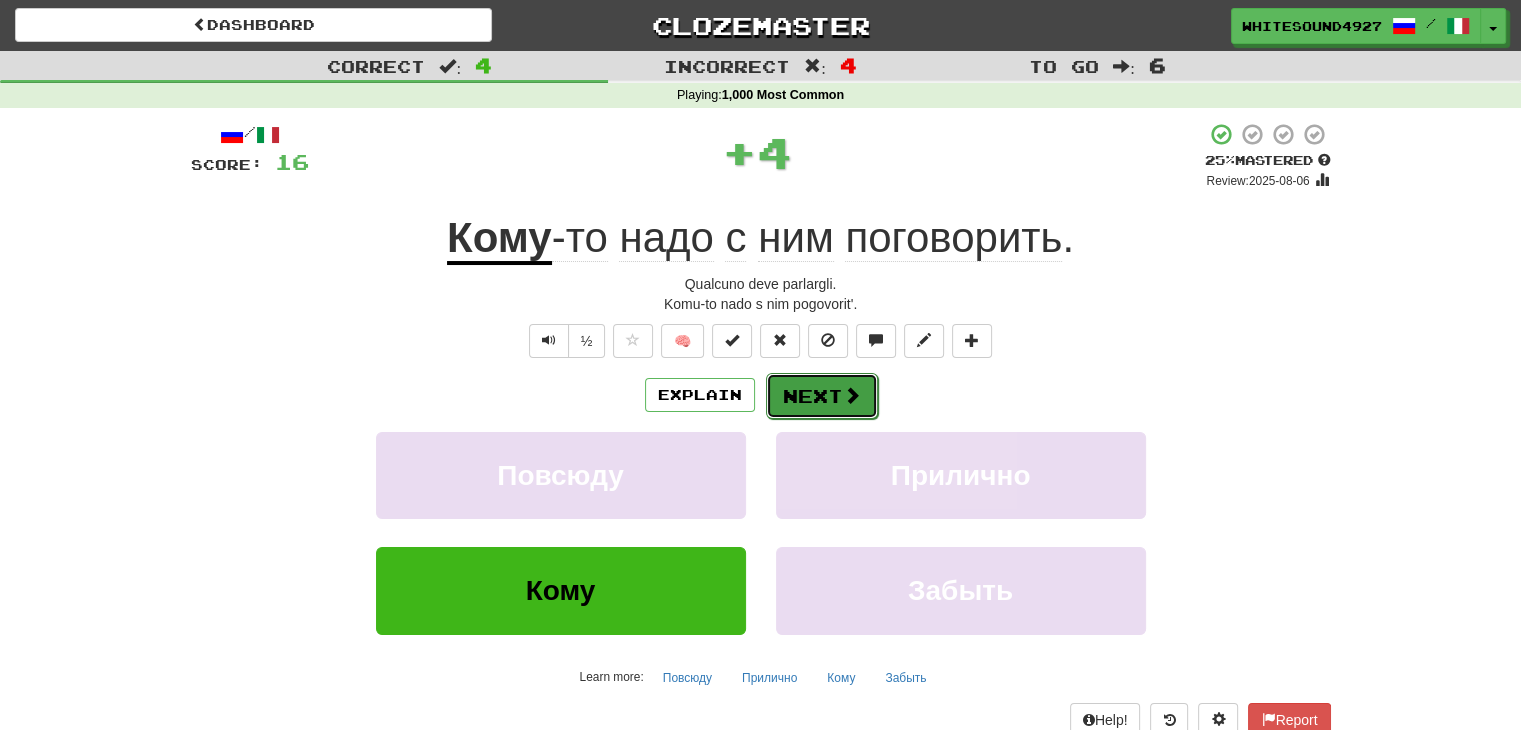 click on "Next" at bounding box center [822, 396] 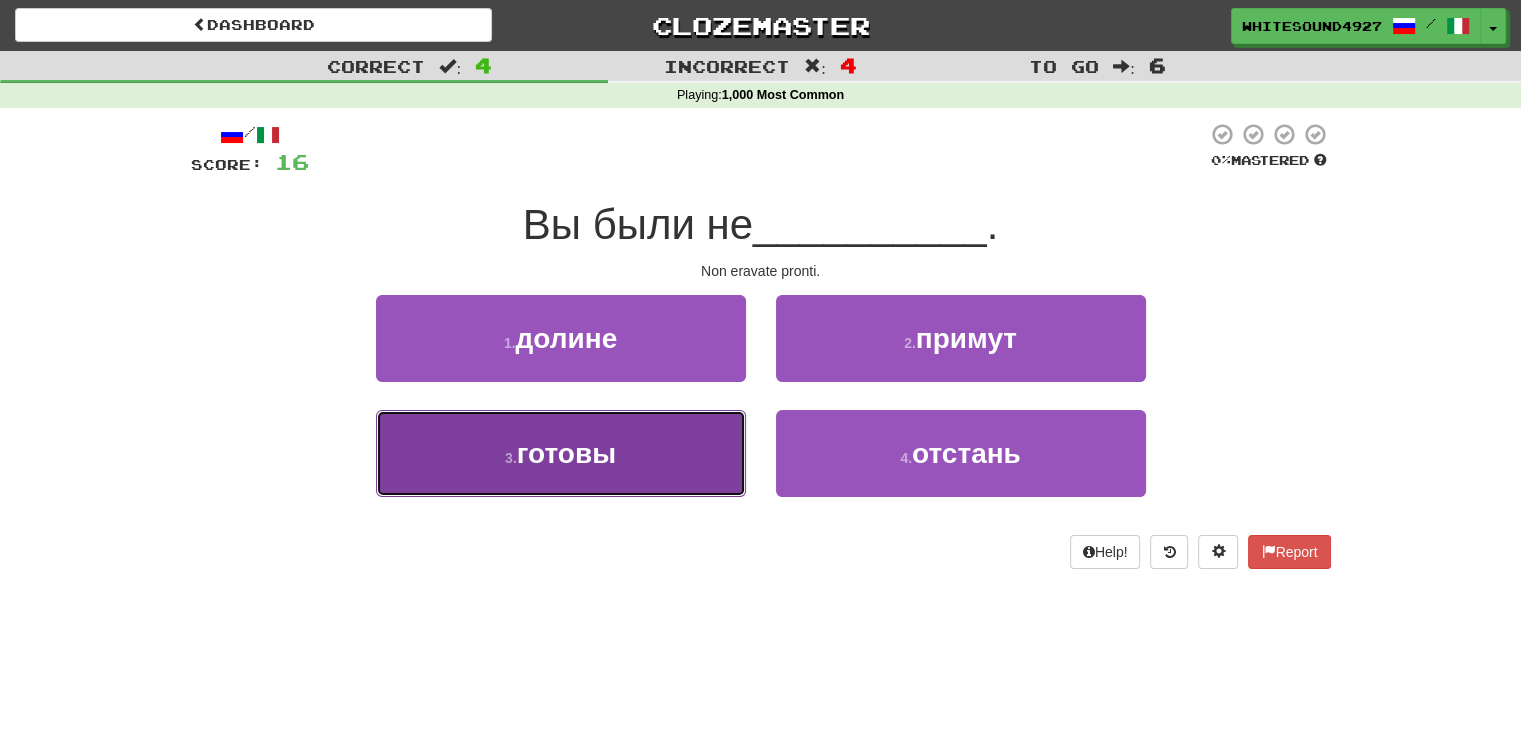 click on "3 .  готовы" at bounding box center [561, 453] 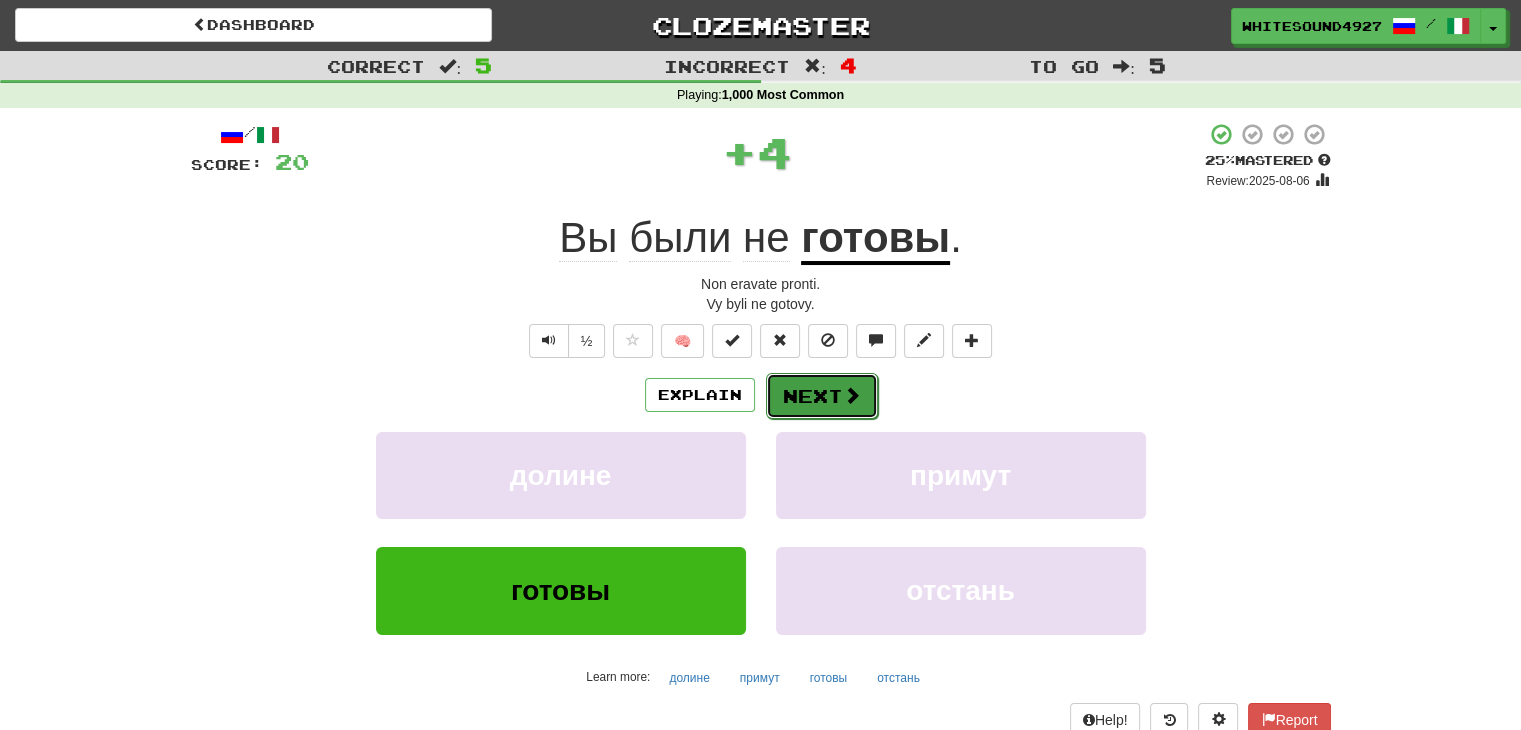 click on "Next" at bounding box center (822, 396) 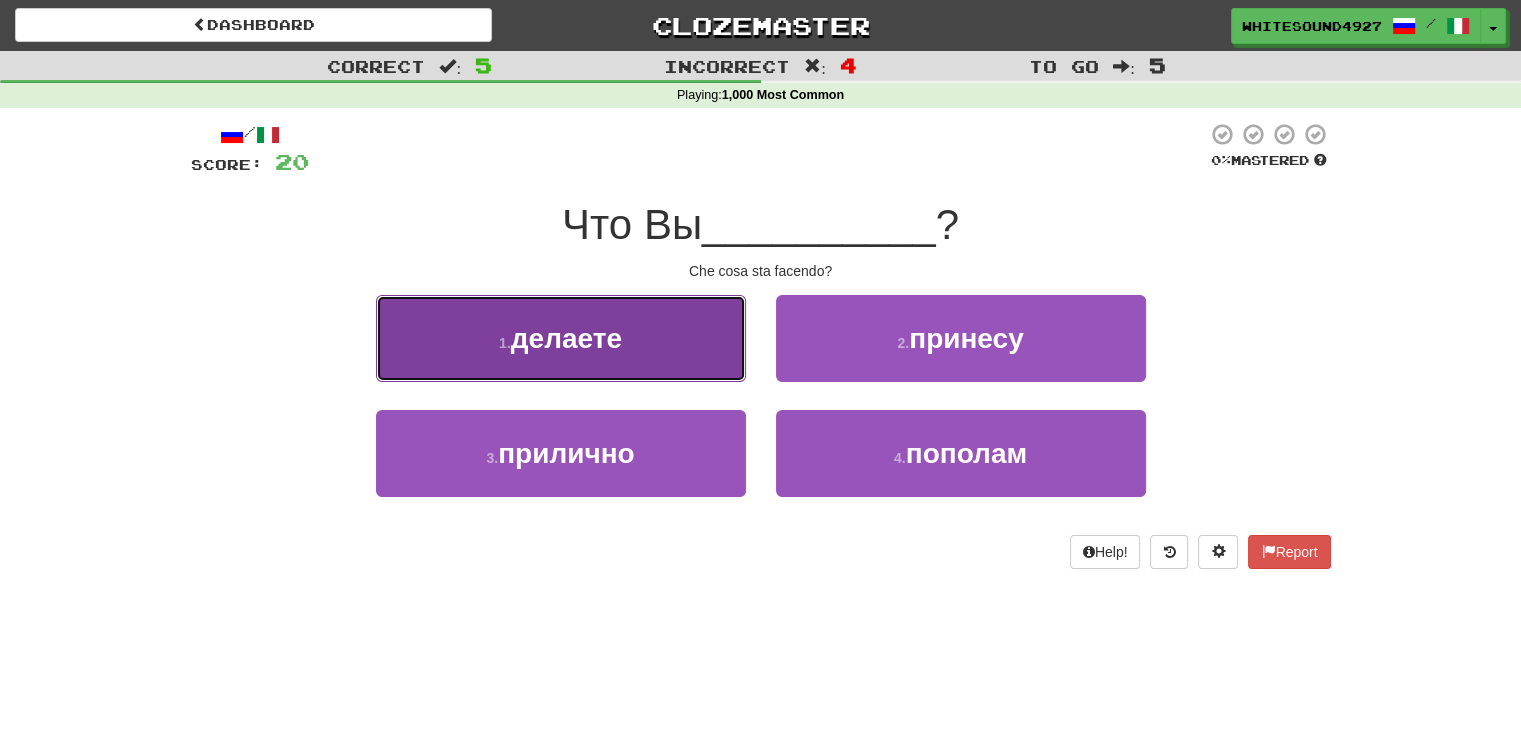 click on "1 .  делаете" at bounding box center (561, 338) 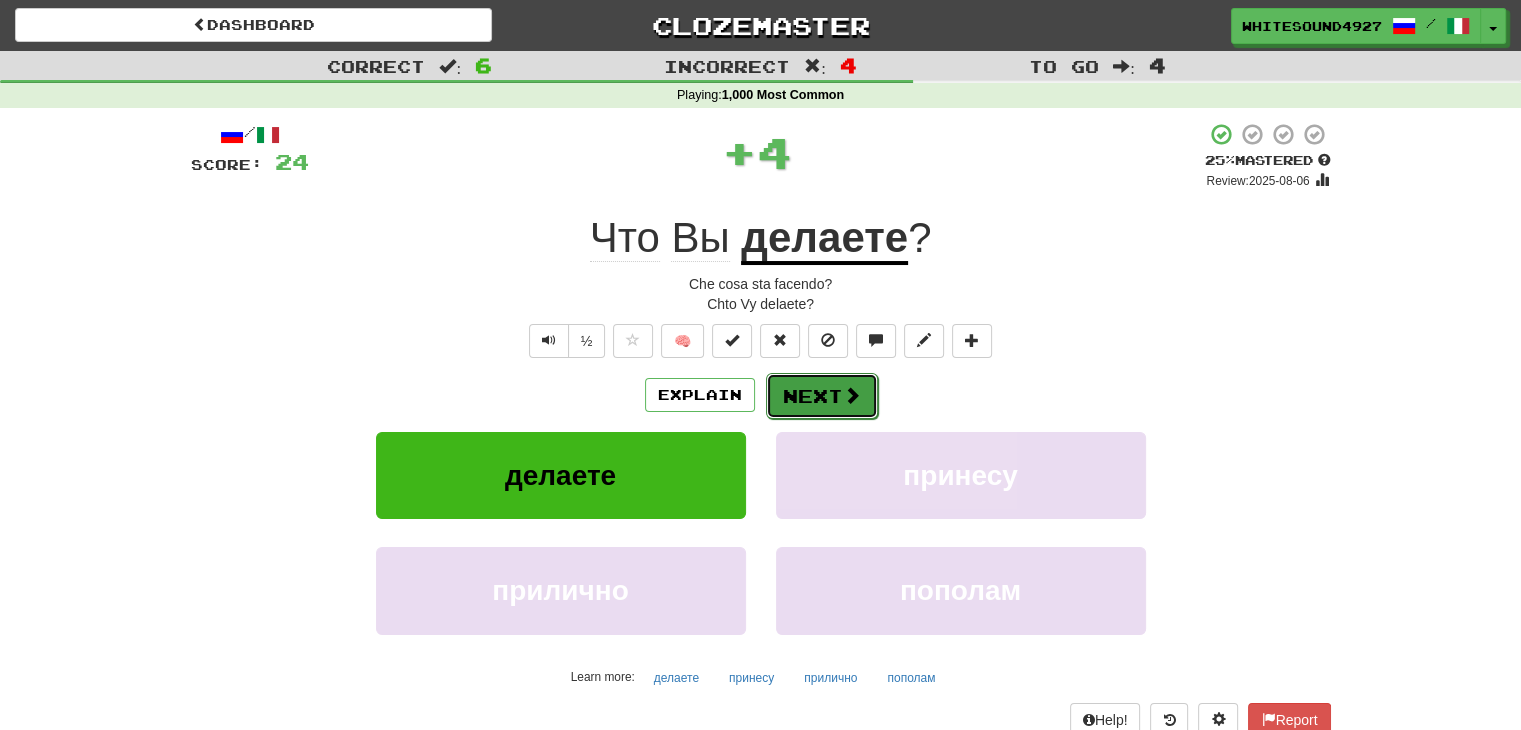 click on "Next" at bounding box center (822, 396) 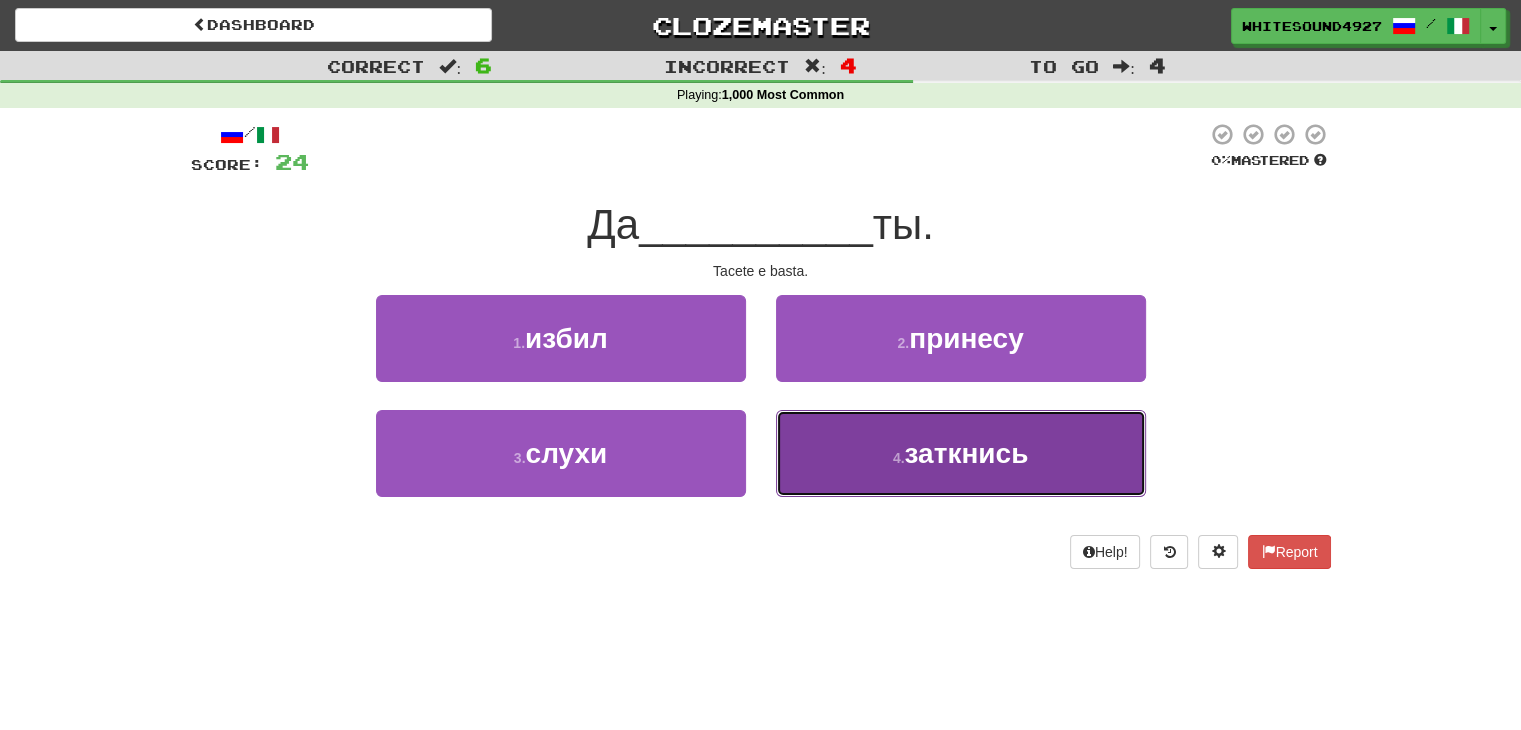 click on "4 .  заткнись" at bounding box center [961, 453] 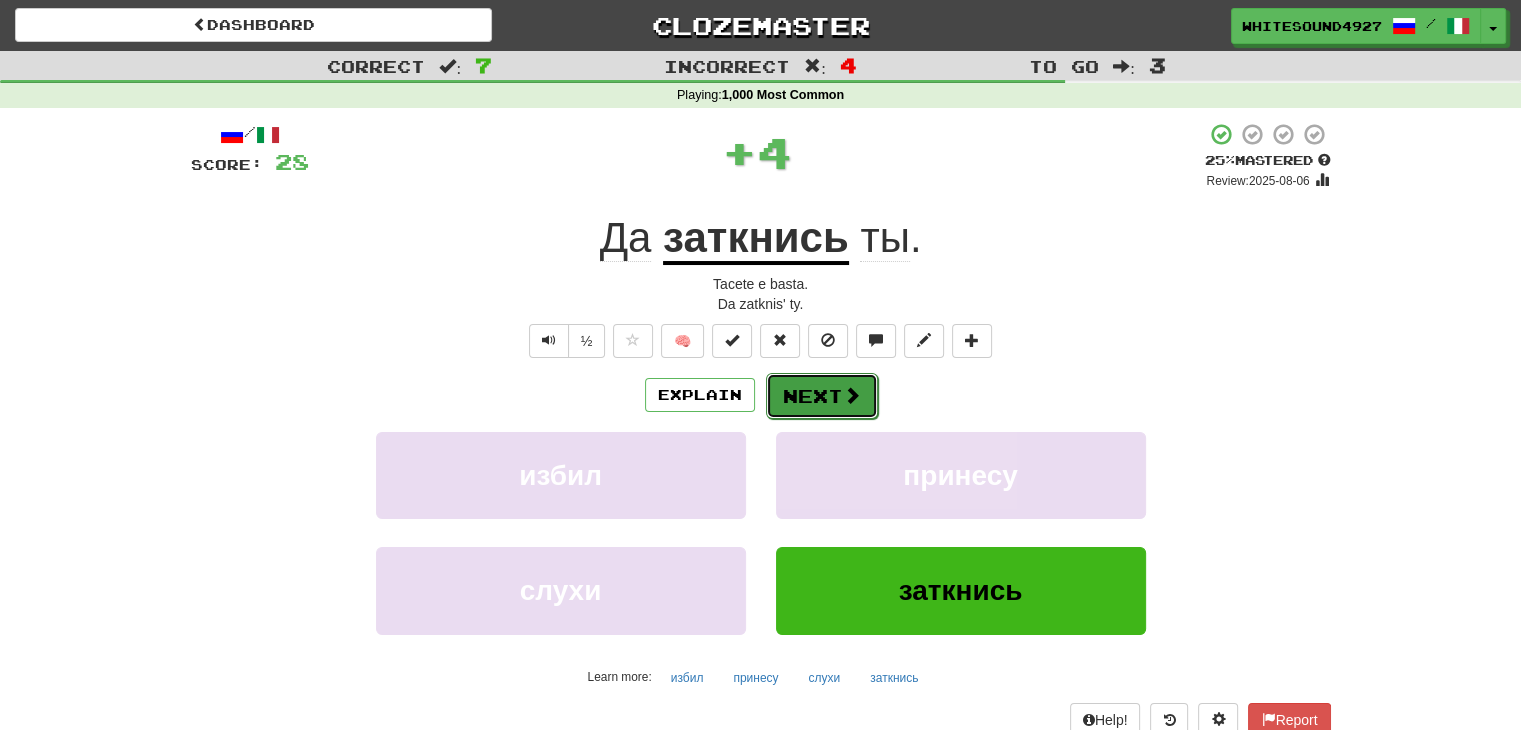click on "Next" at bounding box center (822, 396) 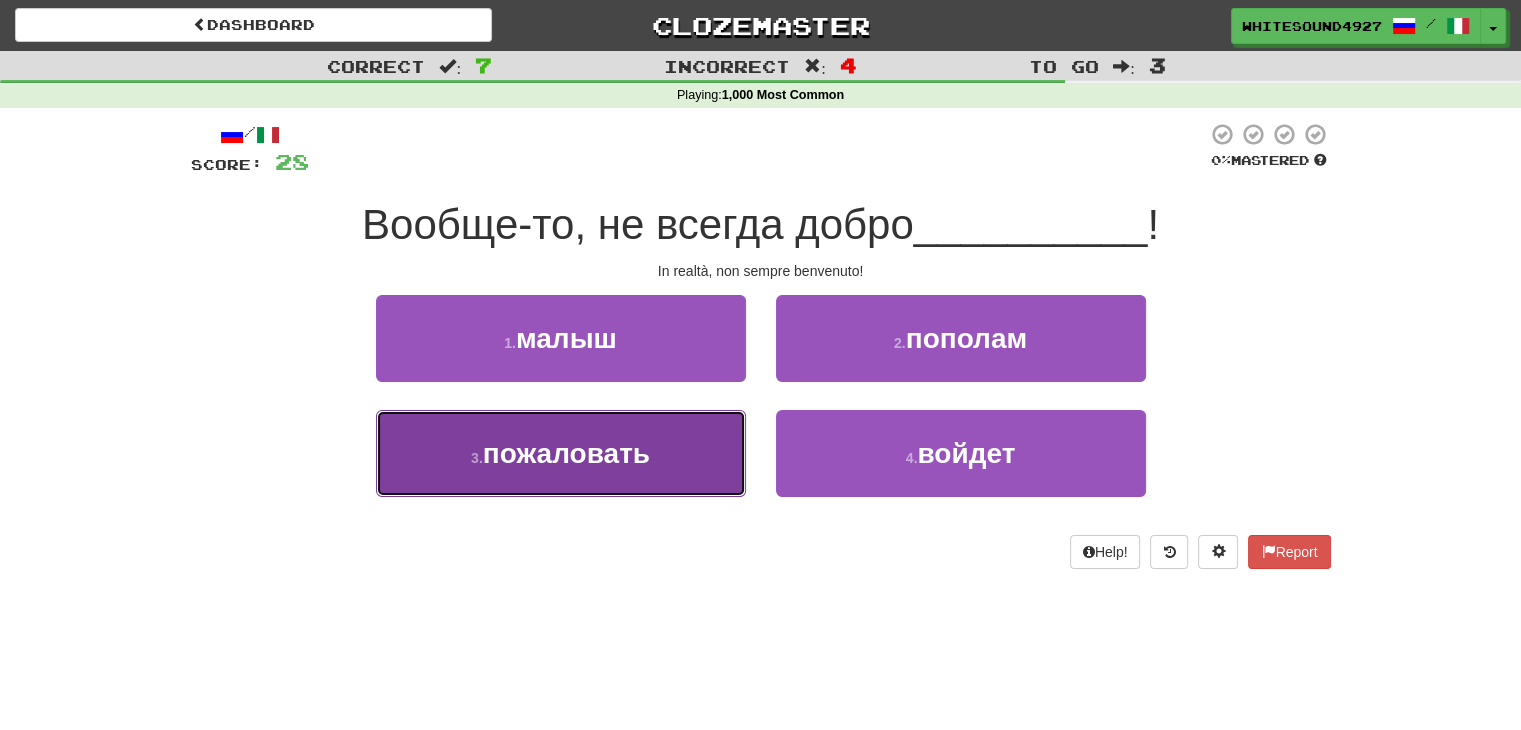 click on "3 .  пожаловать" at bounding box center (561, 453) 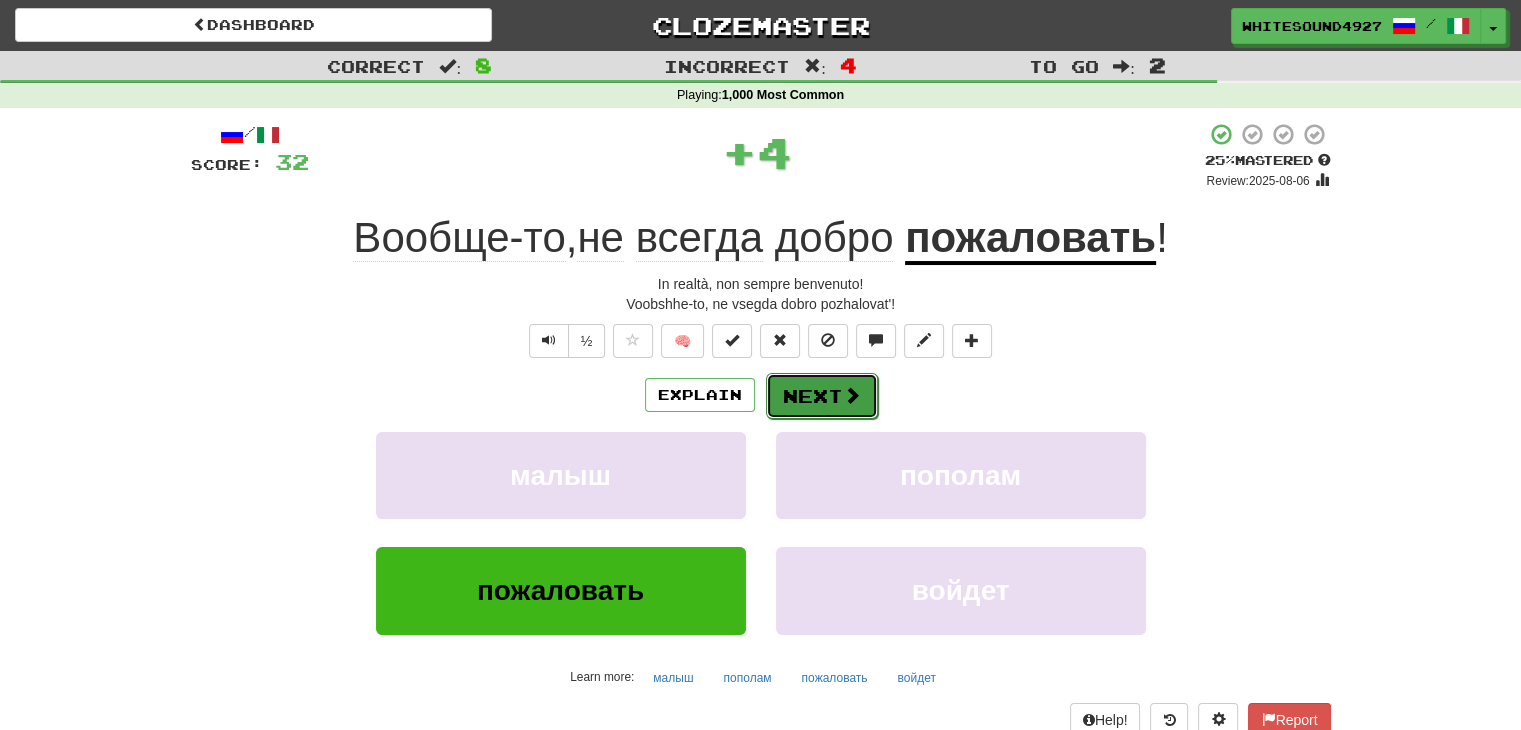 click on "Next" at bounding box center (822, 396) 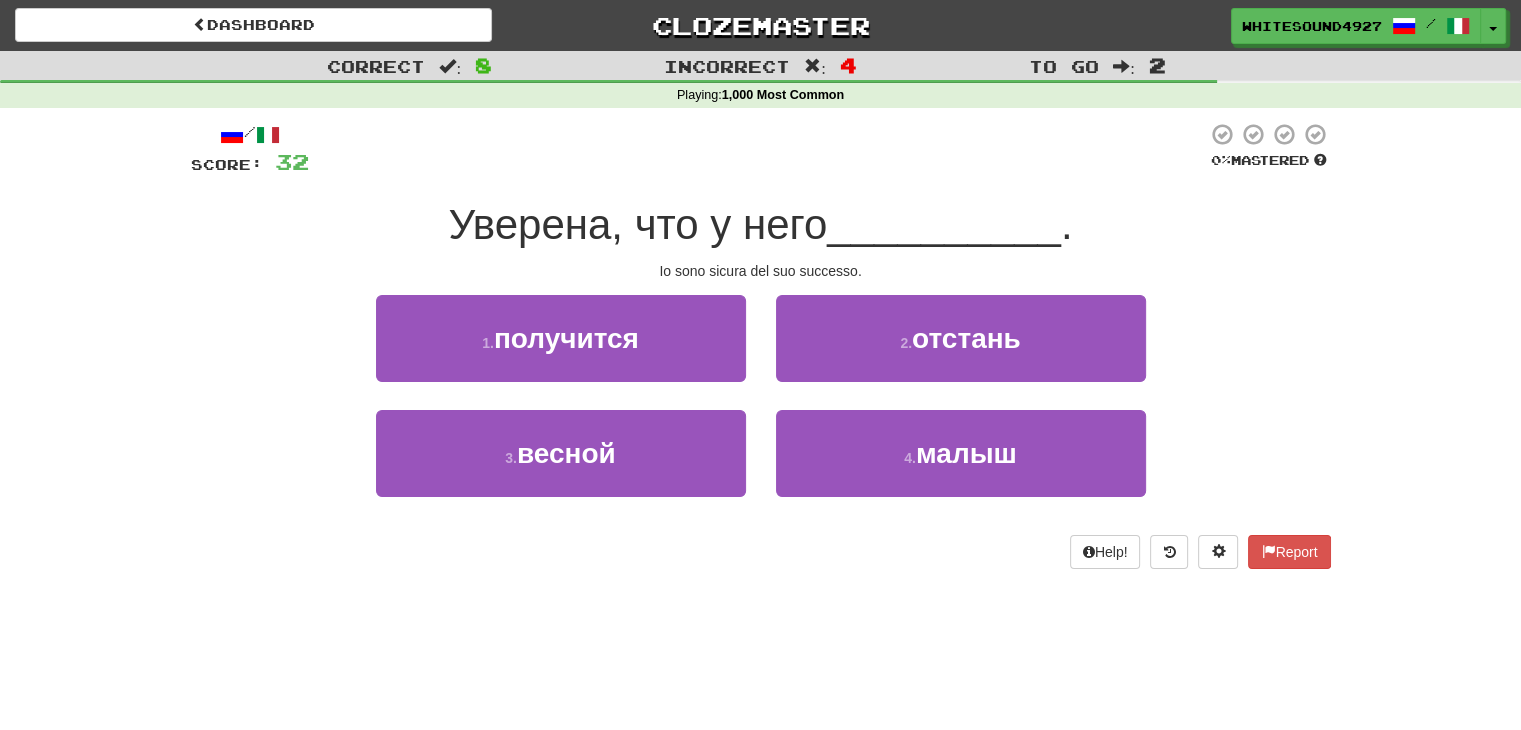 click on "Уверена, что у него" at bounding box center (637, 224) 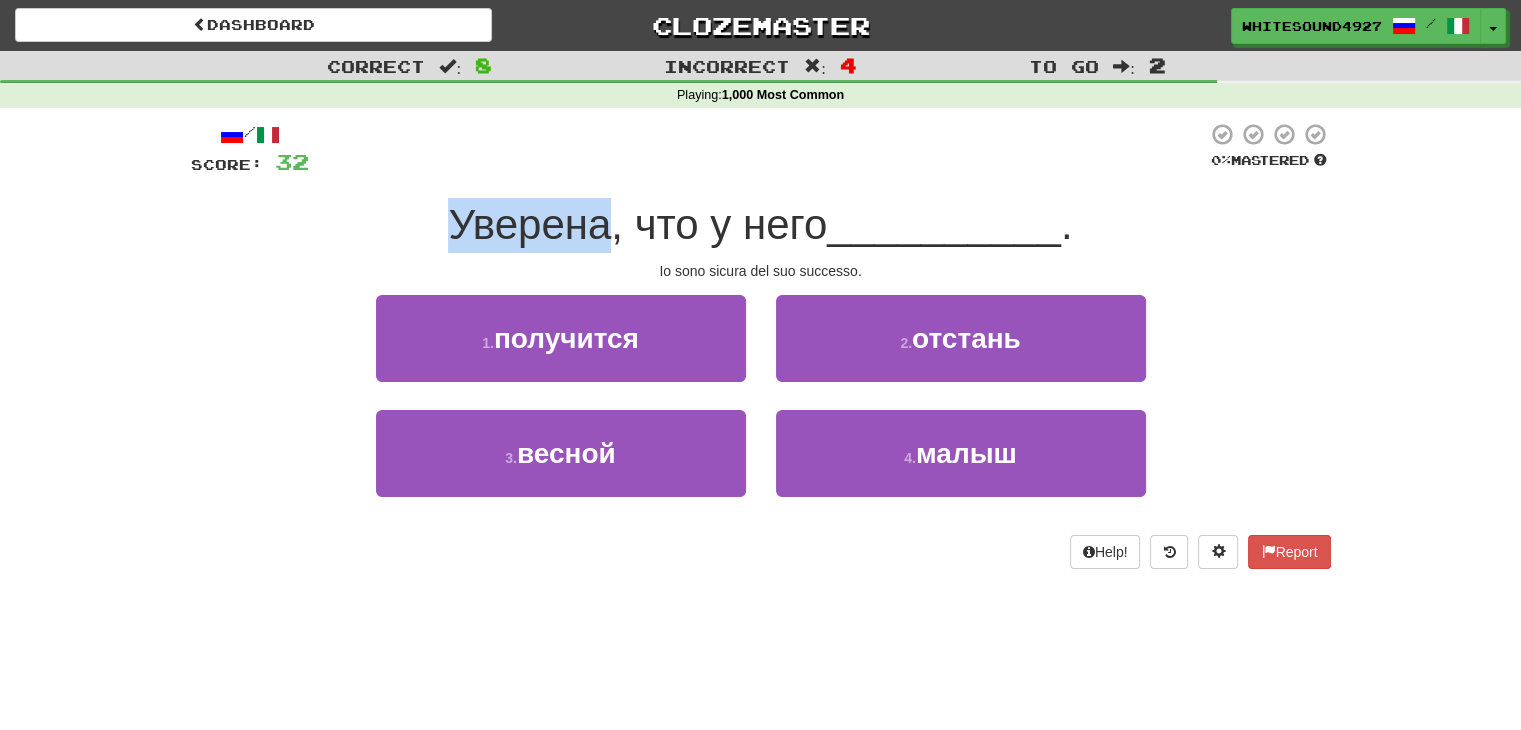 click on "Уверена, что у него" at bounding box center (637, 224) 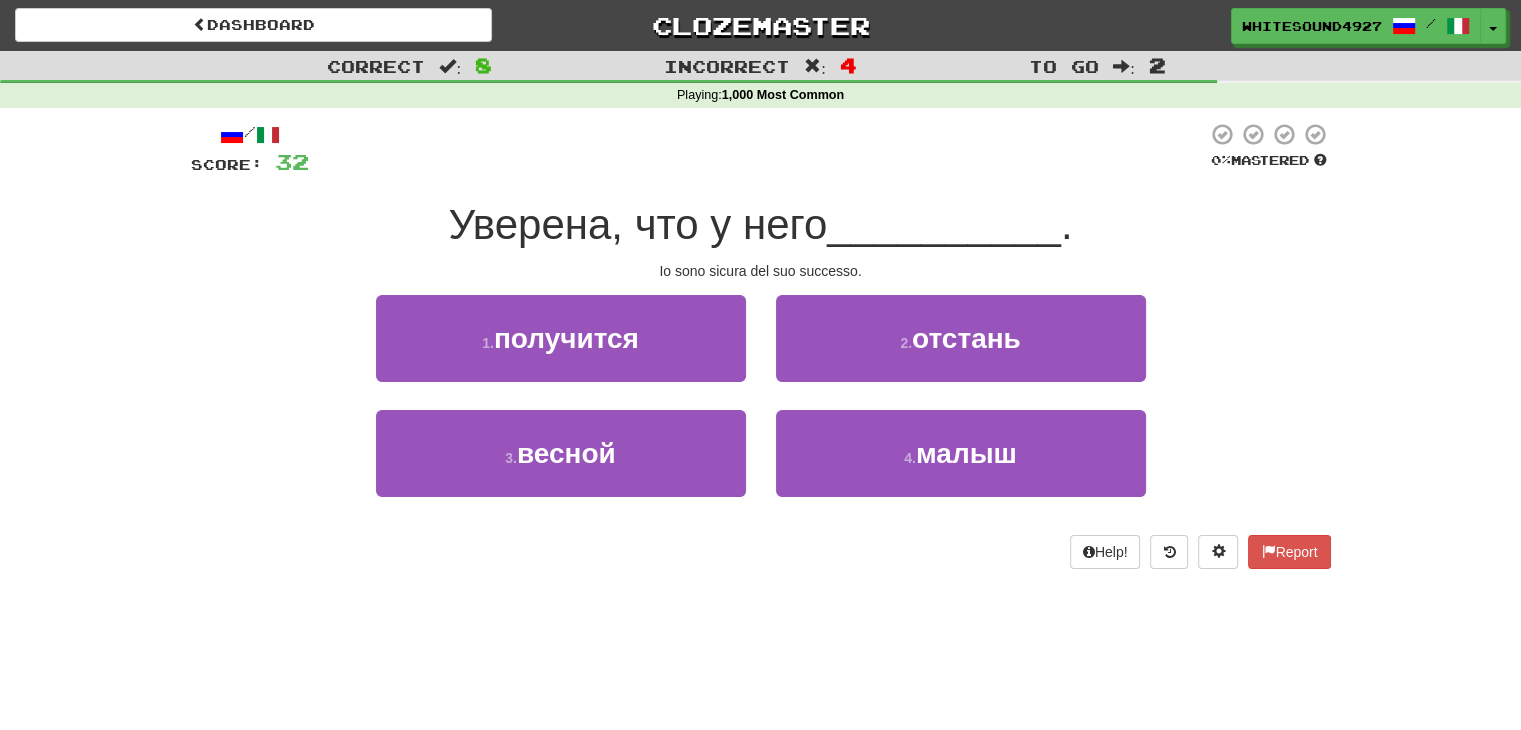 click on "1 .  получится 2 .  отстань" at bounding box center (761, 352) 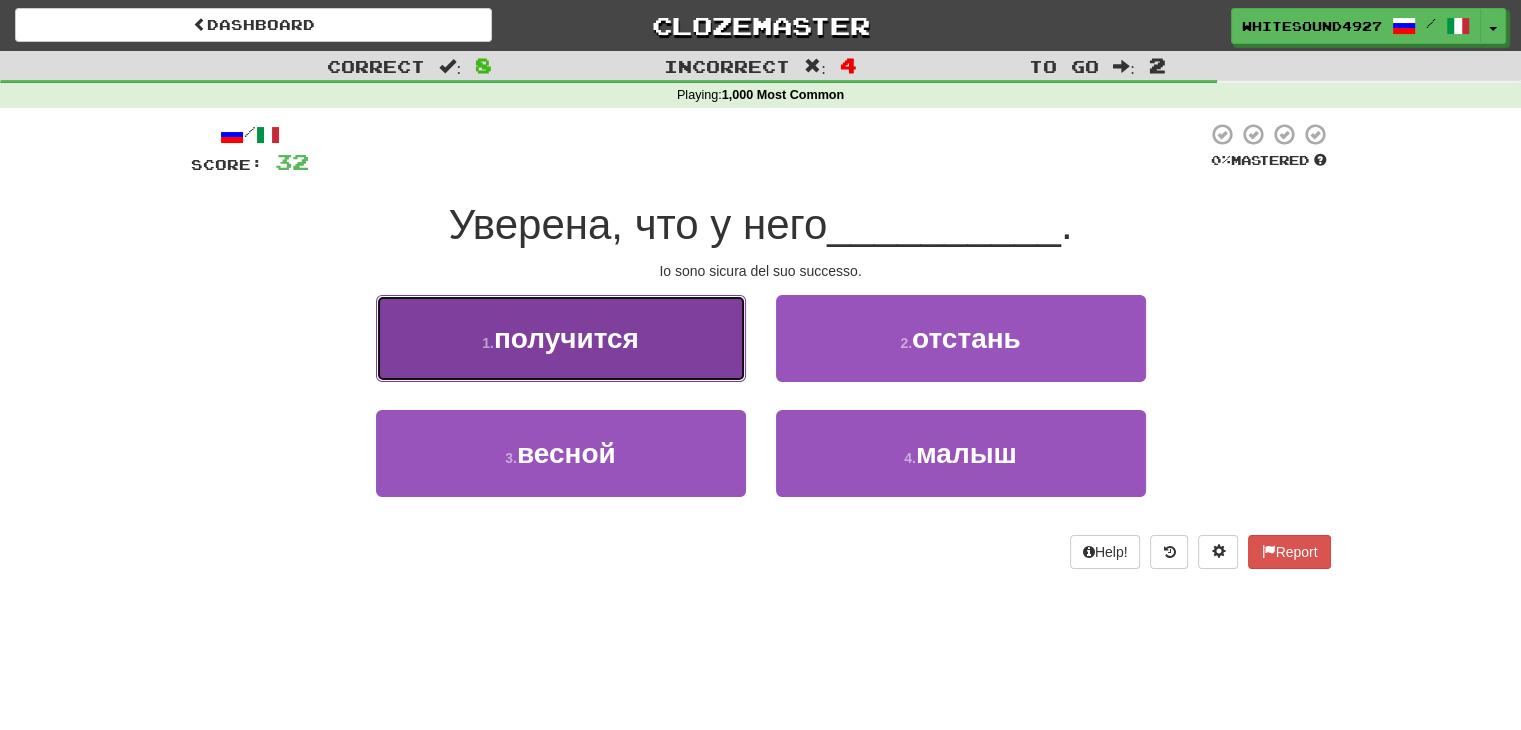 click on "1 .  получится" at bounding box center (561, 338) 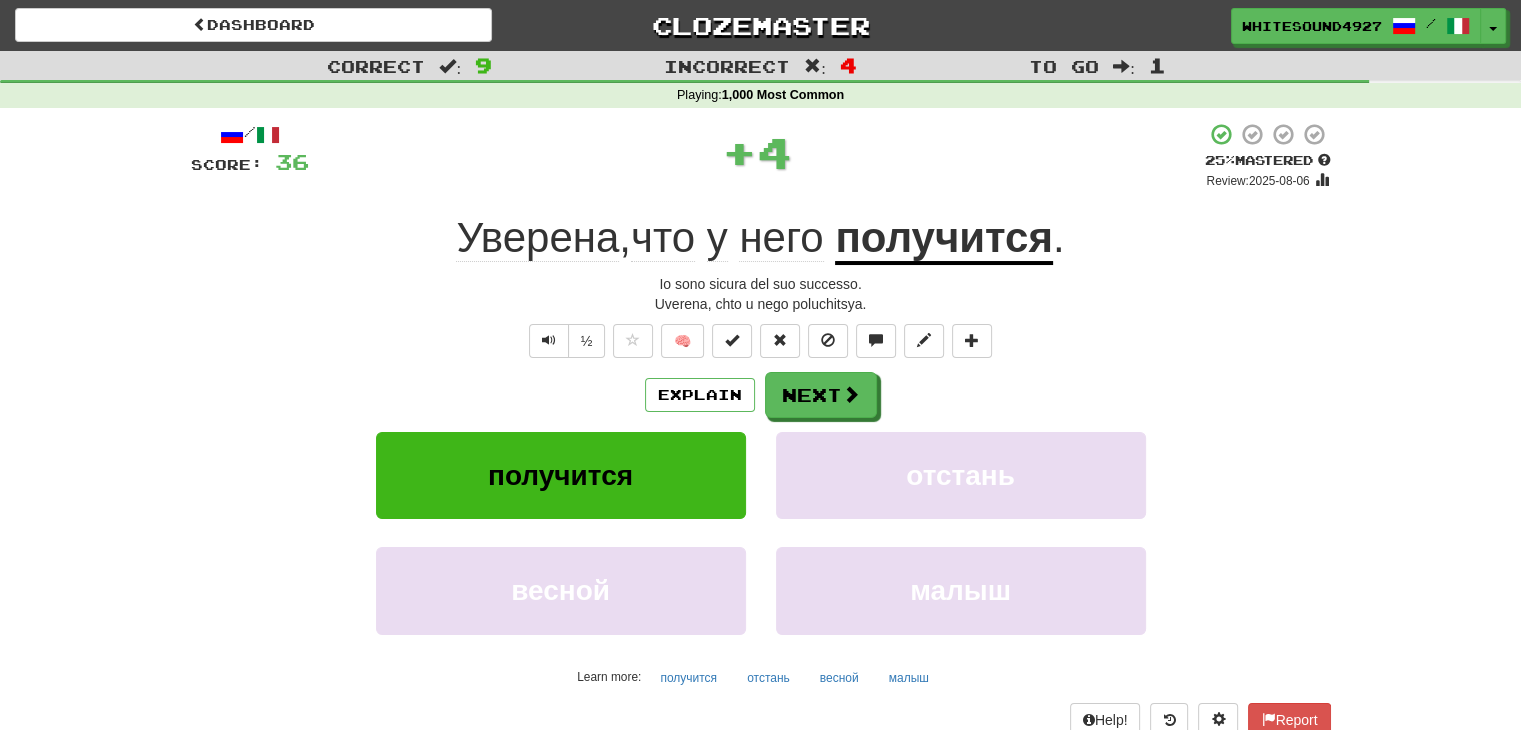 click on "получится" at bounding box center [944, 239] 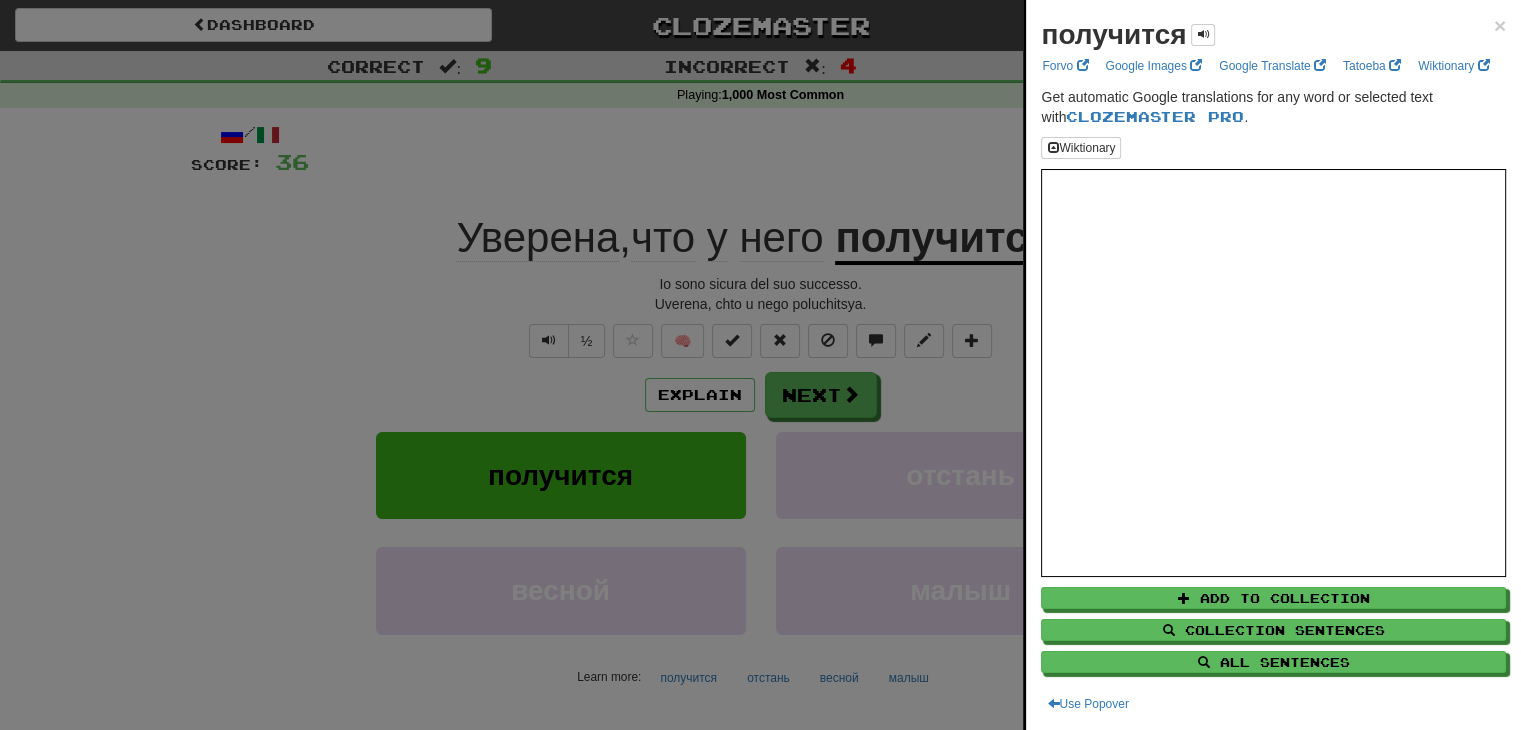 click on "получится × Forvo   Google Images   Google Translate   Tatoeba   Wiktionary   Get automatic Google translations for any word or selected text with  Clozemaster Pro .  Wiktionary   Add to Collection   Collection Sentences   All Sentences  Use Popover" at bounding box center [1273, 365] 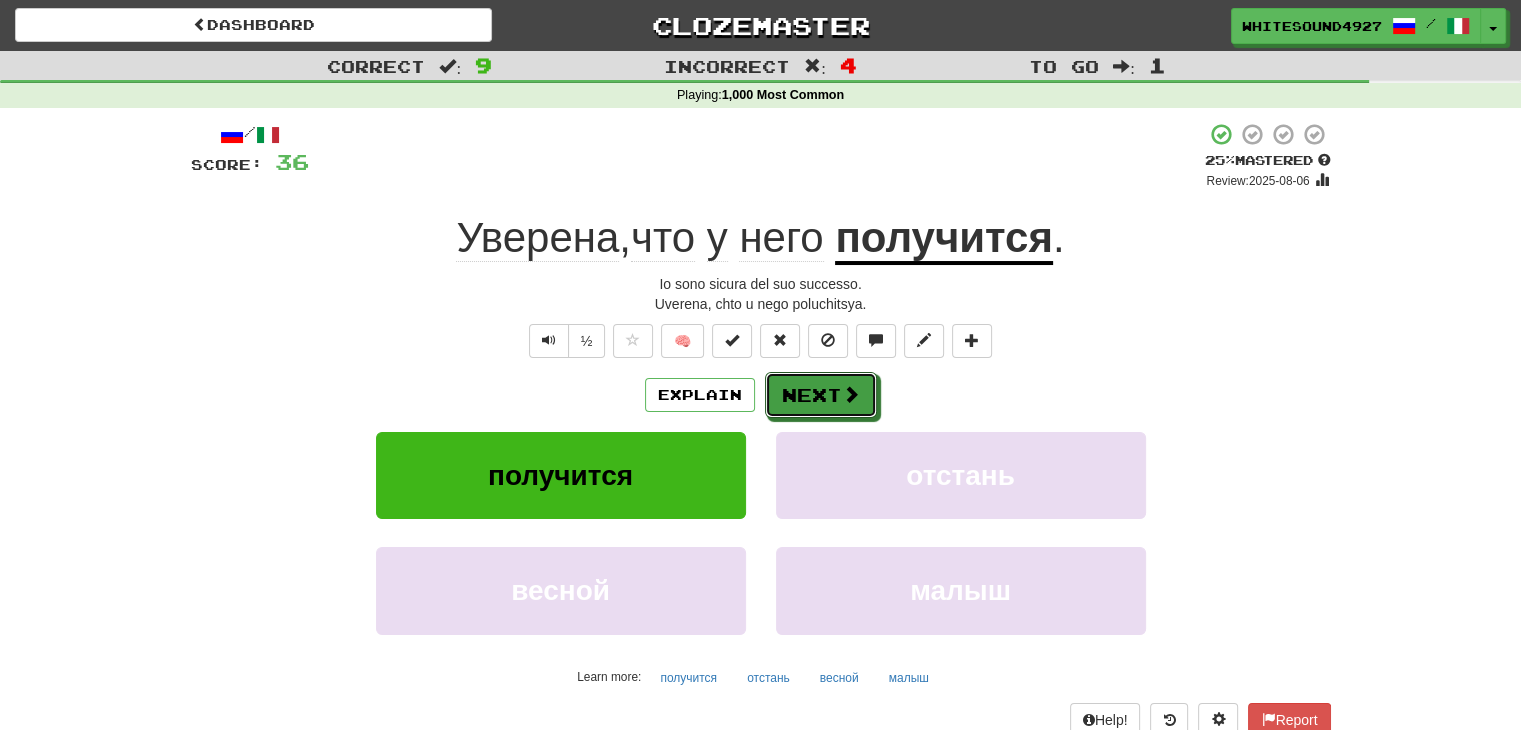 click on "Next" at bounding box center (821, 395) 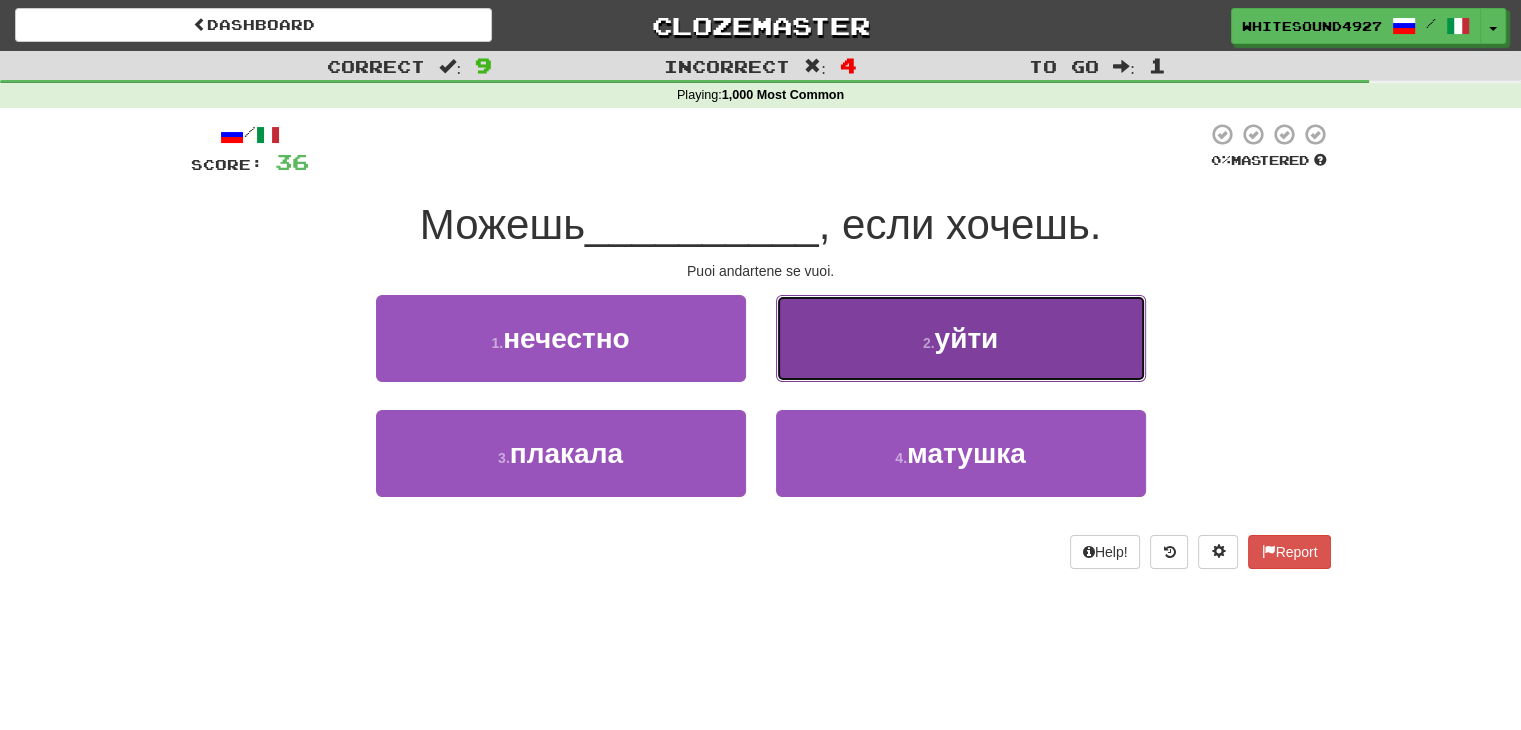 click on "2 .  уйти" at bounding box center [961, 338] 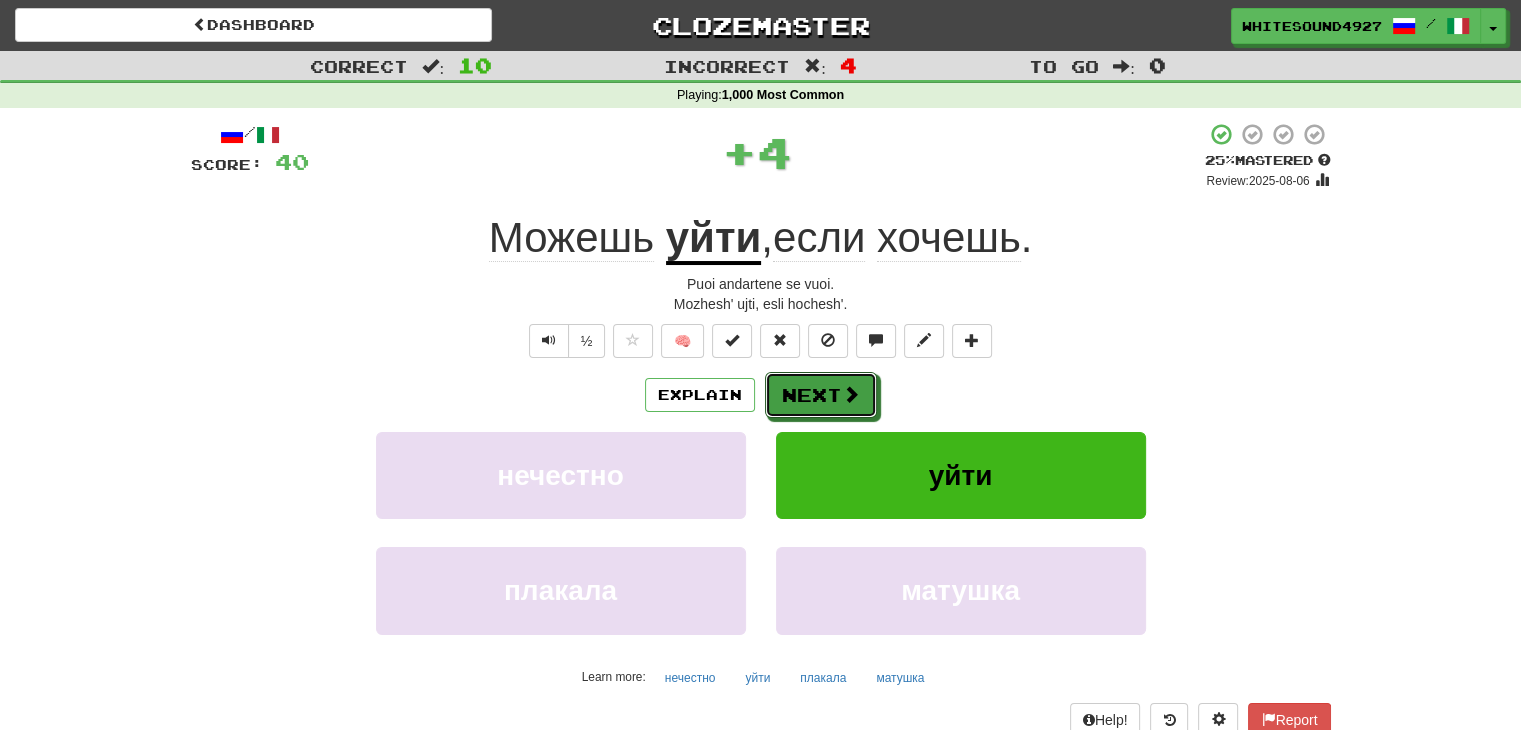 click on "Next" at bounding box center [821, 395] 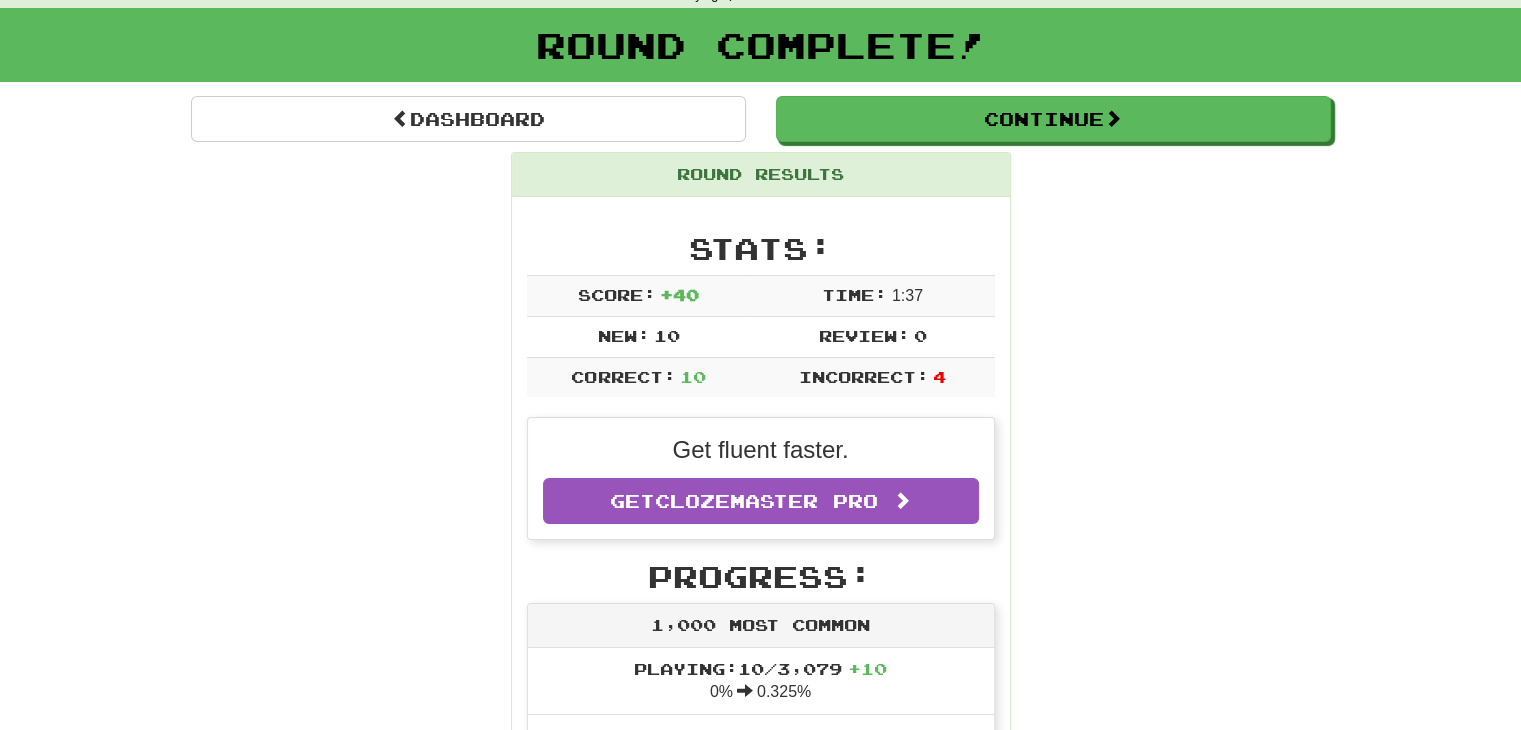 scroll, scrollTop: 0, scrollLeft: 0, axis: both 